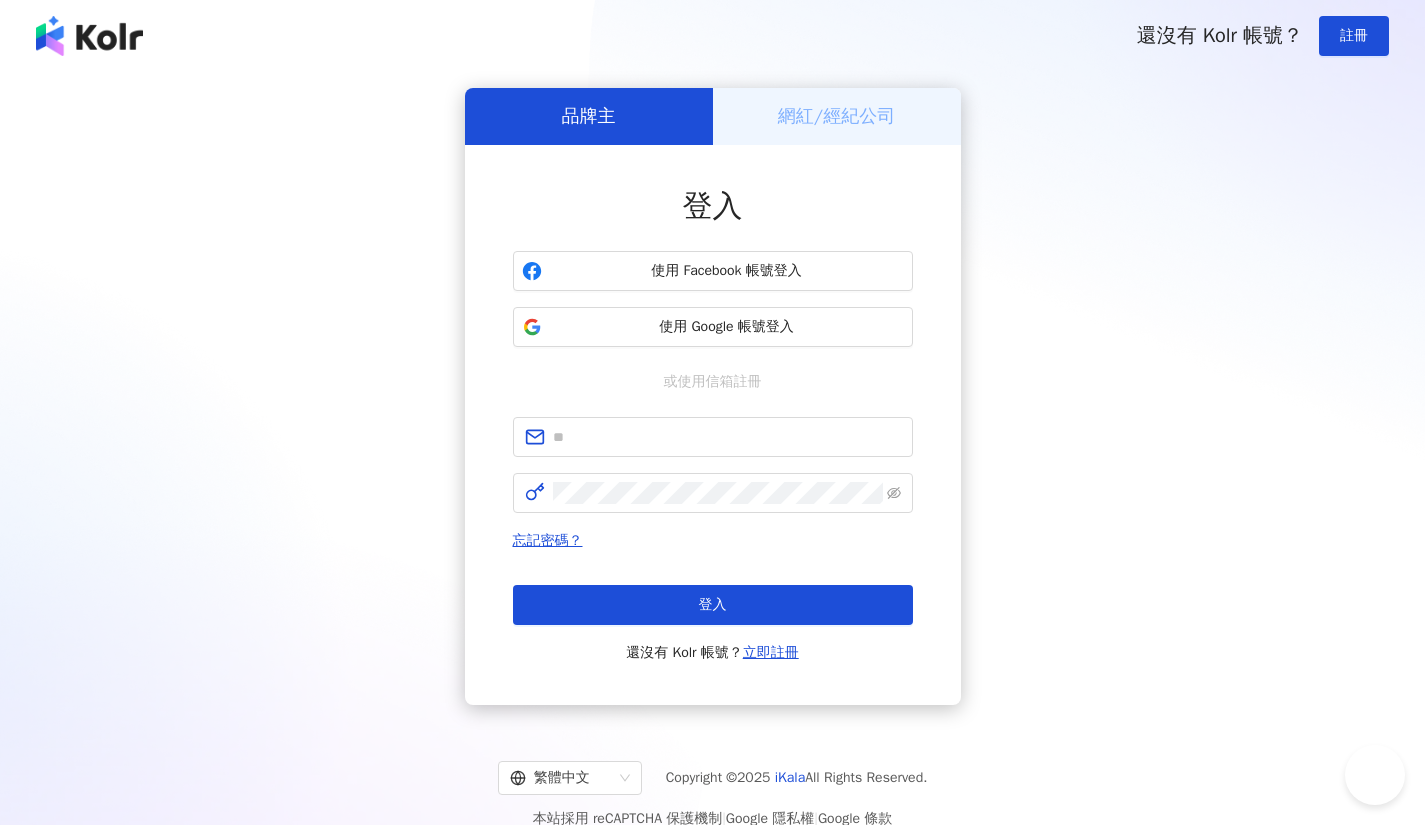 scroll, scrollTop: 0, scrollLeft: 0, axis: both 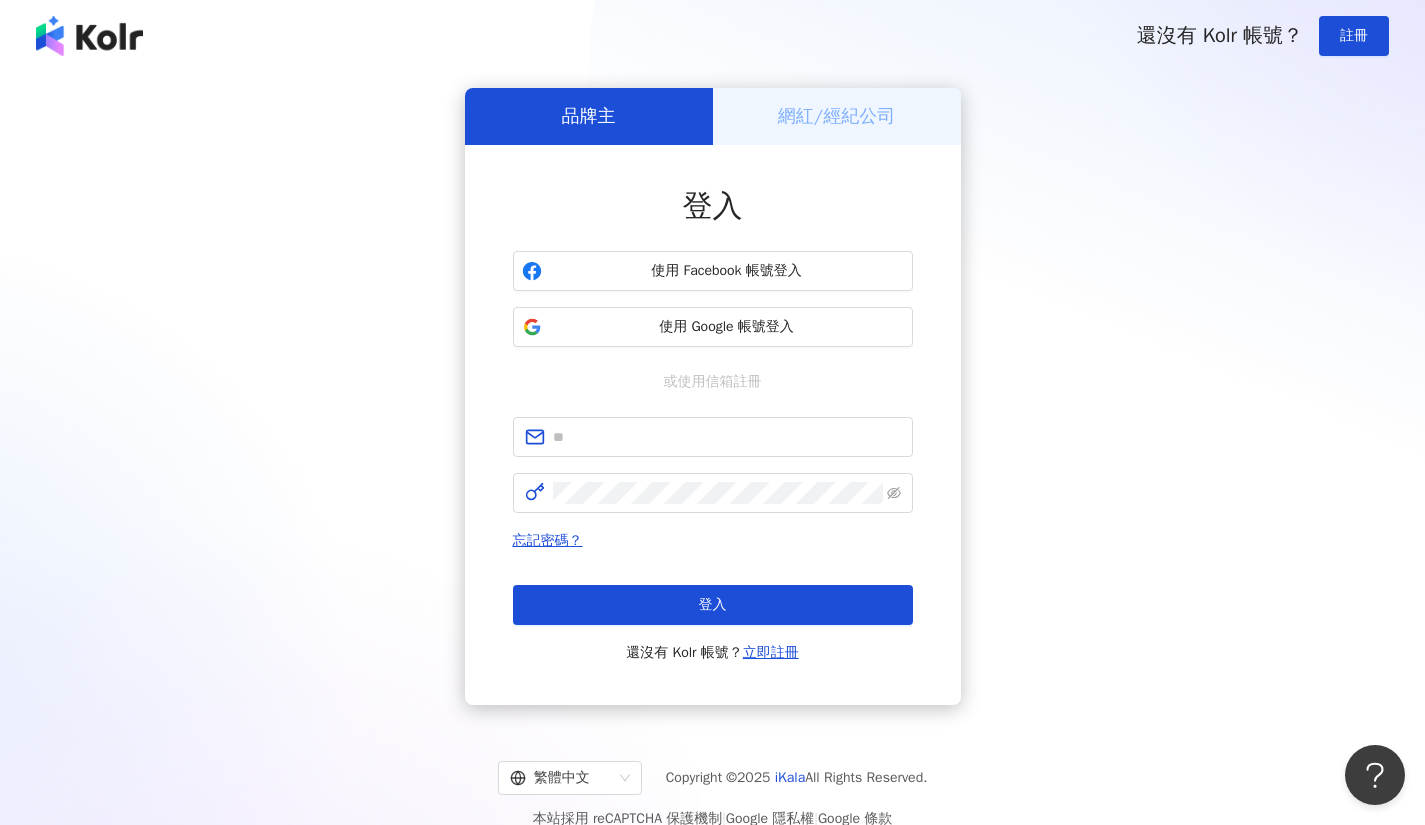 click on "使用 Google 帳號登入" at bounding box center [727, 327] 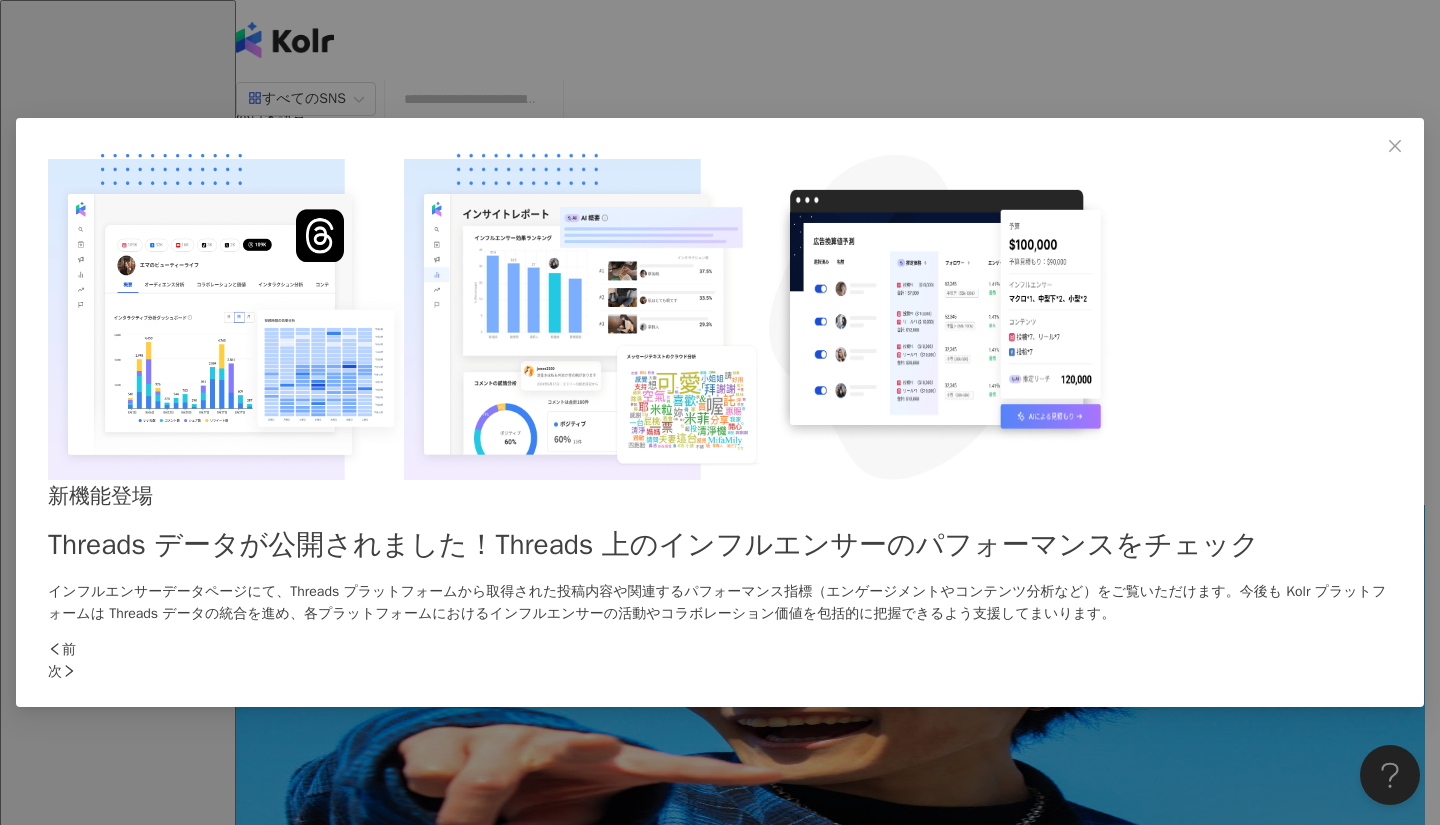 click 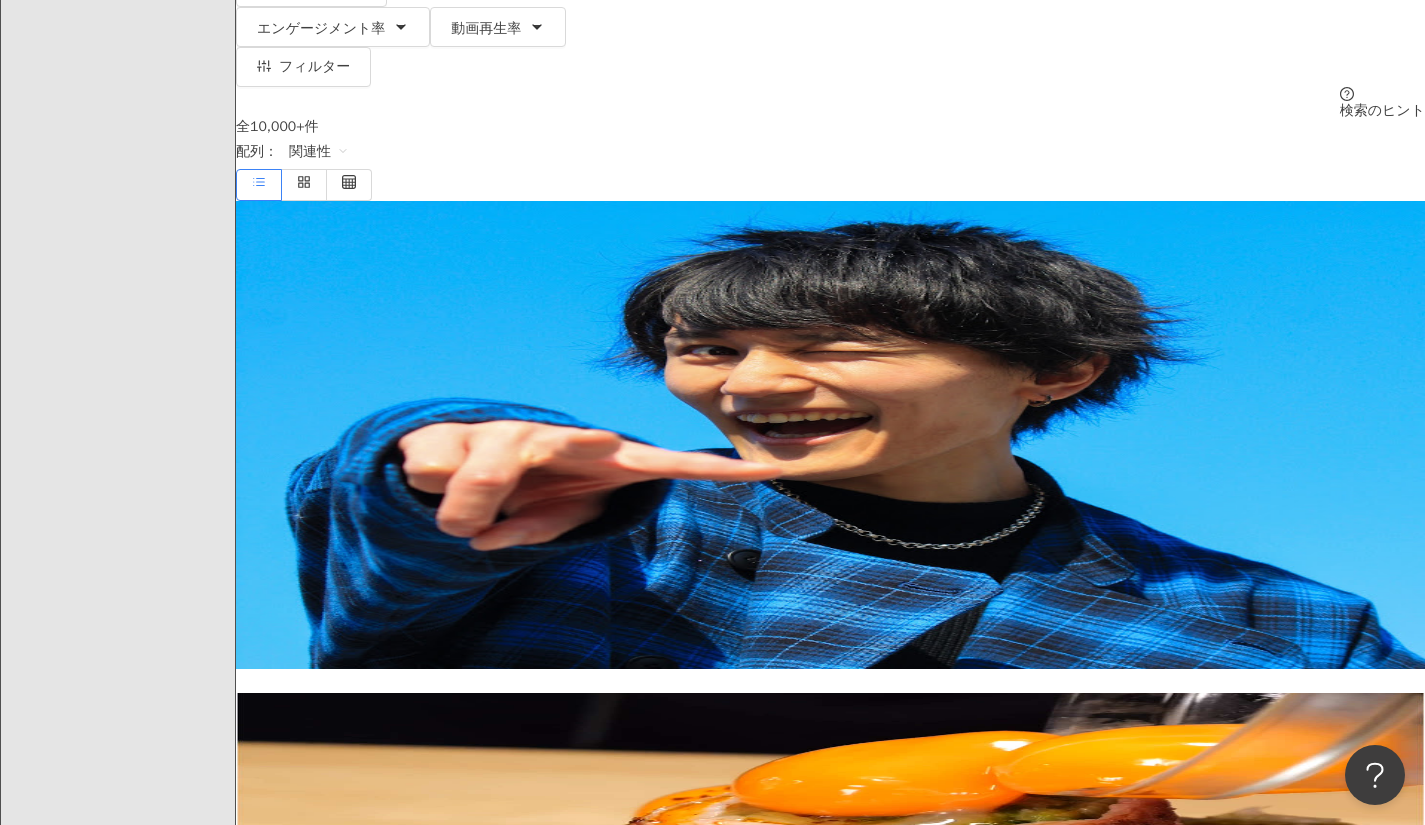 scroll, scrollTop: 0, scrollLeft: 0, axis: both 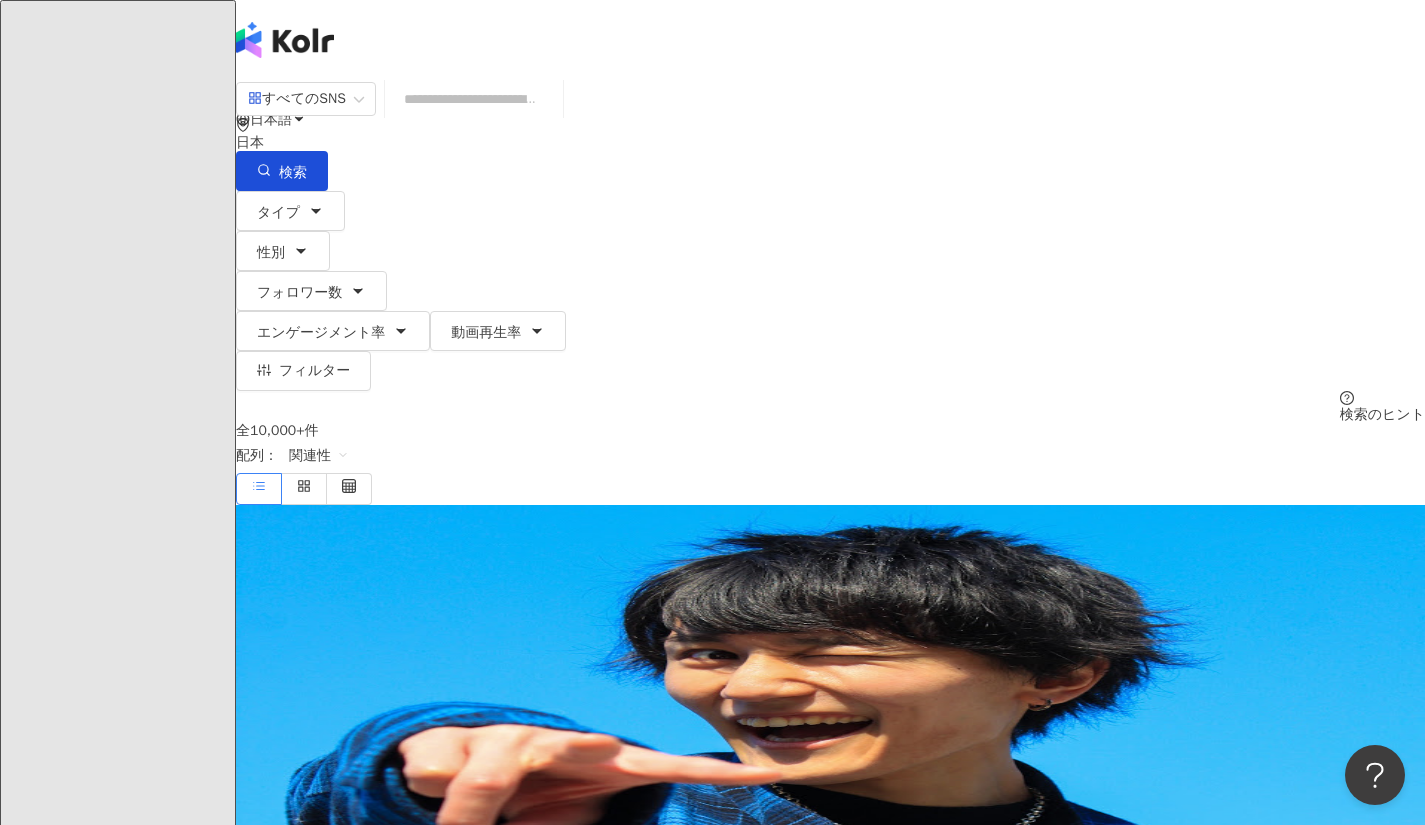 click on "すべてのSNS" at bounding box center [297, 99] 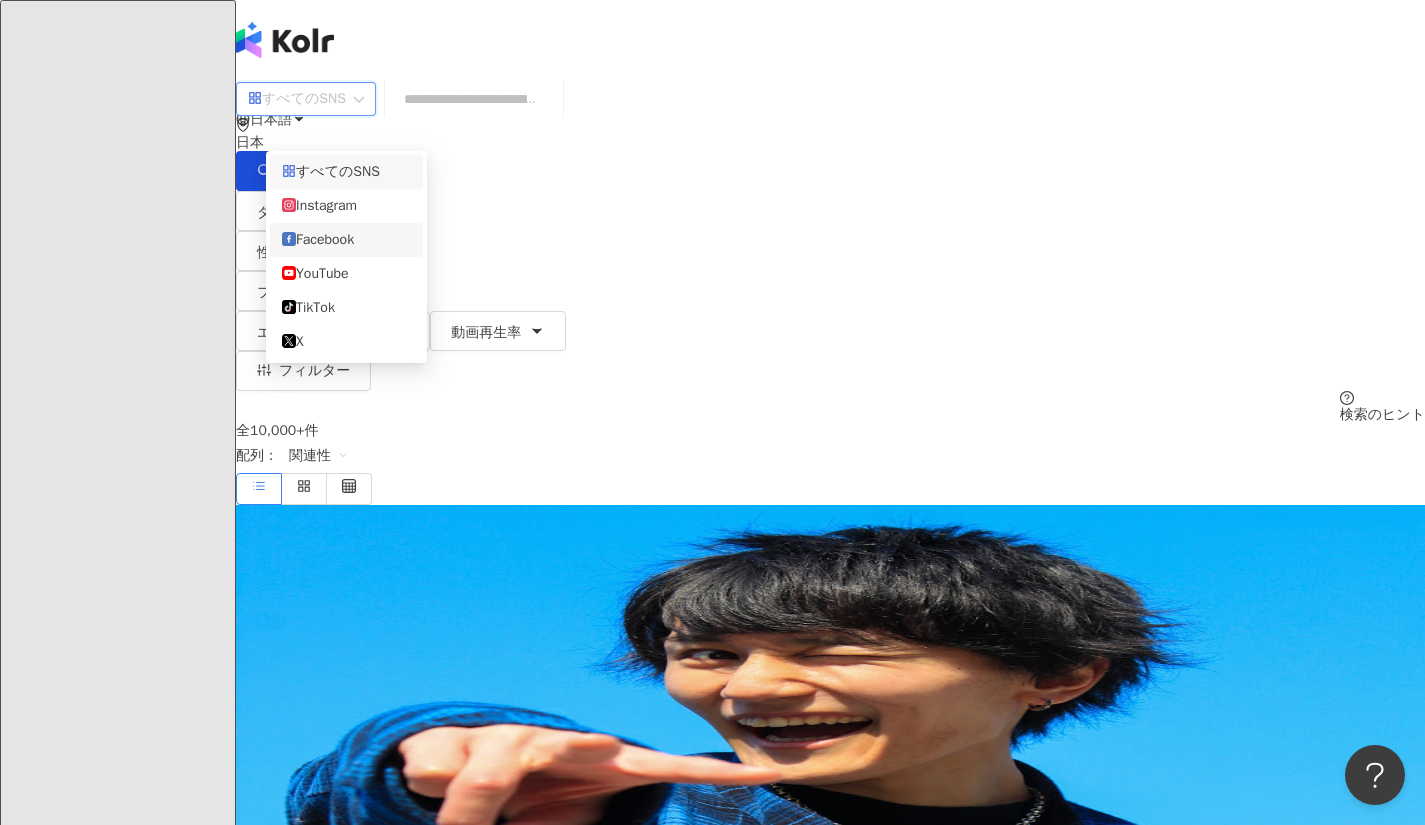 click on "Facebook" at bounding box center [346, 240] 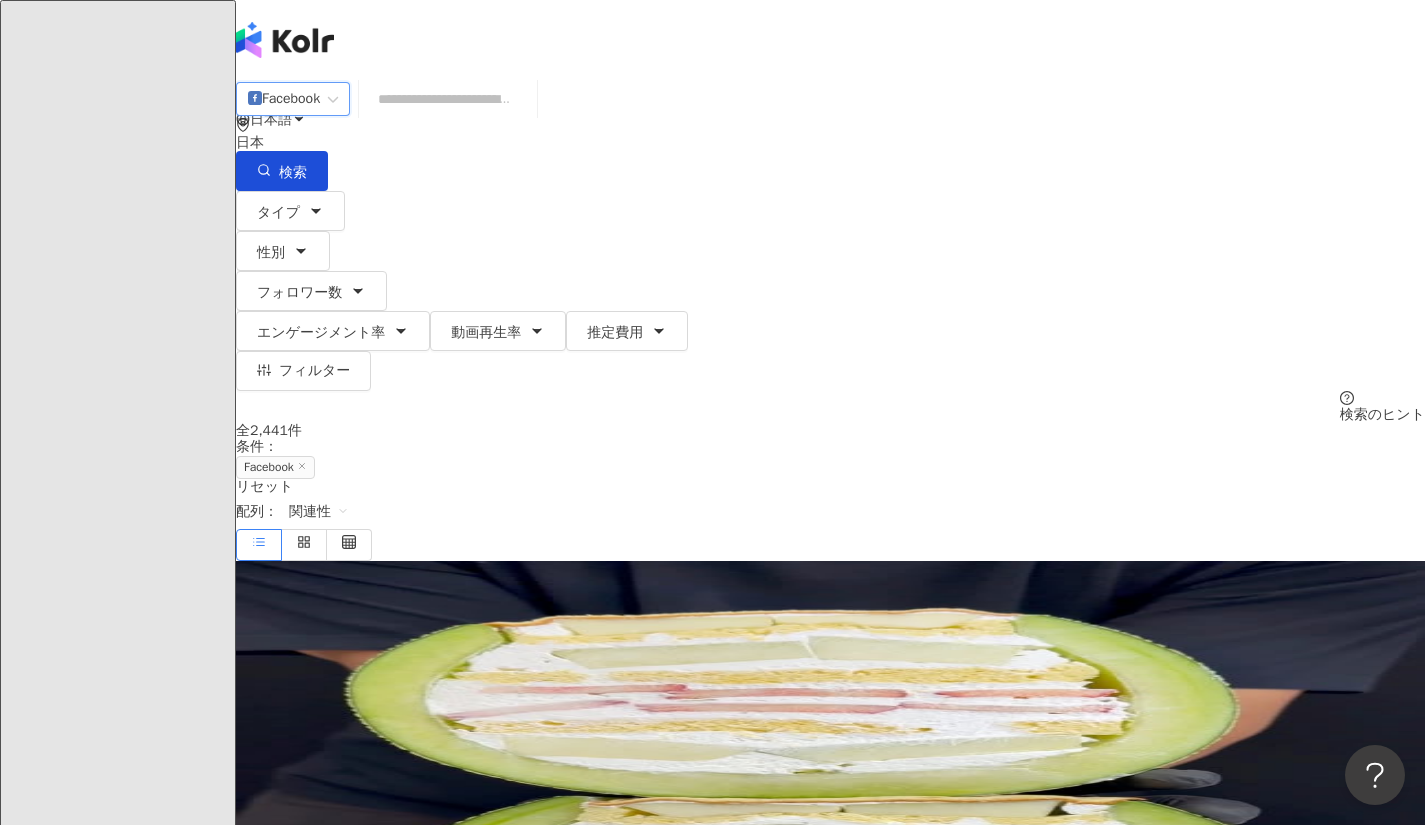 scroll, scrollTop: 31, scrollLeft: 0, axis: vertical 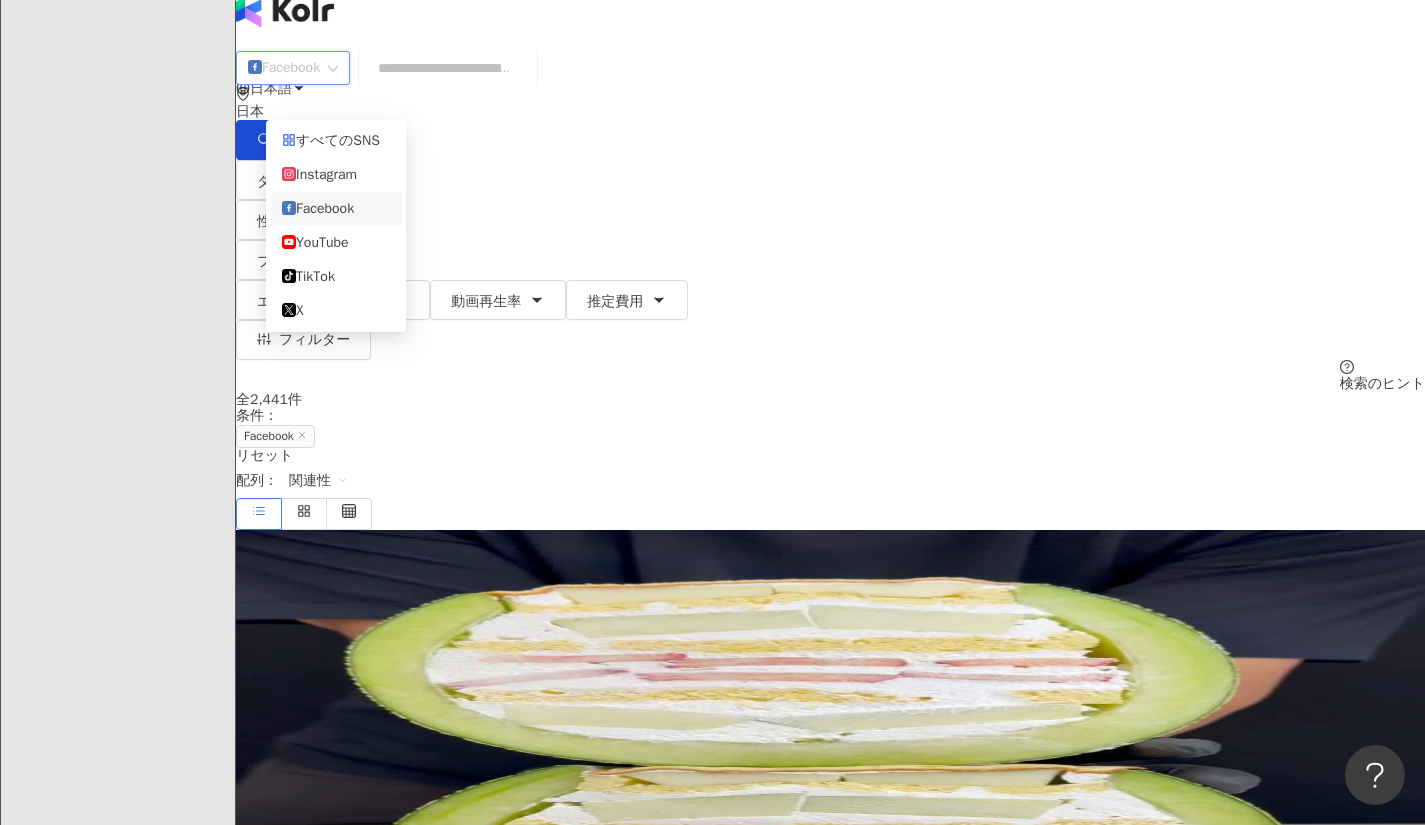 click on "Facebook" at bounding box center (293, 68) 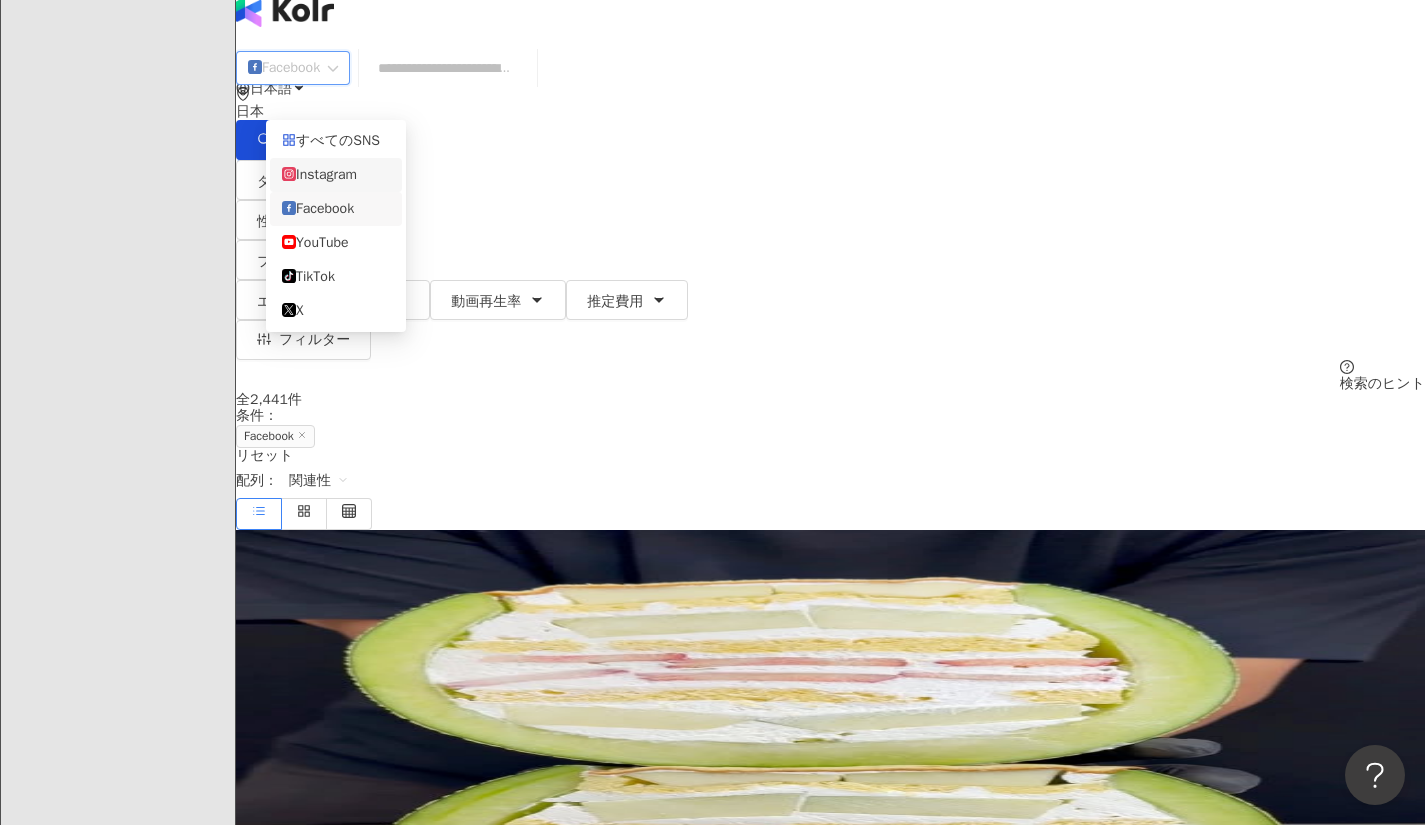 click on "Instagram" at bounding box center [336, 175] 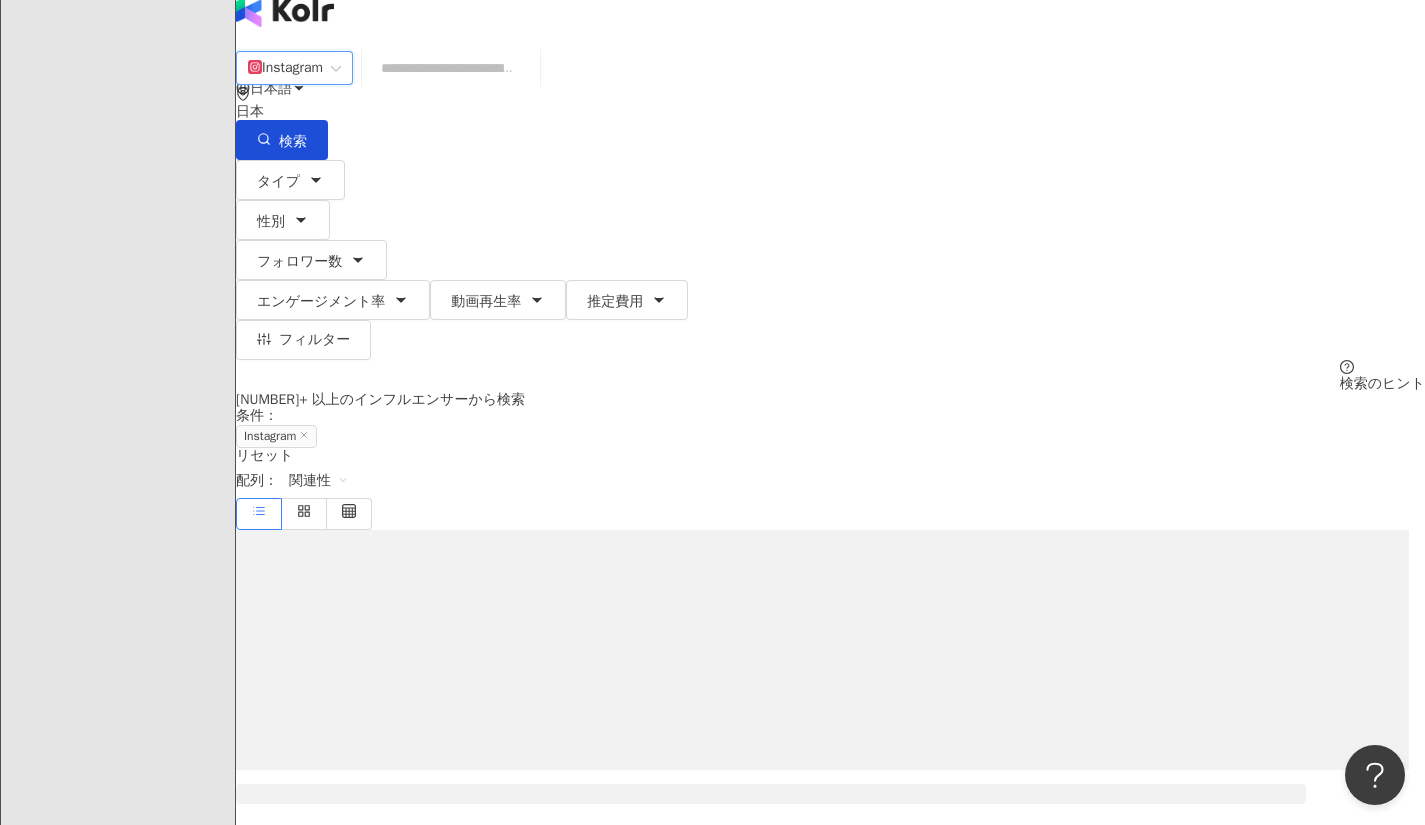 scroll, scrollTop: 0, scrollLeft: 0, axis: both 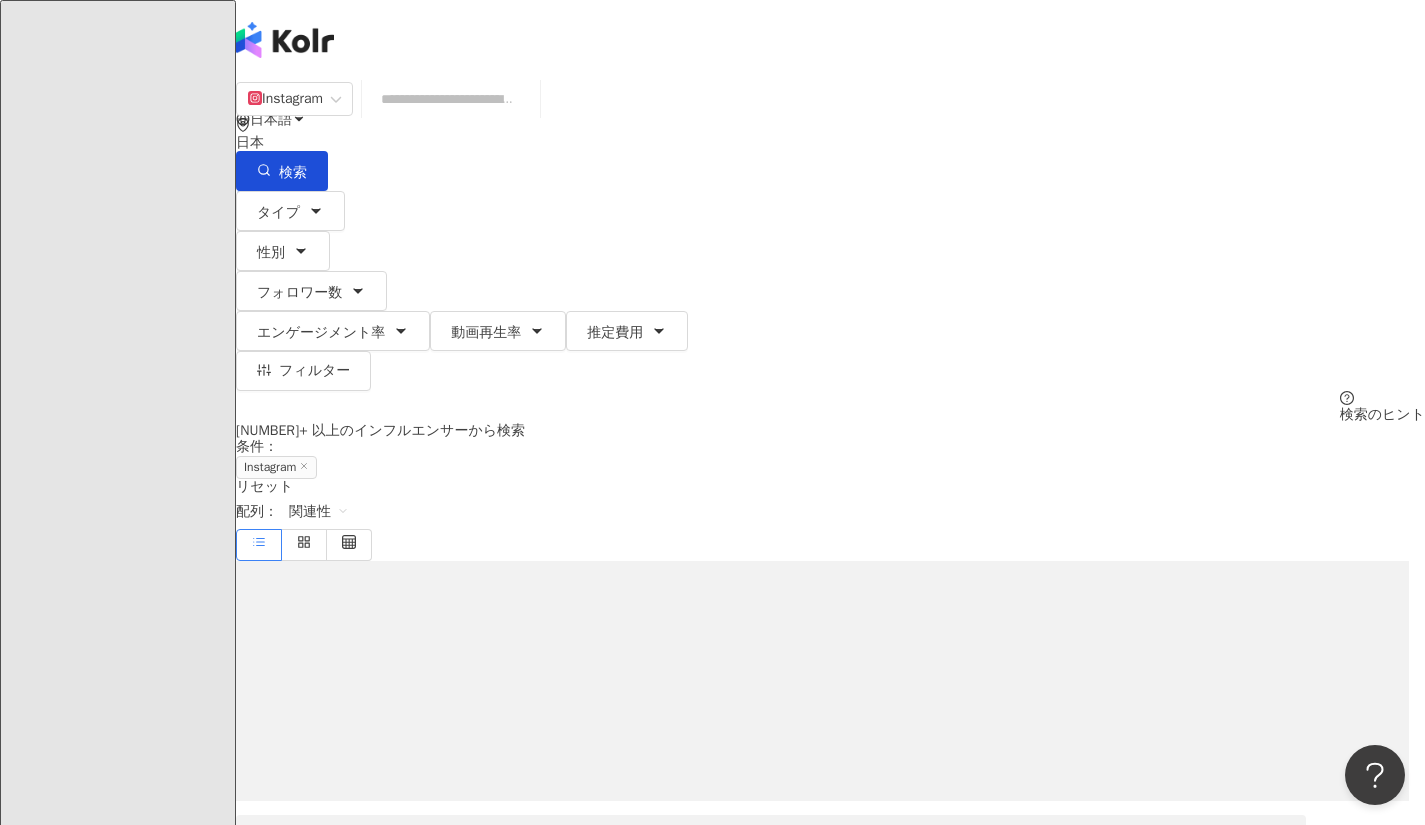 click at bounding box center (451, 99) 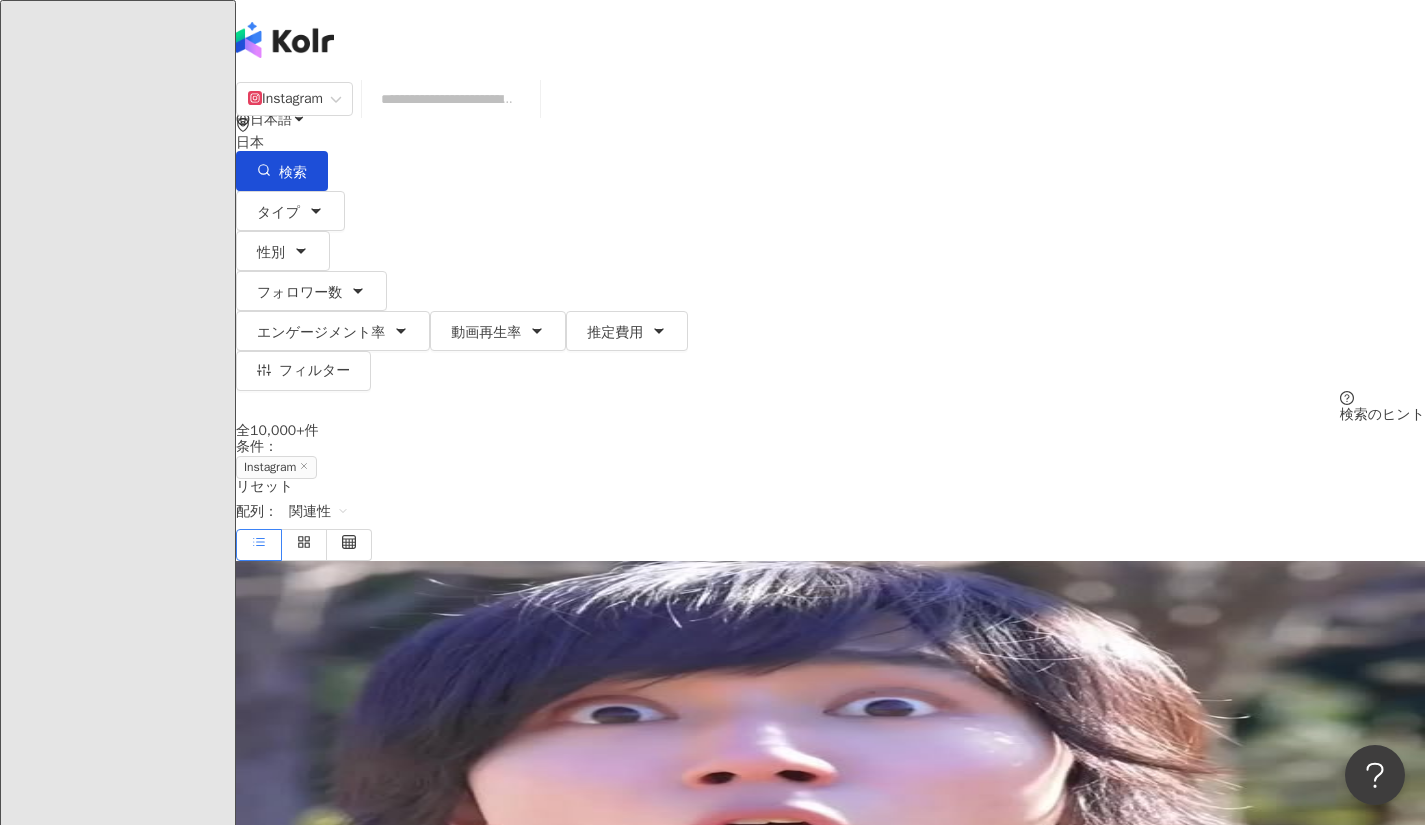 click on "フォロワー数" at bounding box center [299, 293] 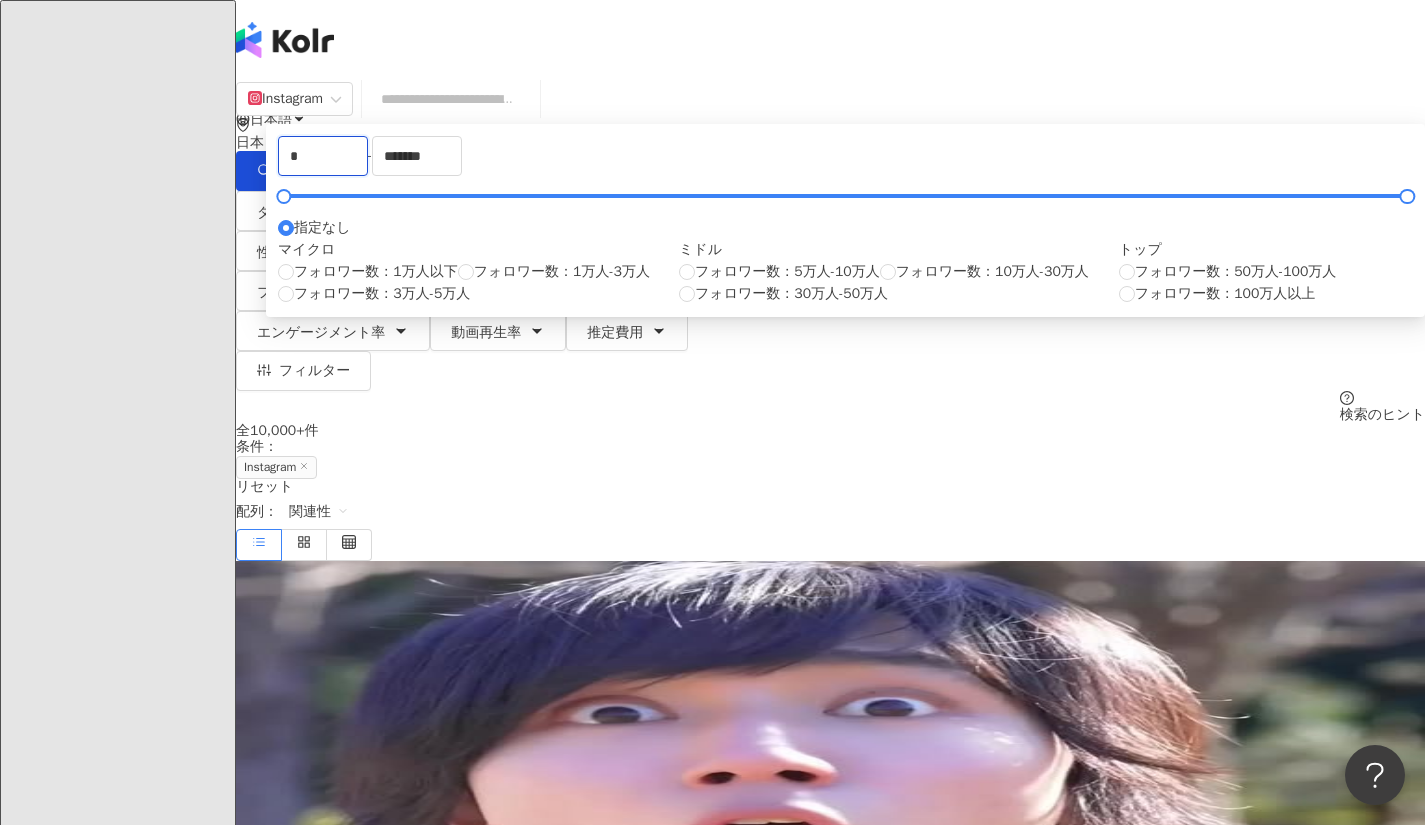 click on "*" at bounding box center [323, 156] 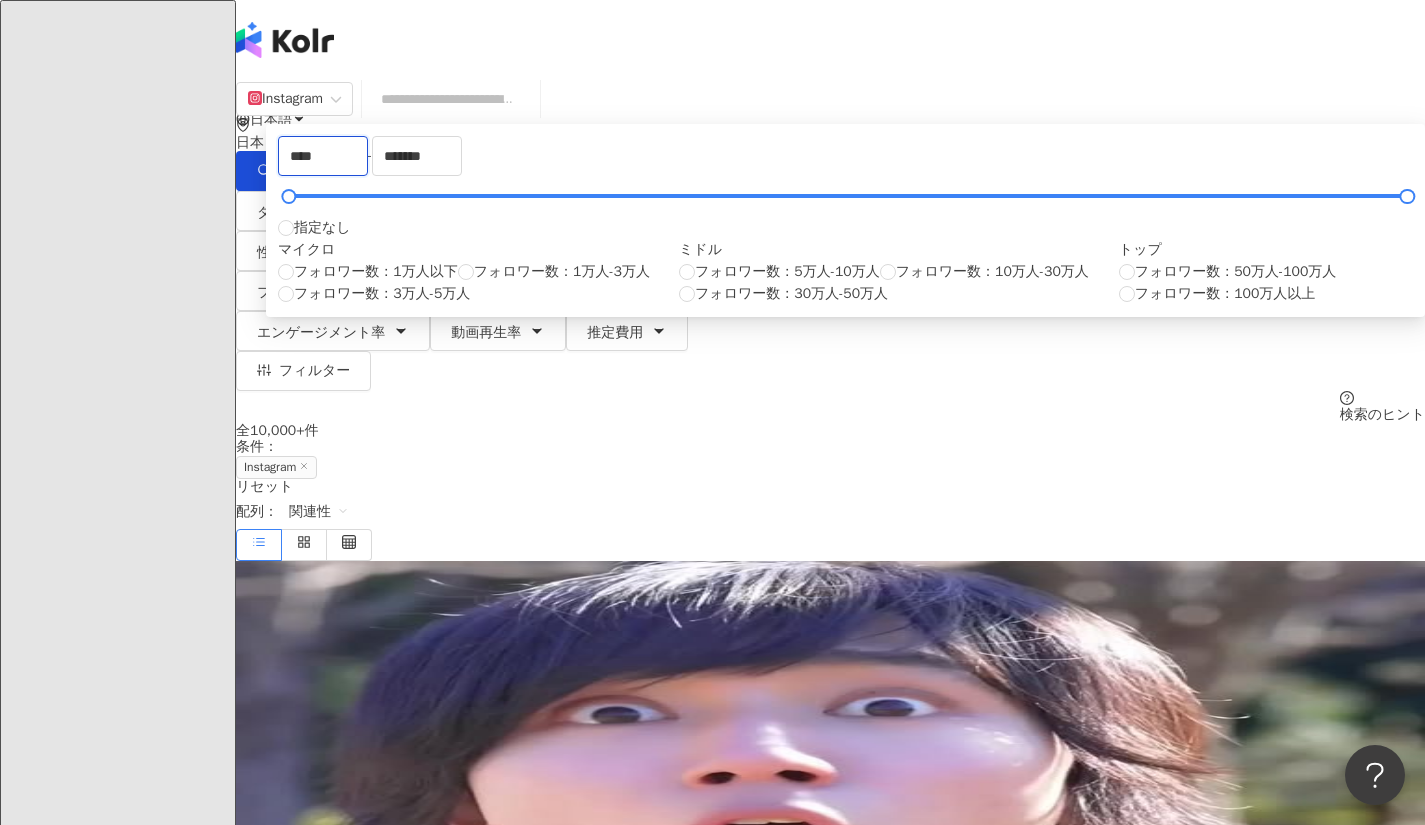 type on "****" 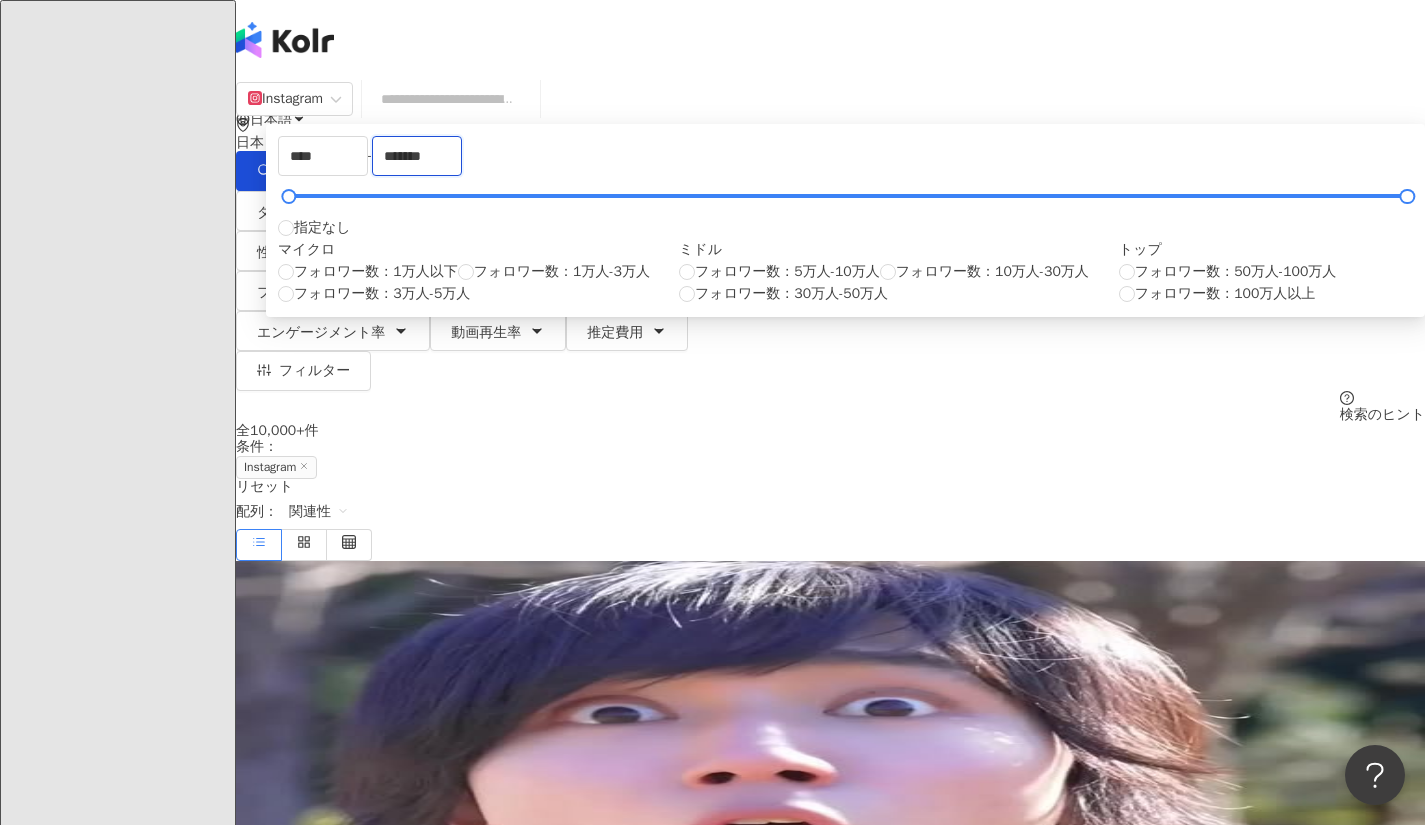 click on "*******" at bounding box center [417, 156] 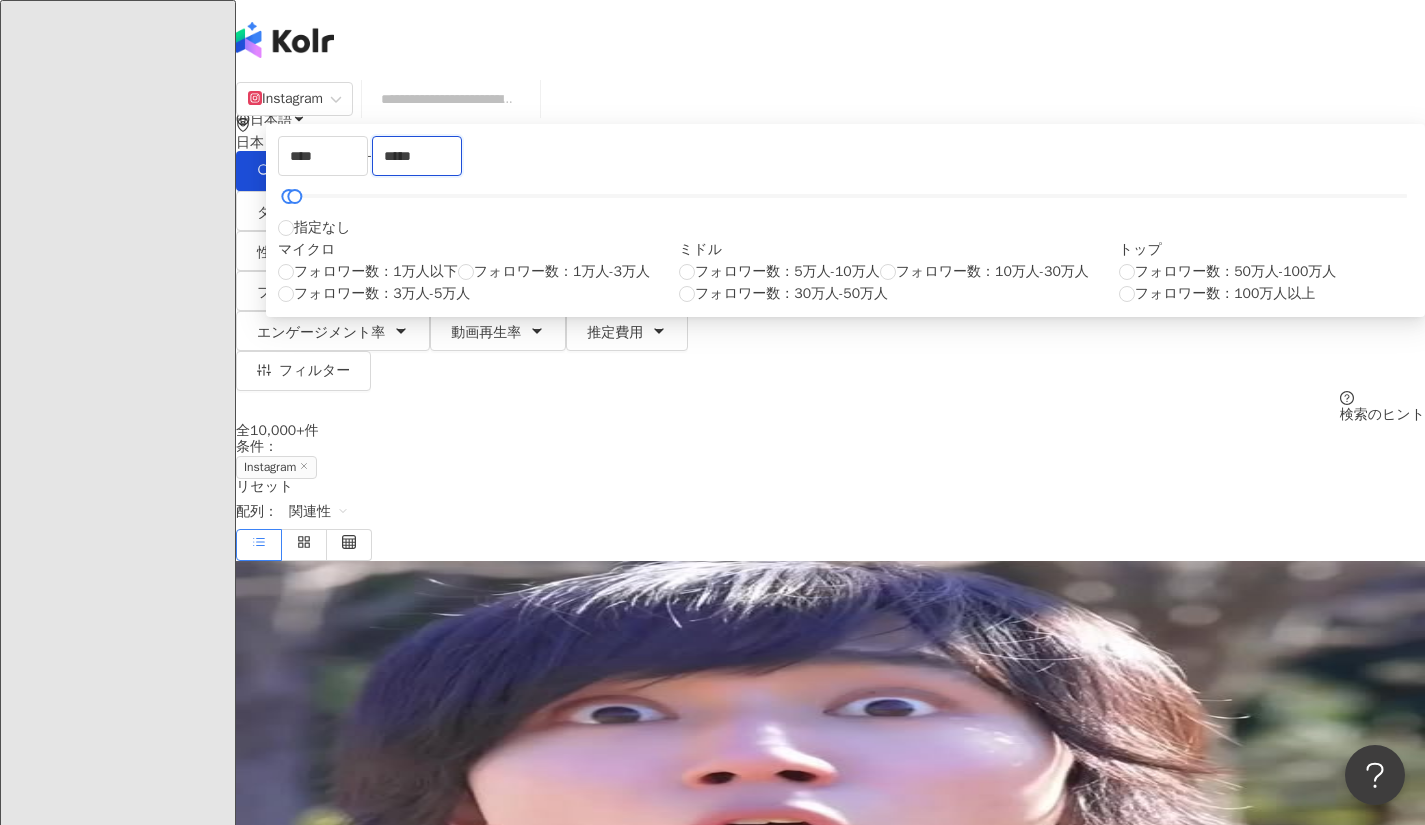 type on "*****" 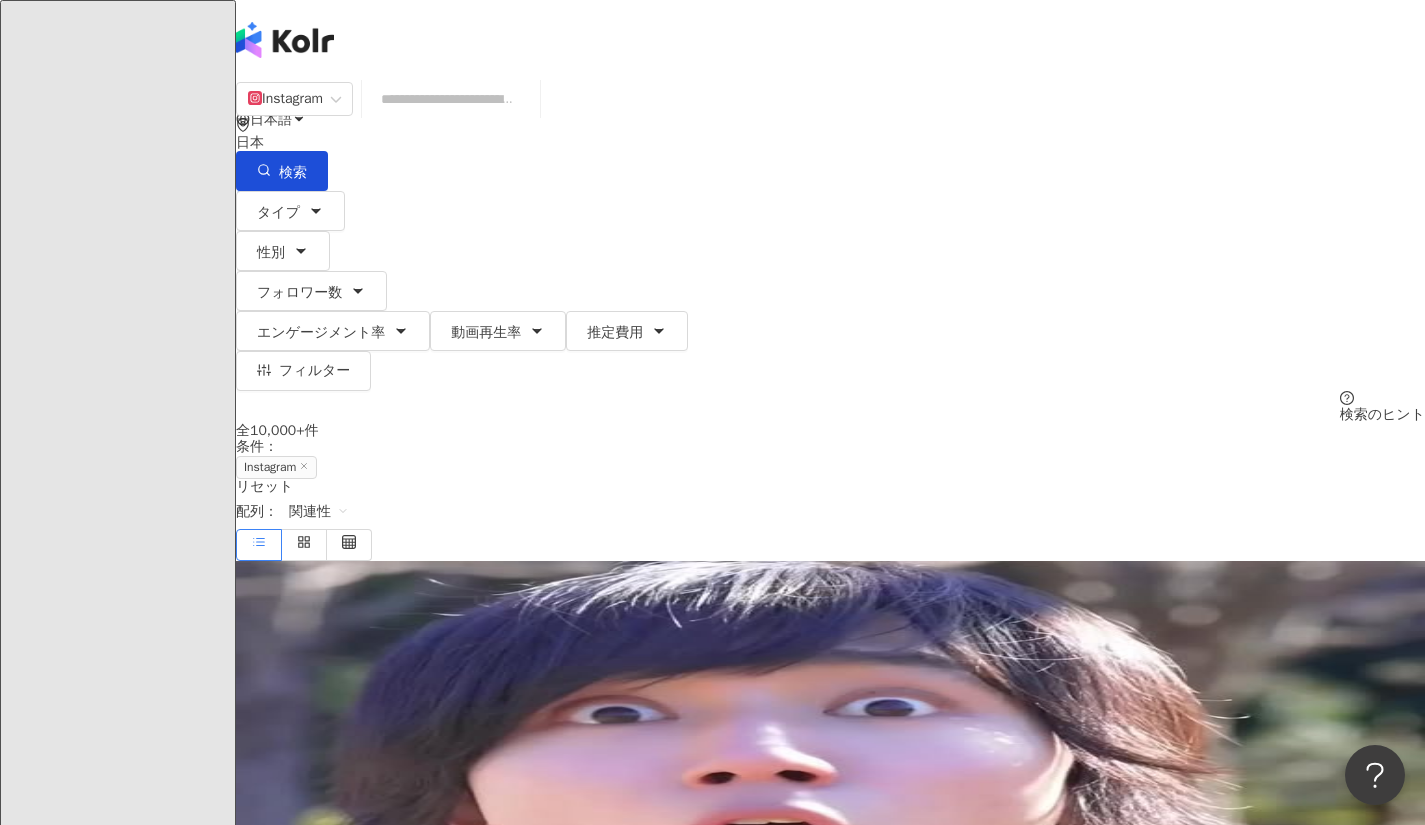 click on "性別" at bounding box center (283, 251) 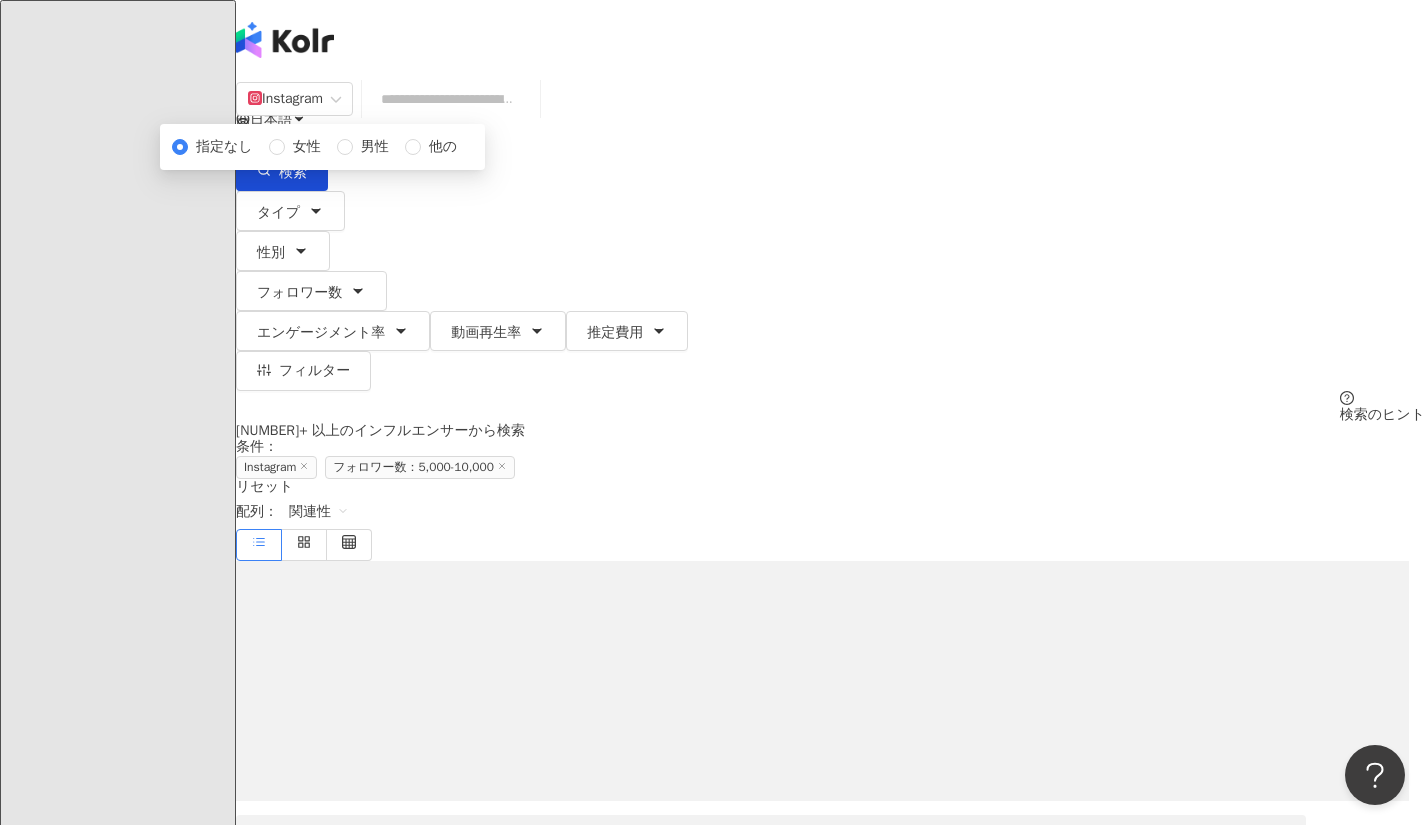 click on "女性" at bounding box center [307, 147] 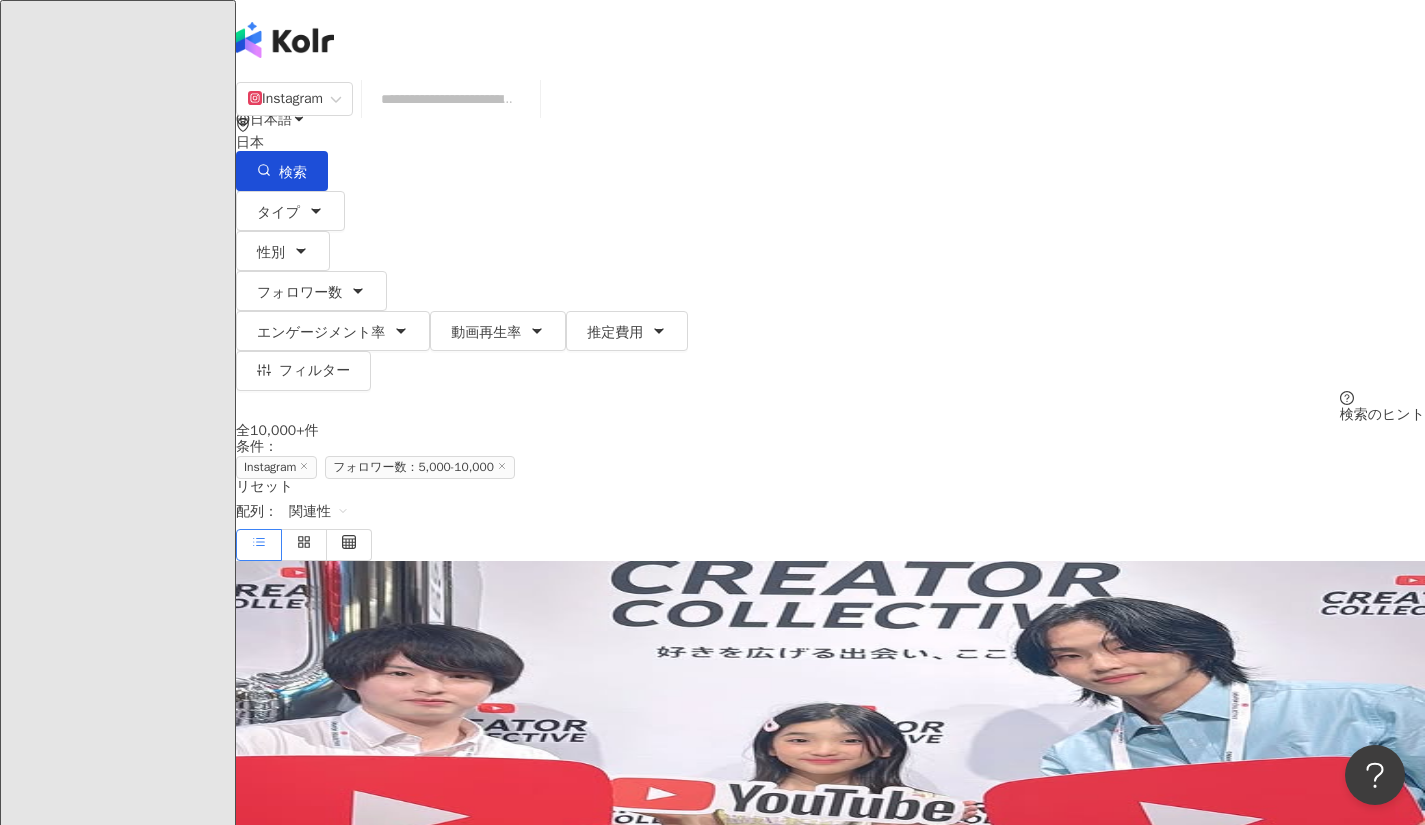 click at bounding box center (451, 99) 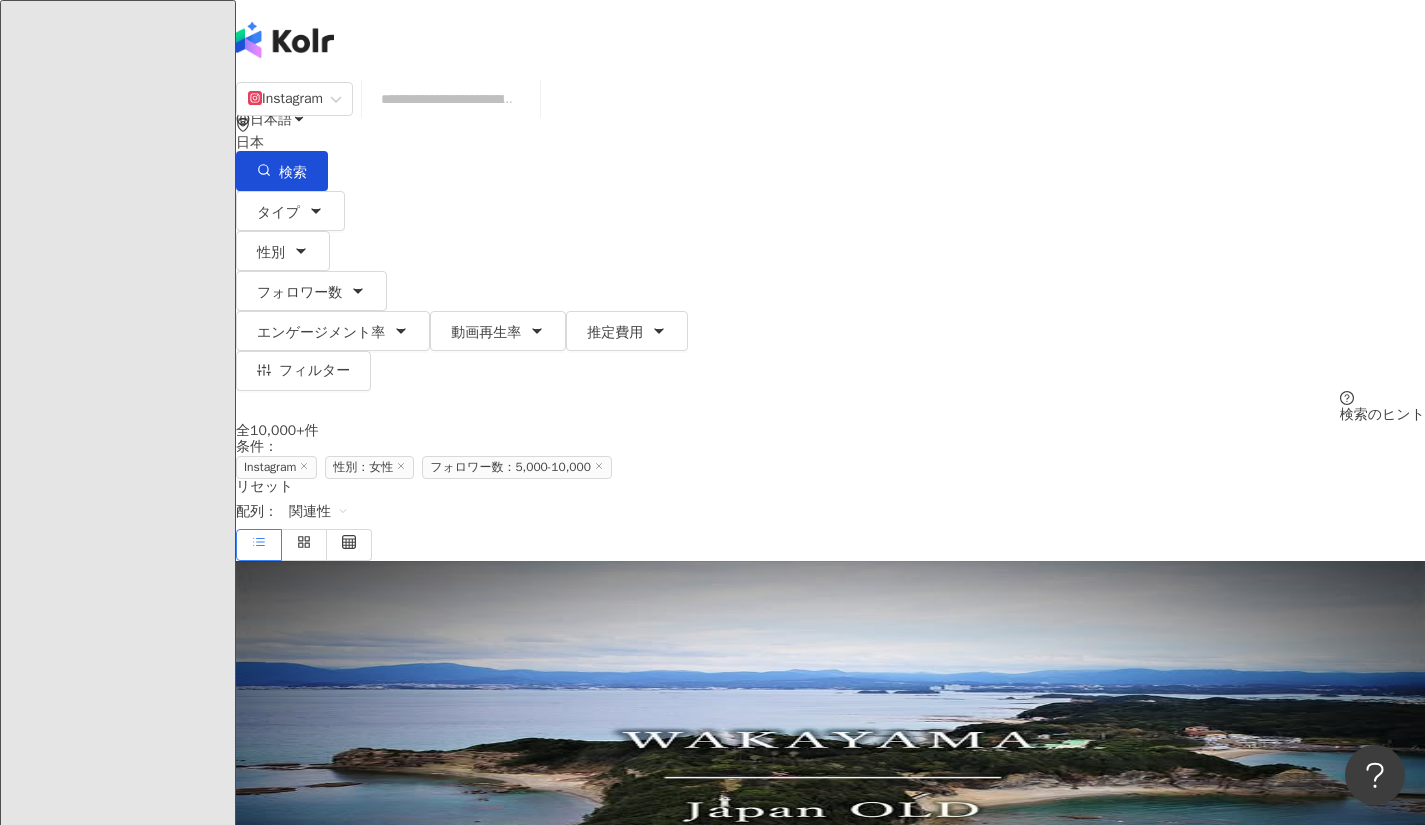 click 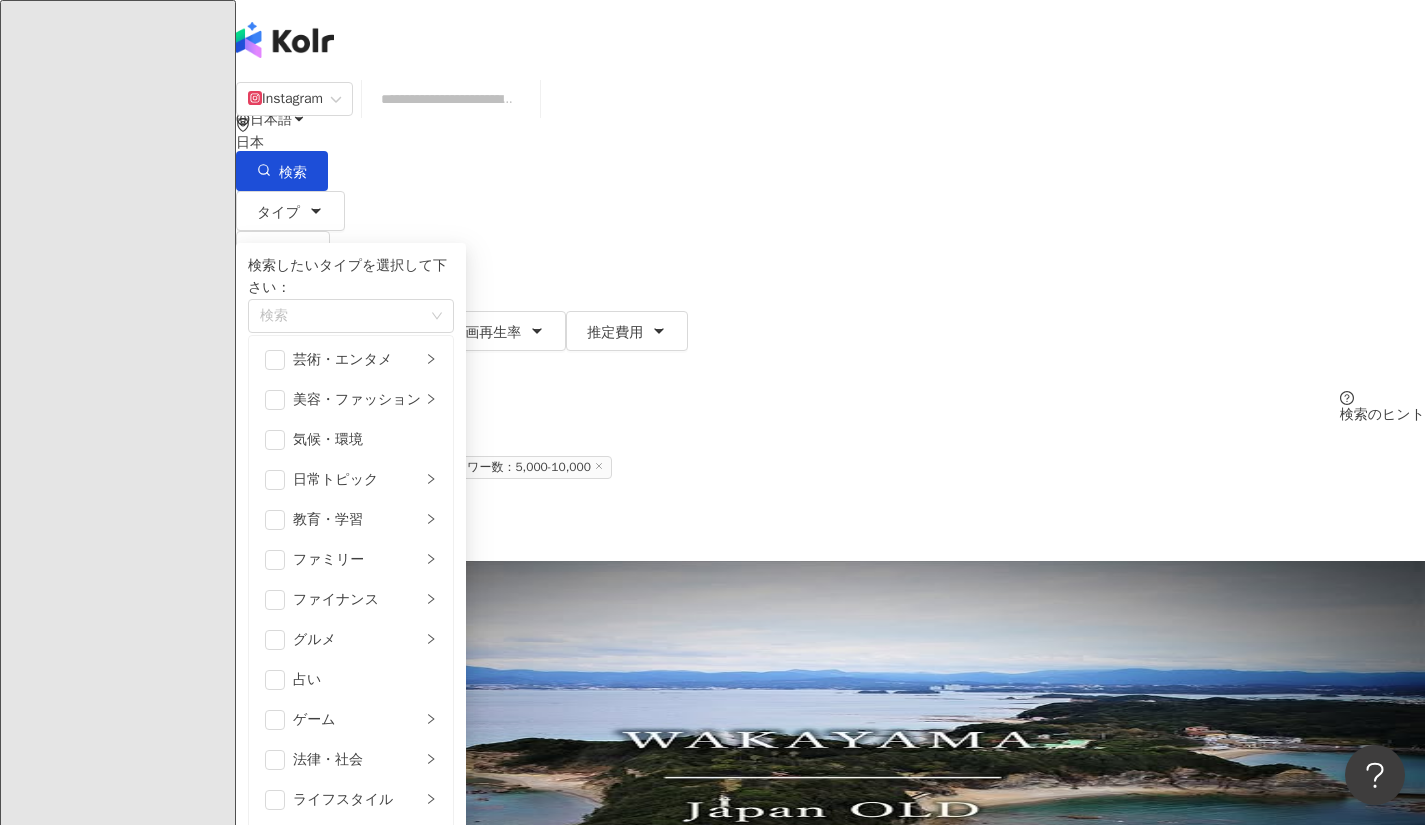 click on "美容・ファッション" at bounding box center [351, 400] 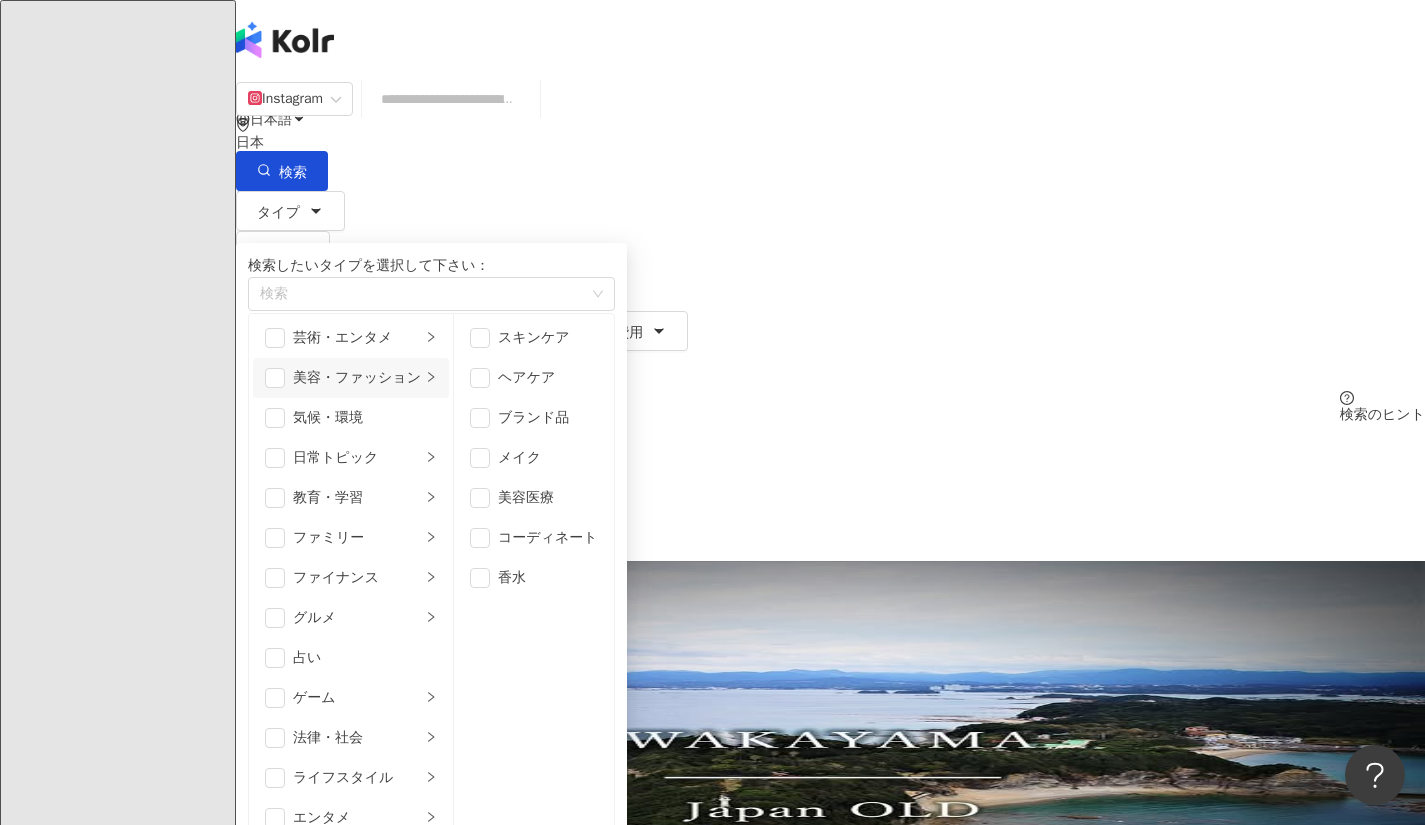 click at bounding box center [480, 338] 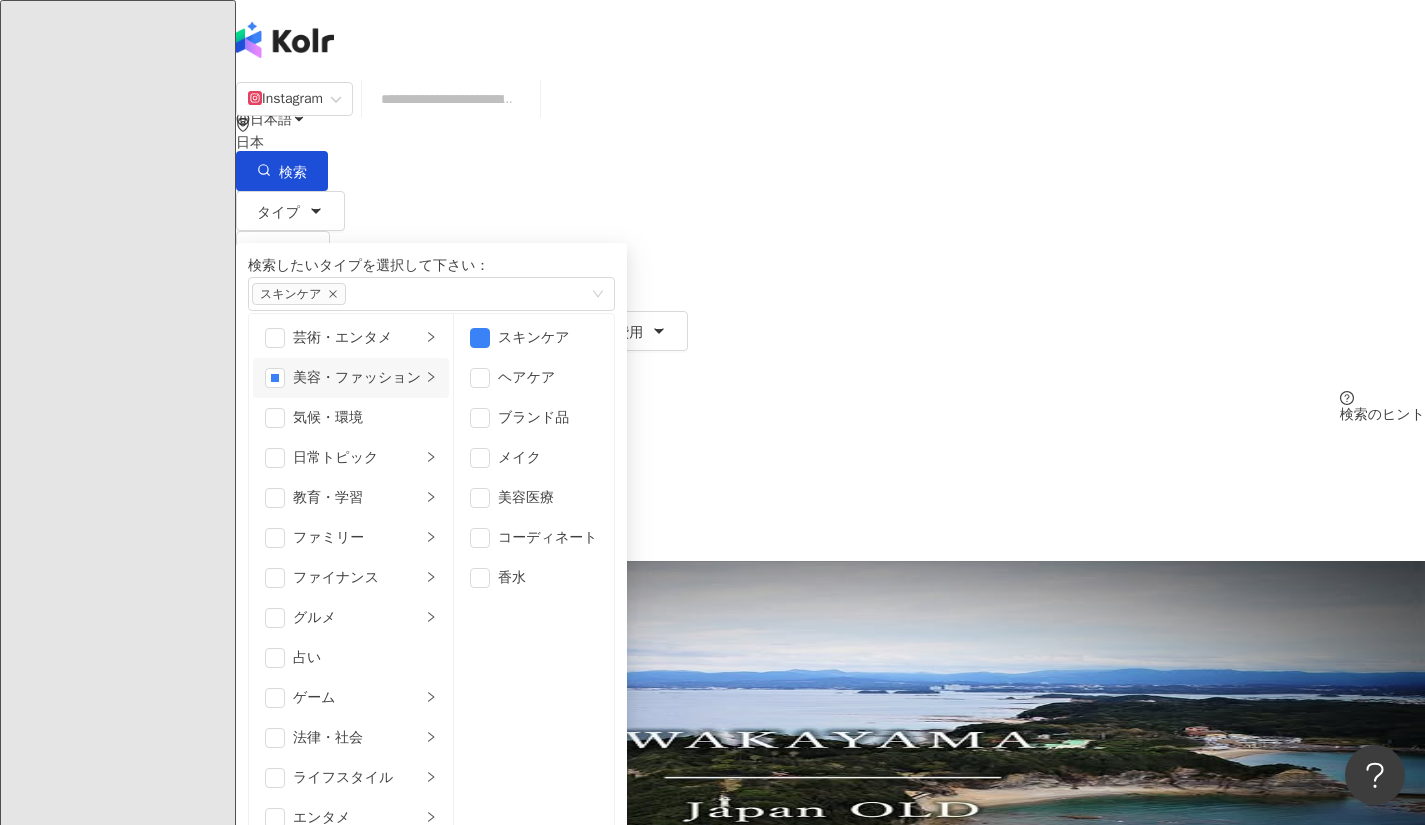 click at bounding box center (480, 378) 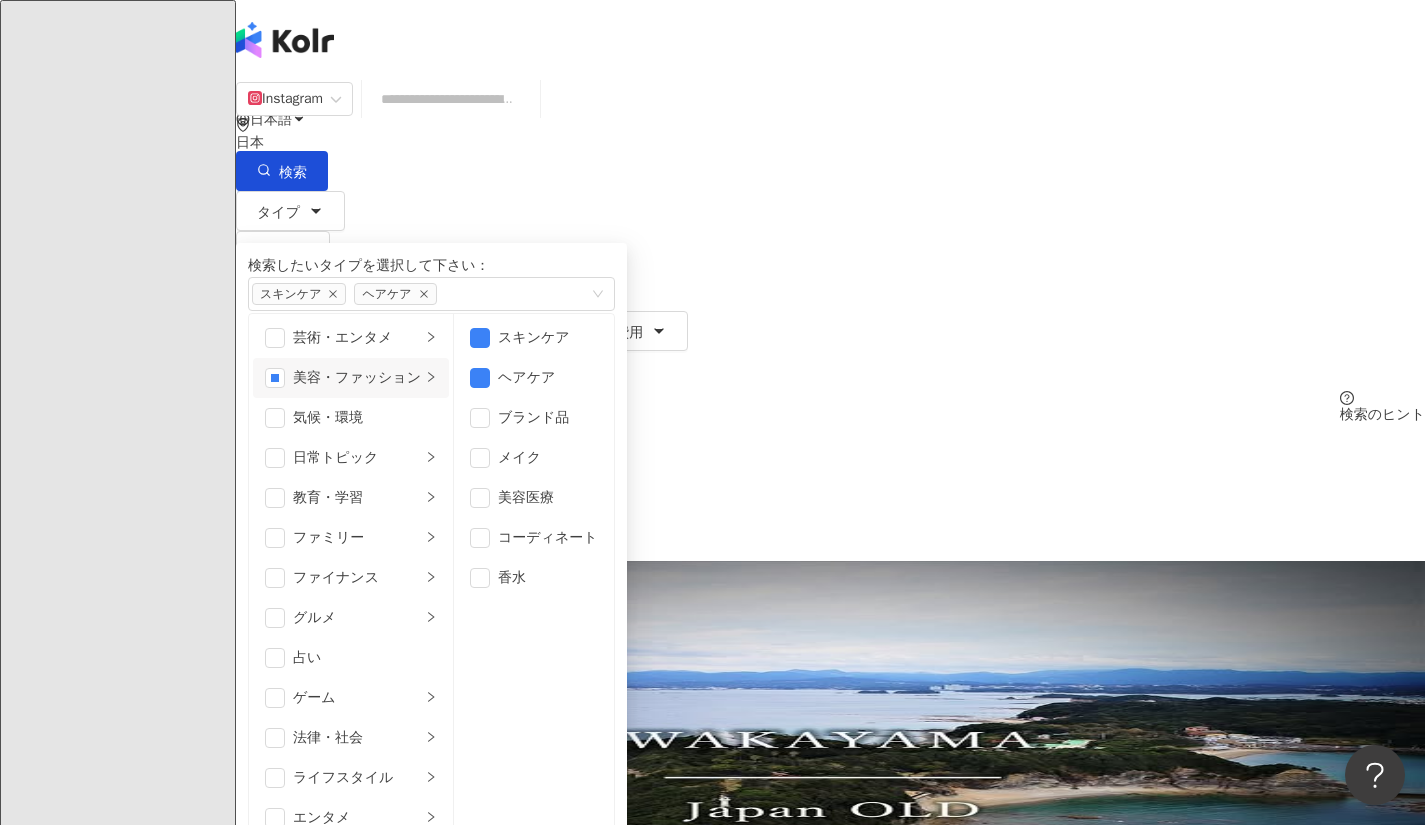 click at bounding box center [480, 418] 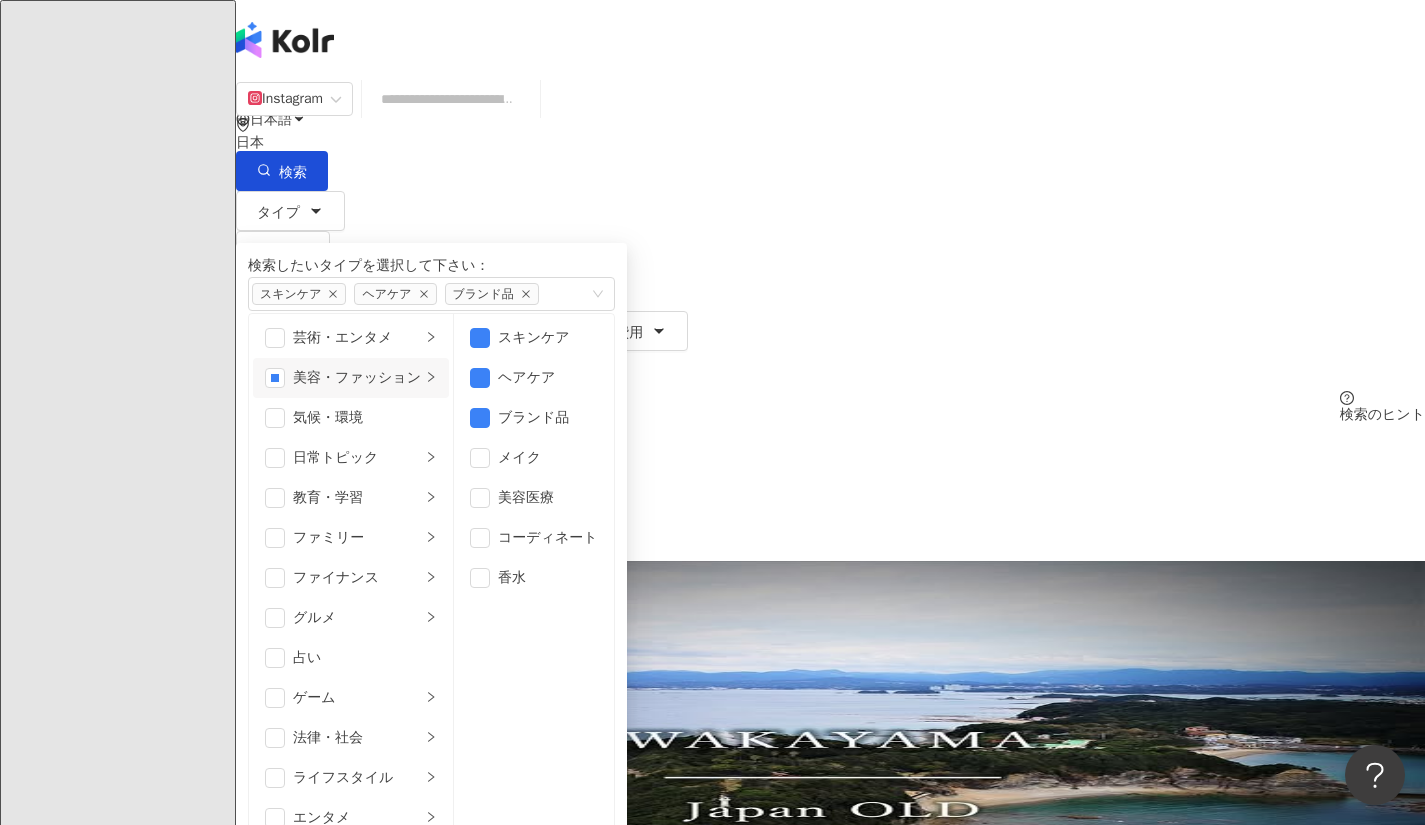 click on "メイク" at bounding box center [534, 458] 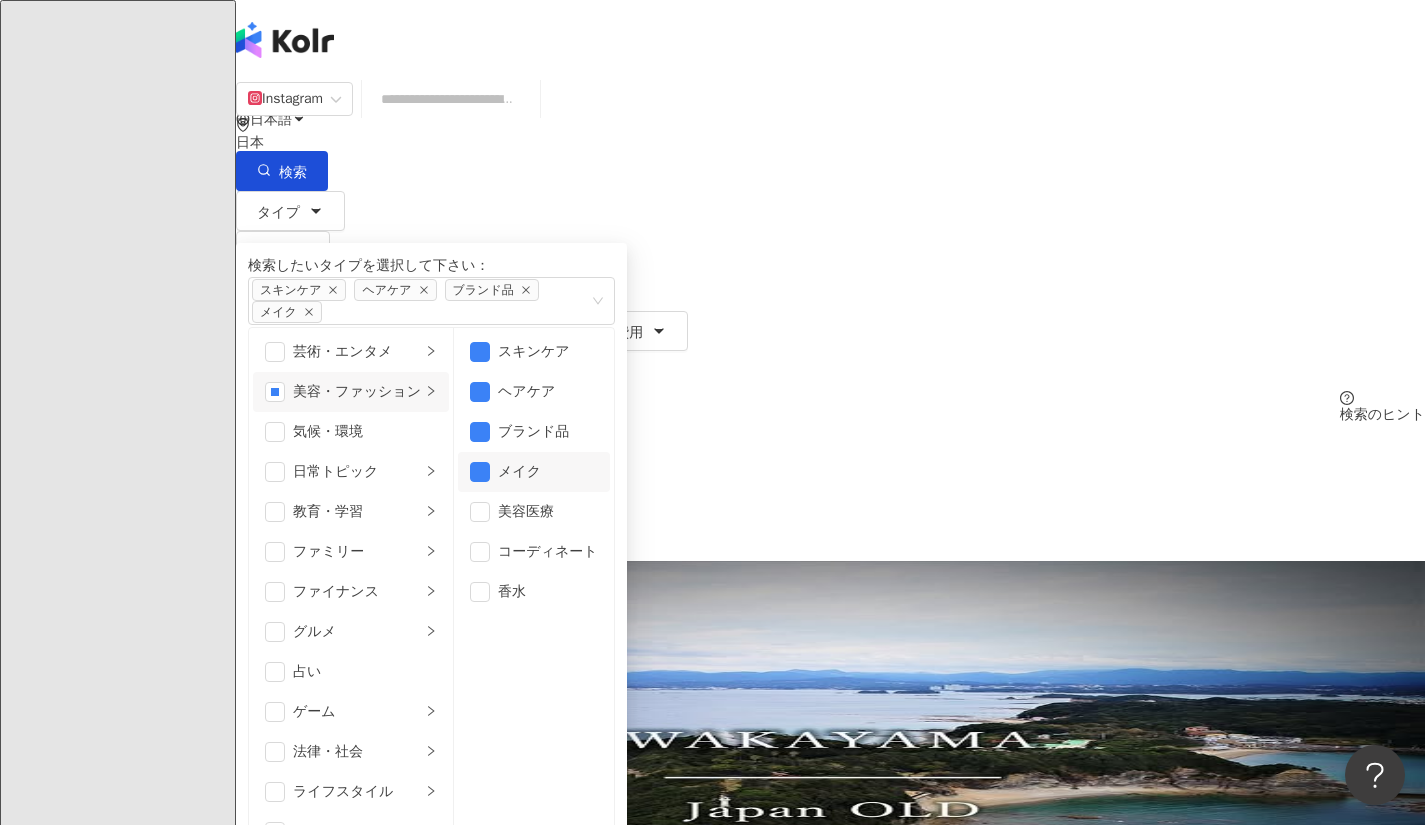 click at bounding box center (480, 592) 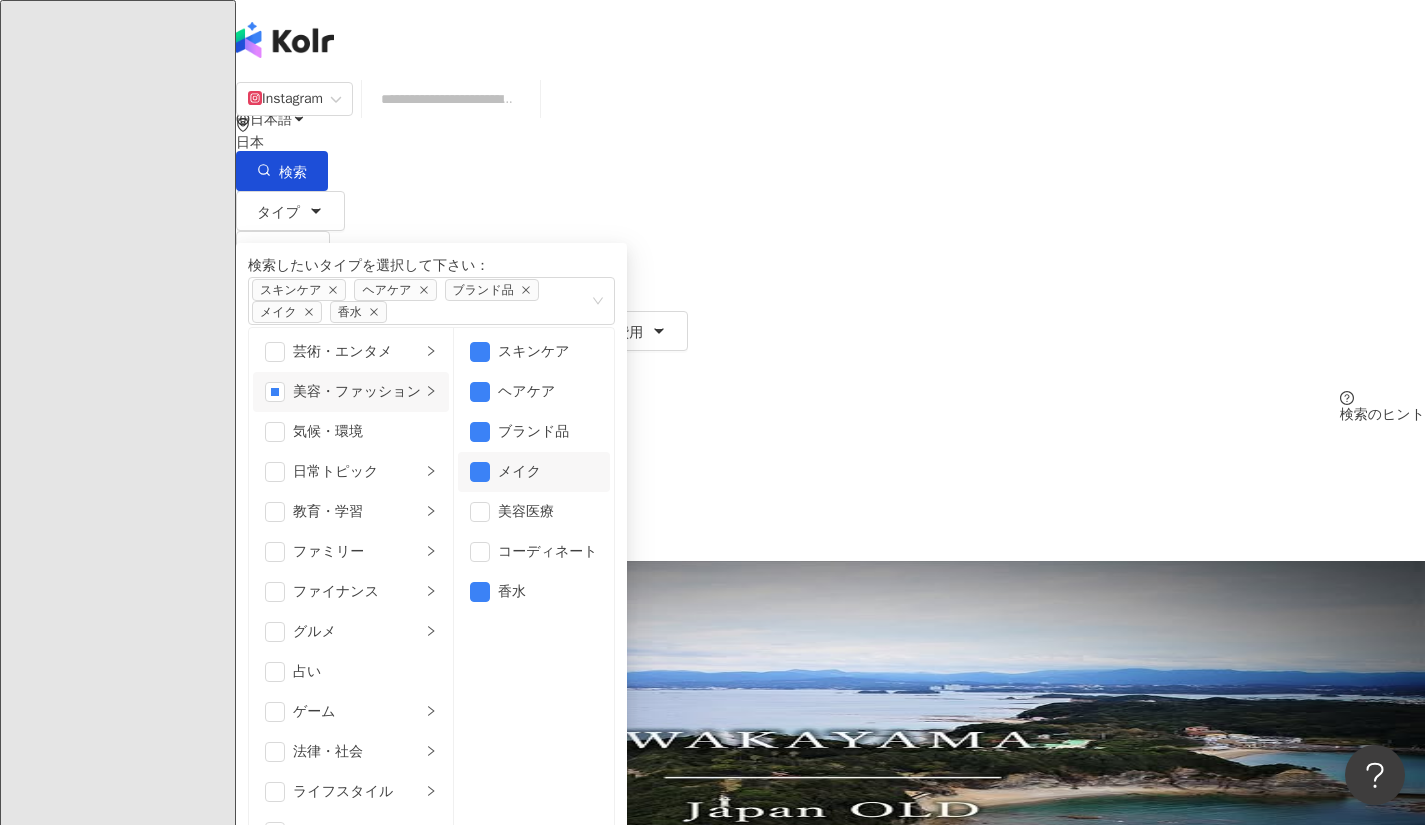 scroll, scrollTop: 13, scrollLeft: 0, axis: vertical 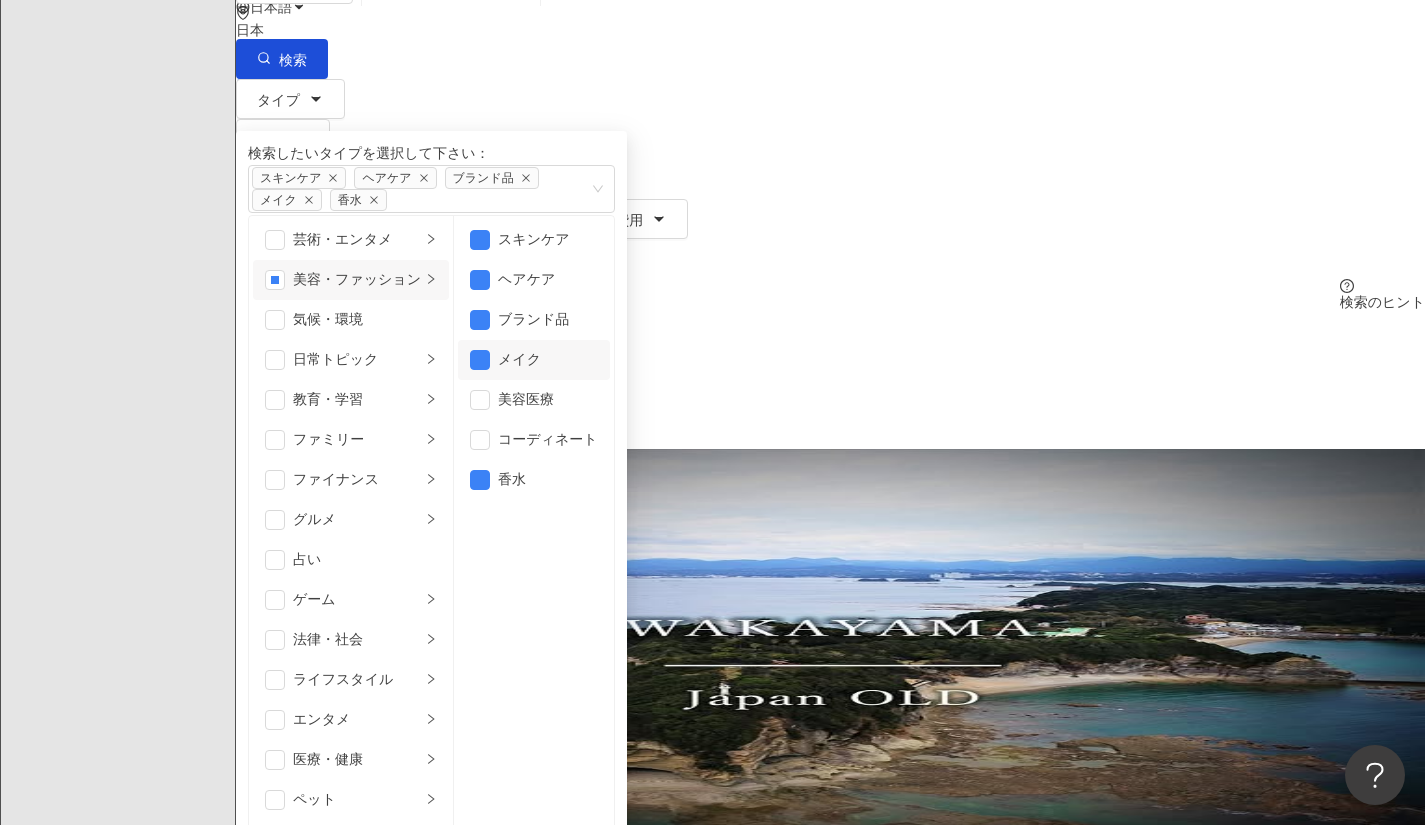 click on "全  10,000+  件 条件 ： Instagram 性別：女性 フォロワー数：5,000-10,000 リセット 配列： 関連性" at bounding box center [830, 379] 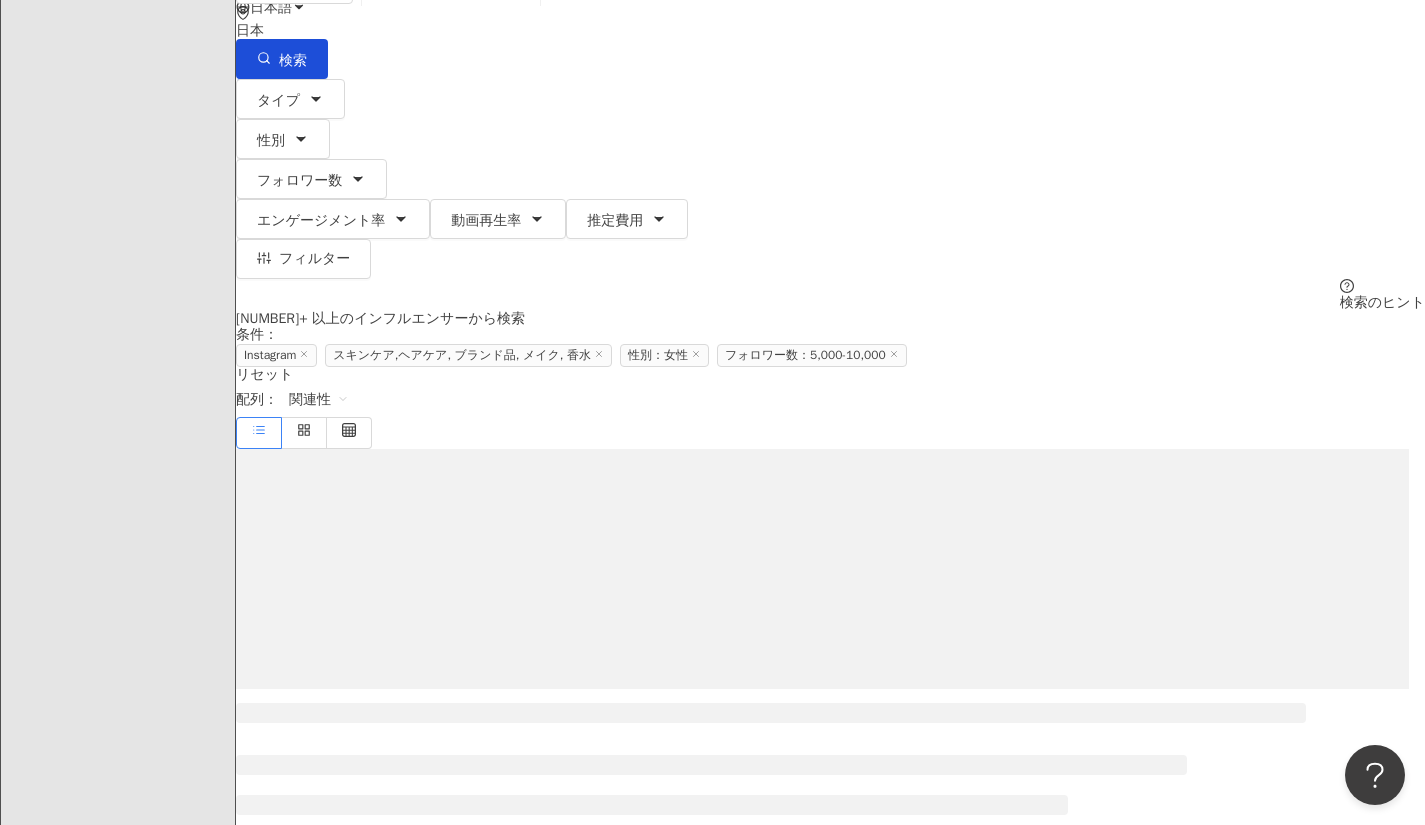 scroll, scrollTop: 0, scrollLeft: 0, axis: both 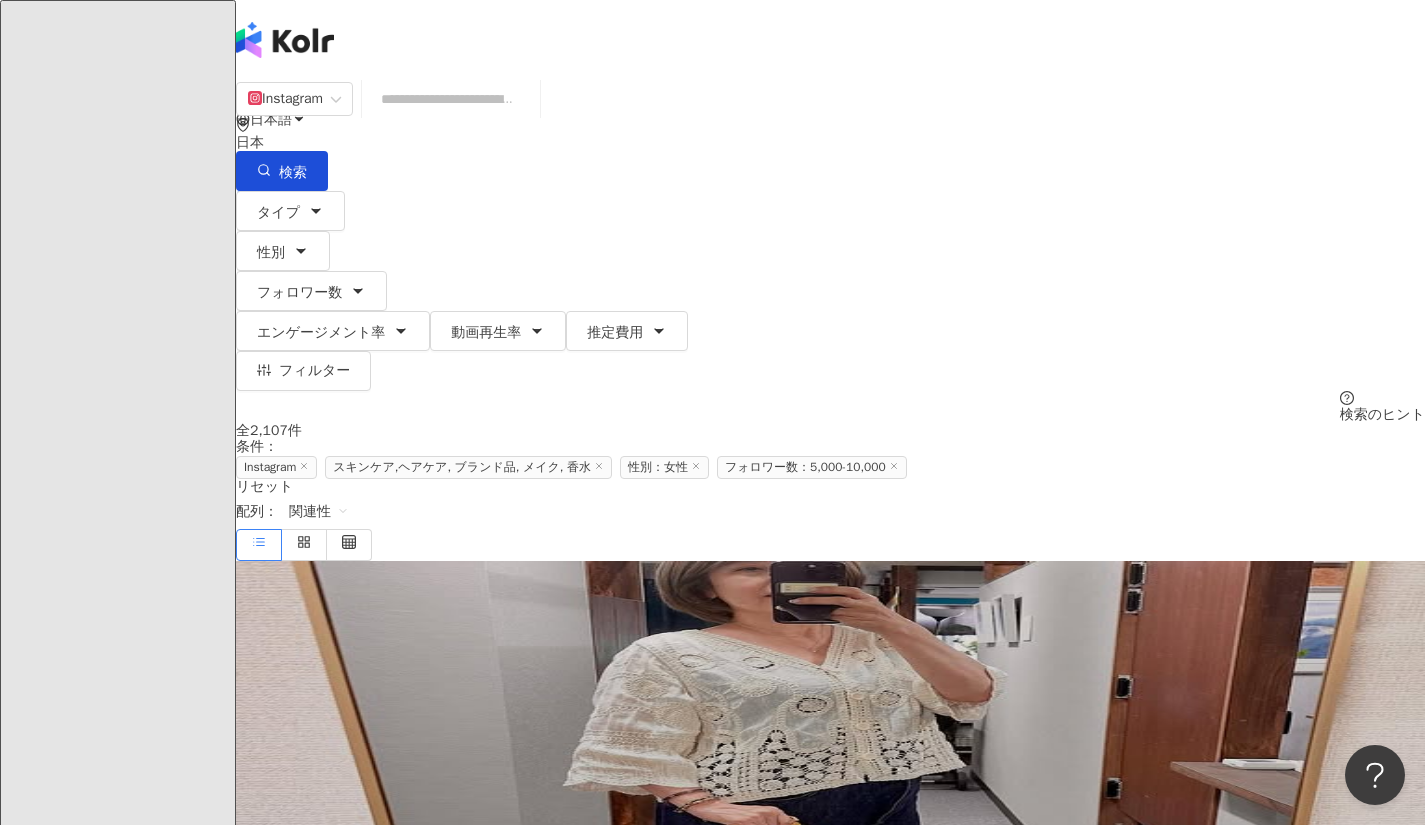 click on "yoriko makeup channel" at bounding box center (306, 718) 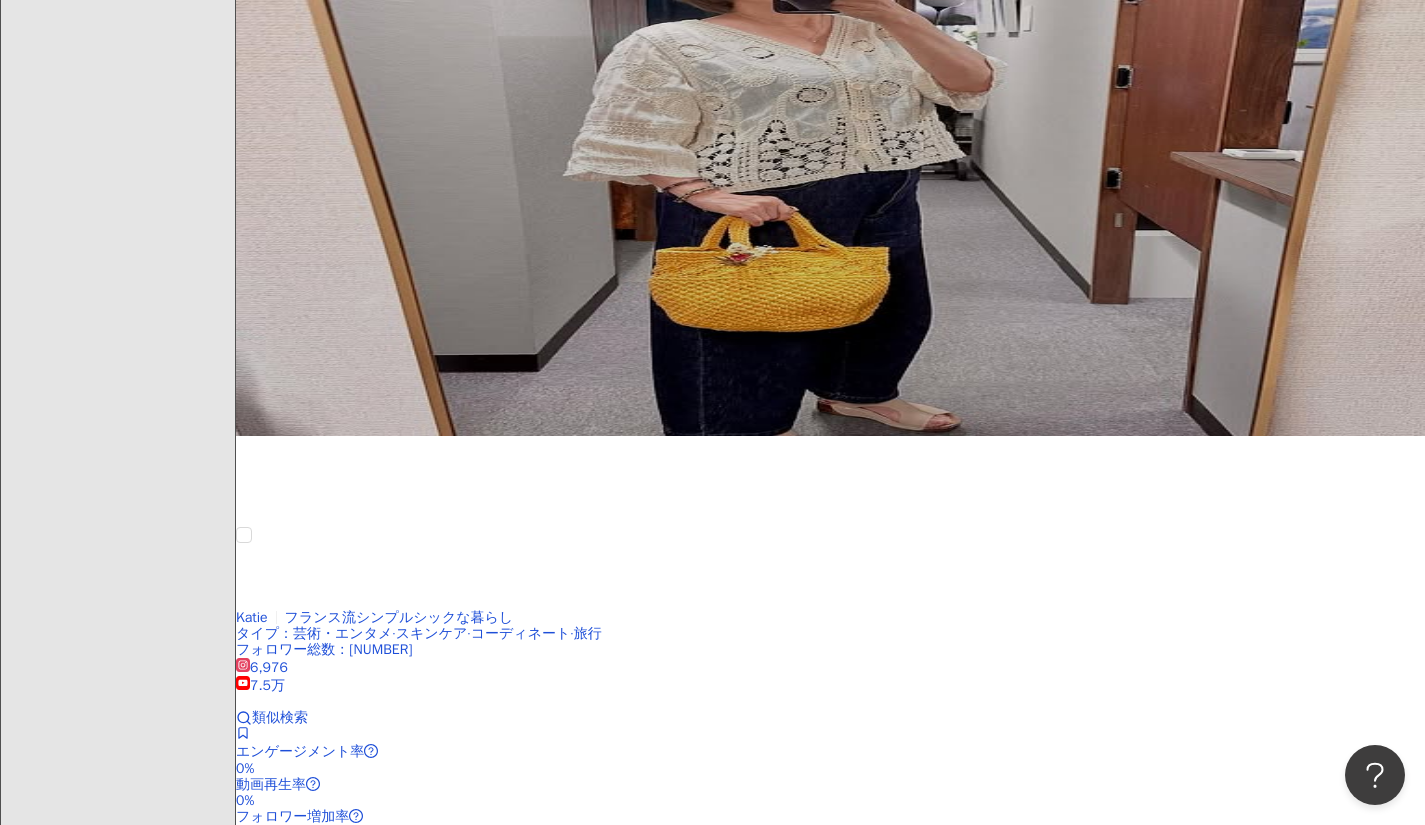 scroll, scrollTop: 578, scrollLeft: 0, axis: vertical 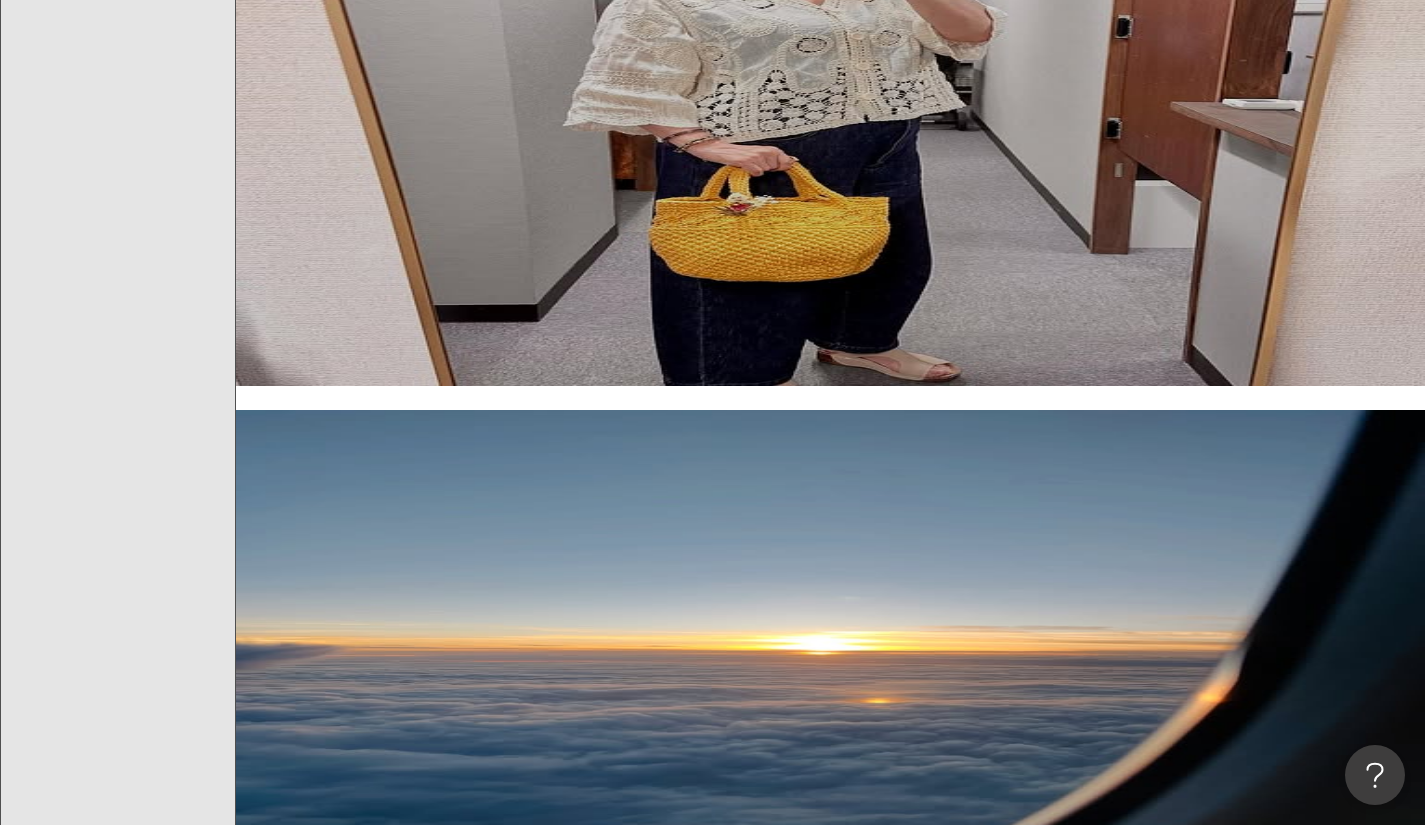 click on "DJ黒髪のリリー" at bounding box center (294, 1022) 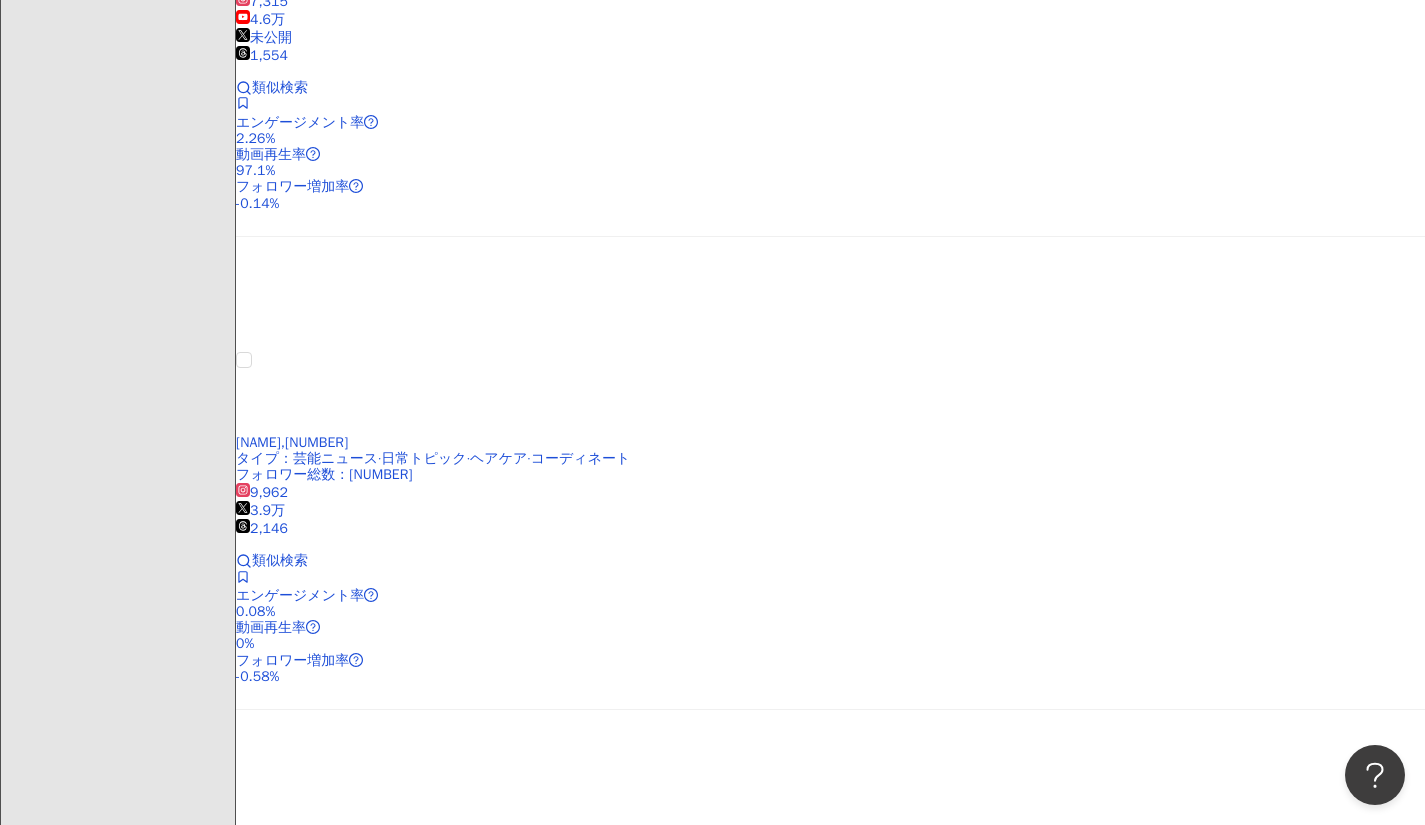 scroll, scrollTop: 1650, scrollLeft: 0, axis: vertical 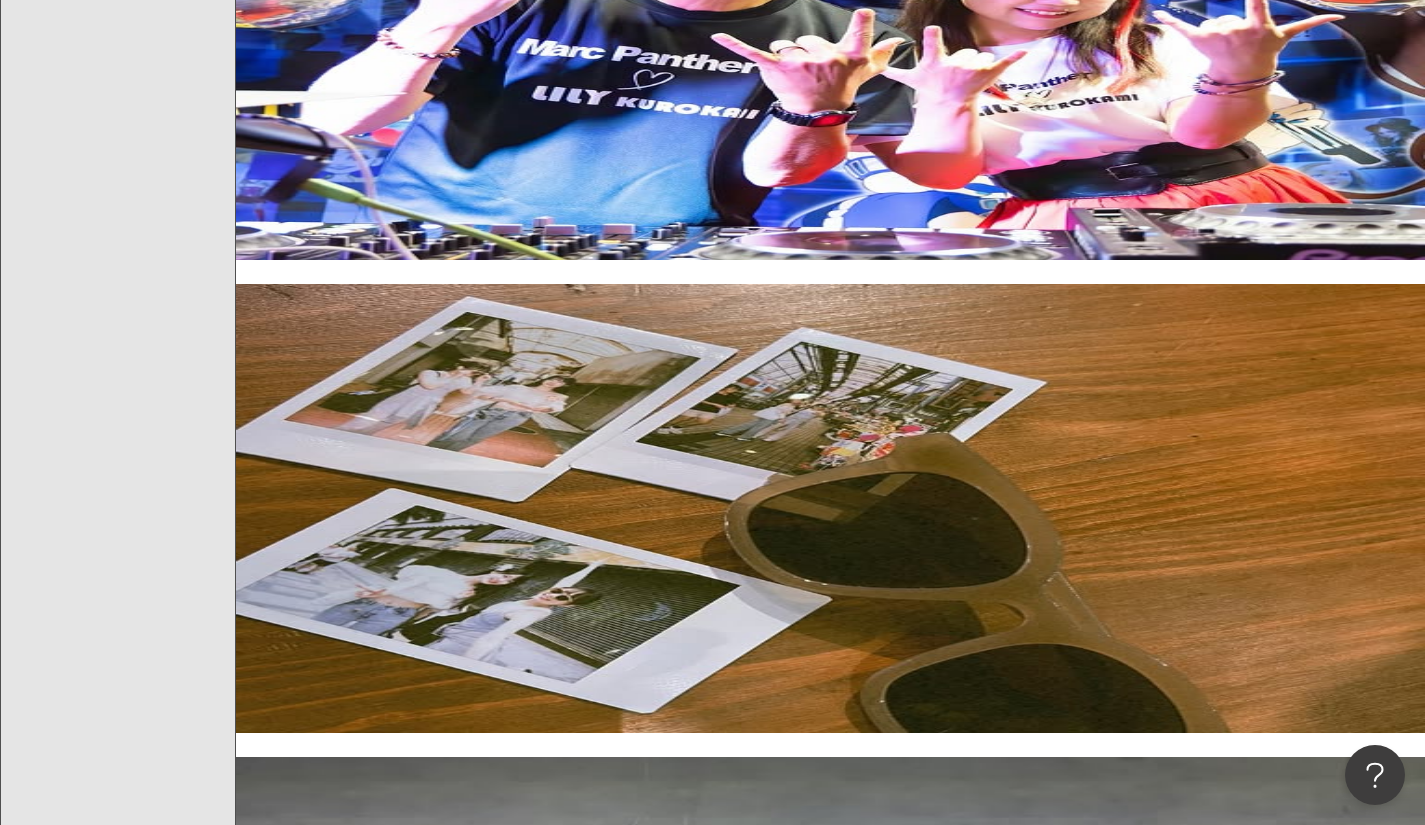 click on "miyabi channel" at bounding box center [281, 1896] 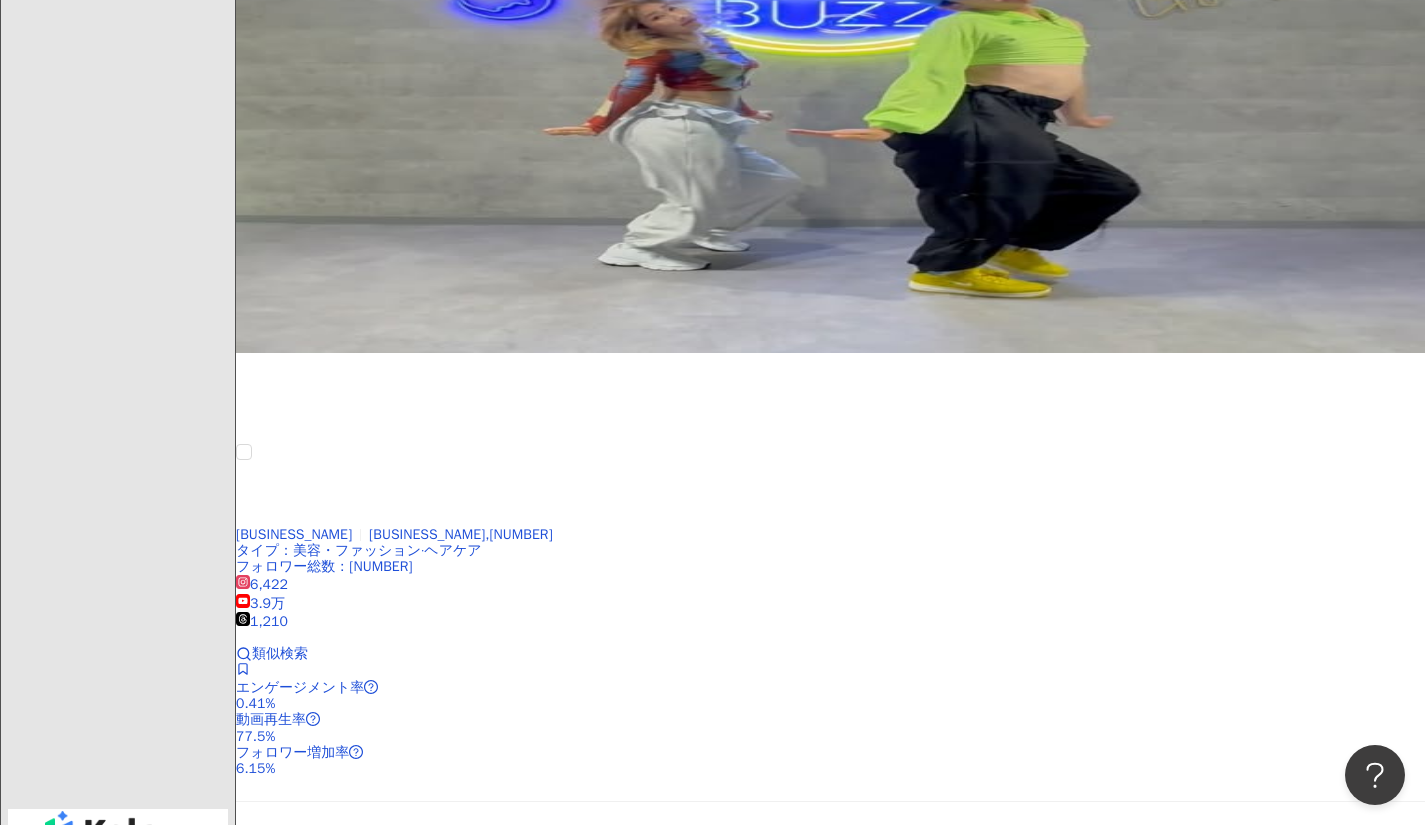 scroll, scrollTop: 2546, scrollLeft: 0, axis: vertical 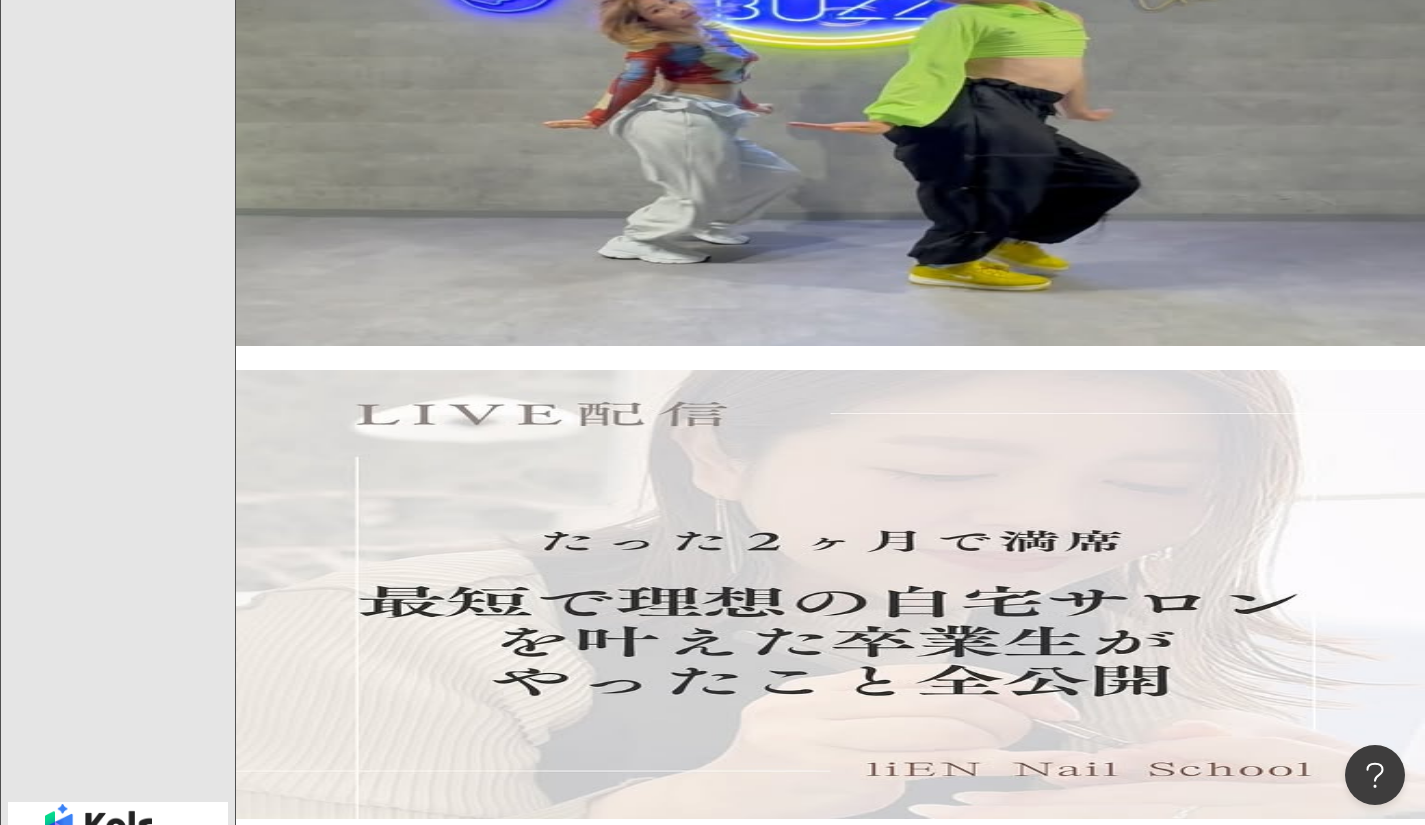 click on "areshannあれしゃん" at bounding box center (300, 2419) 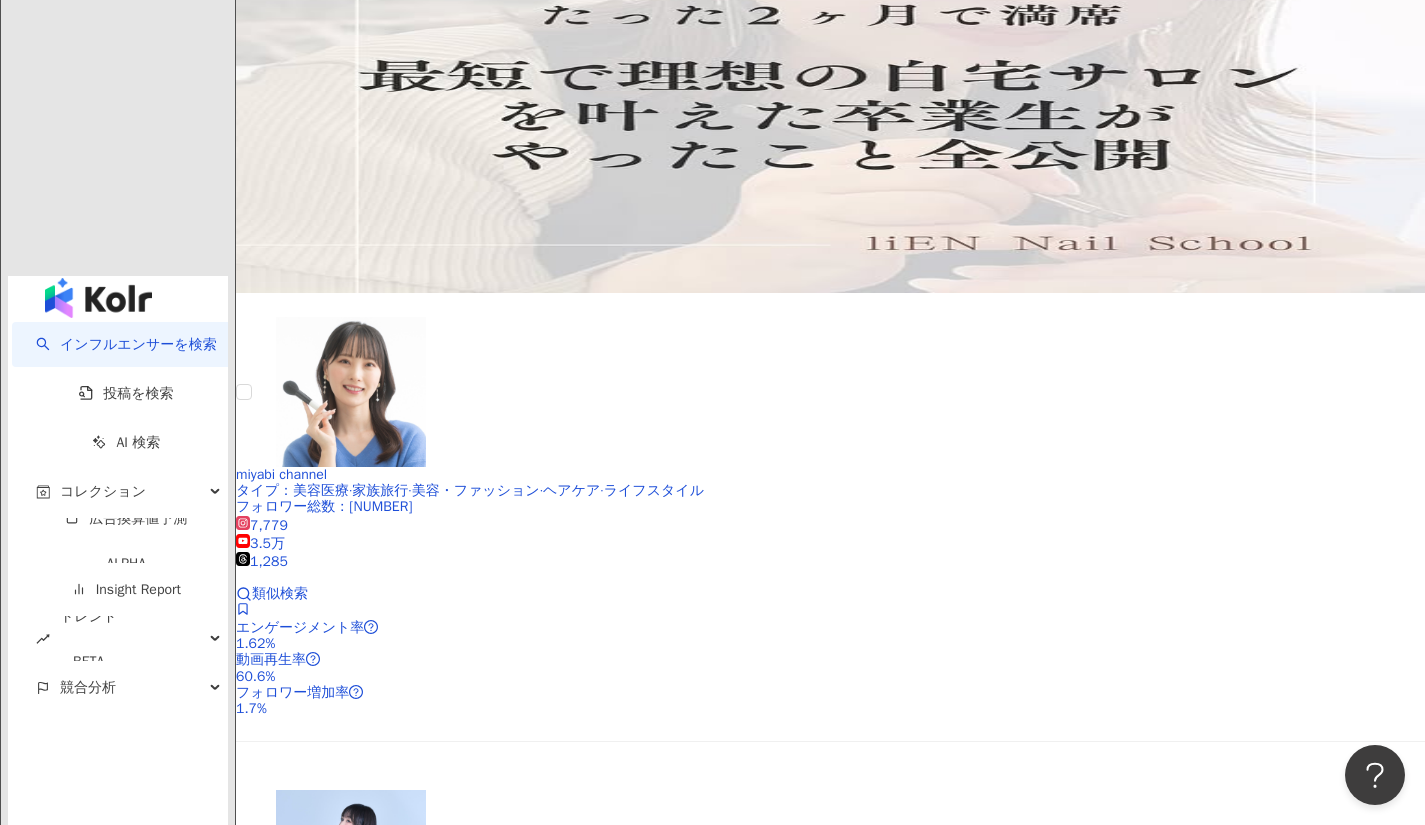scroll, scrollTop: 3085, scrollLeft: 0, axis: vertical 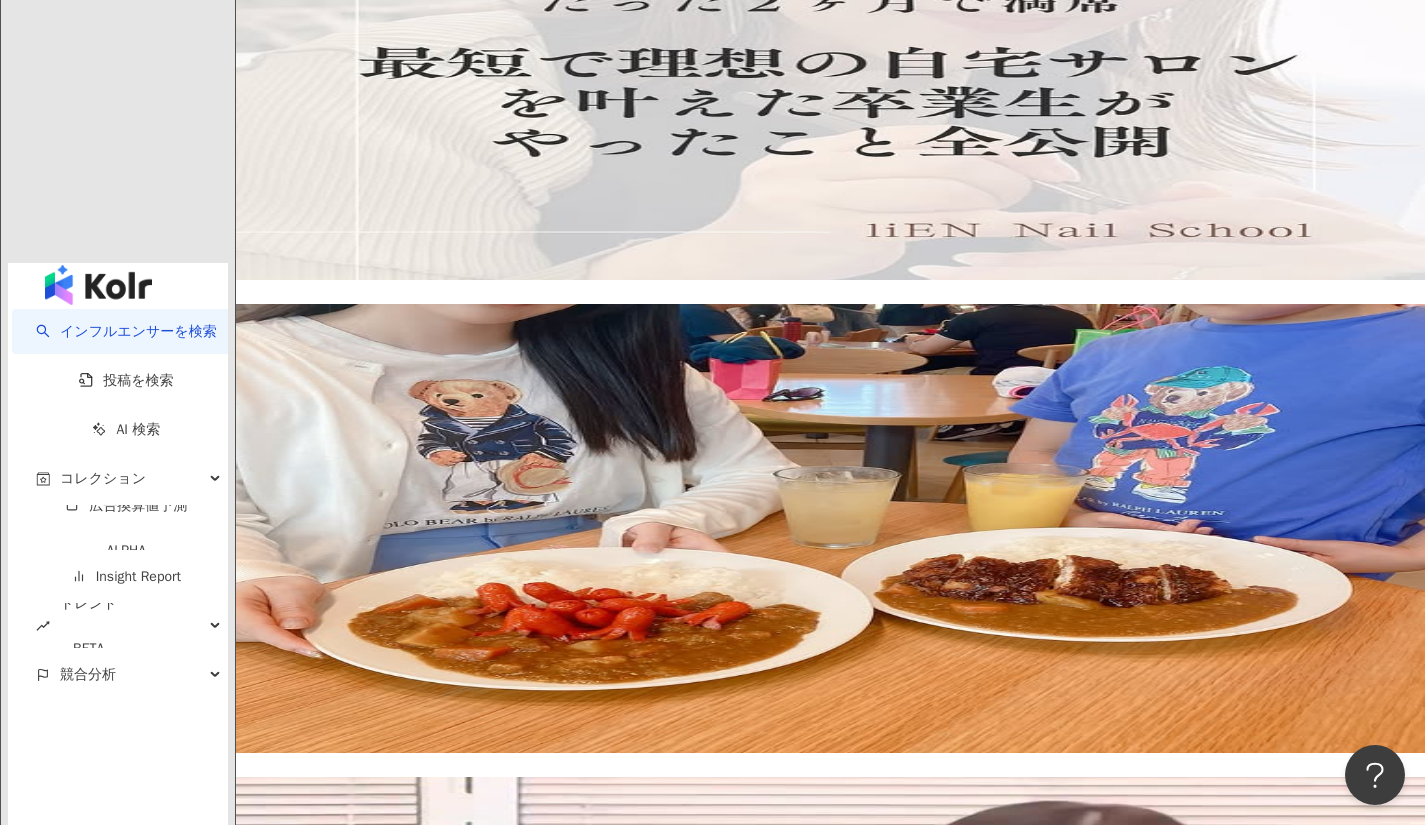 click on "次のページ" at bounding box center [594, 3157] 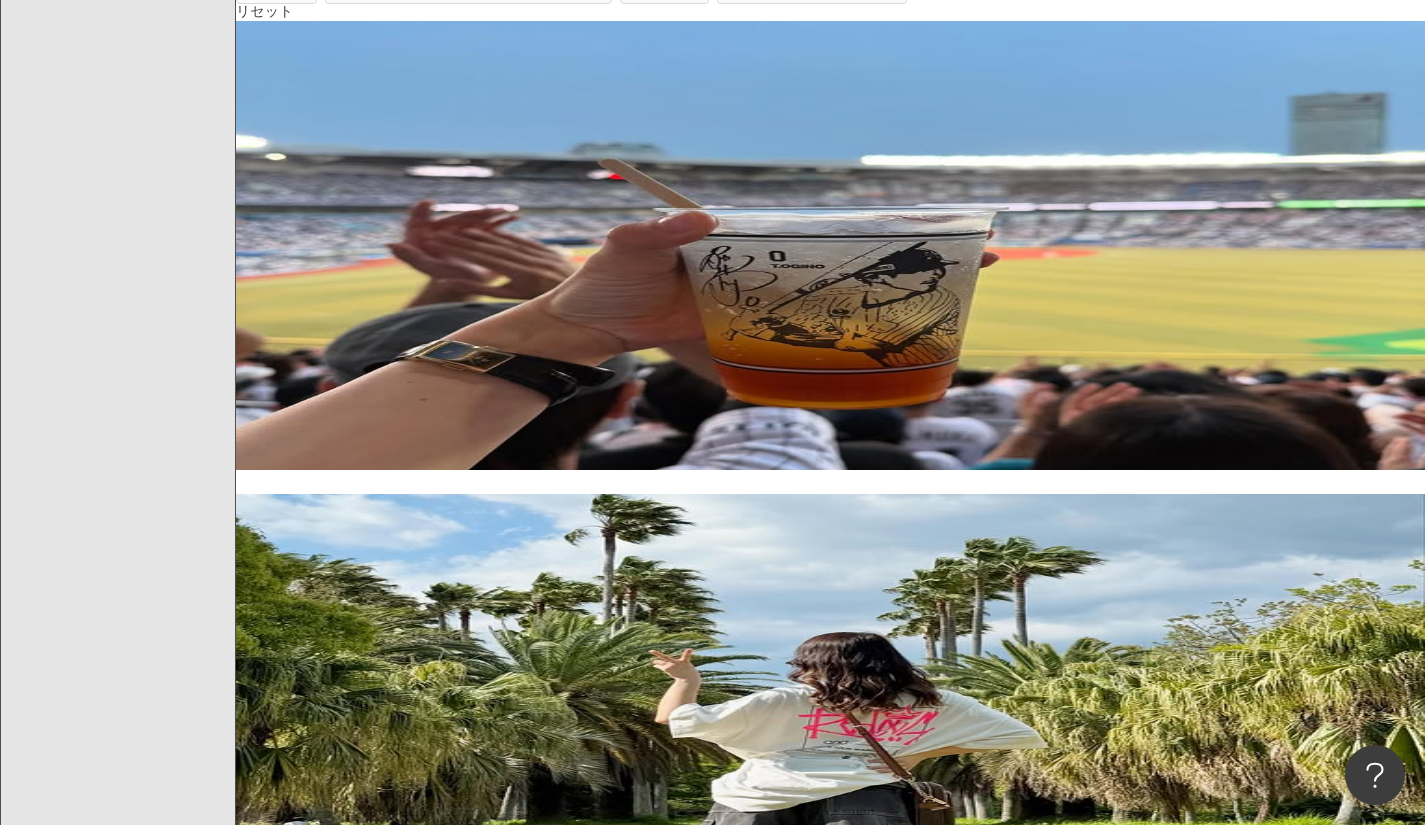 scroll, scrollTop: 0, scrollLeft: 0, axis: both 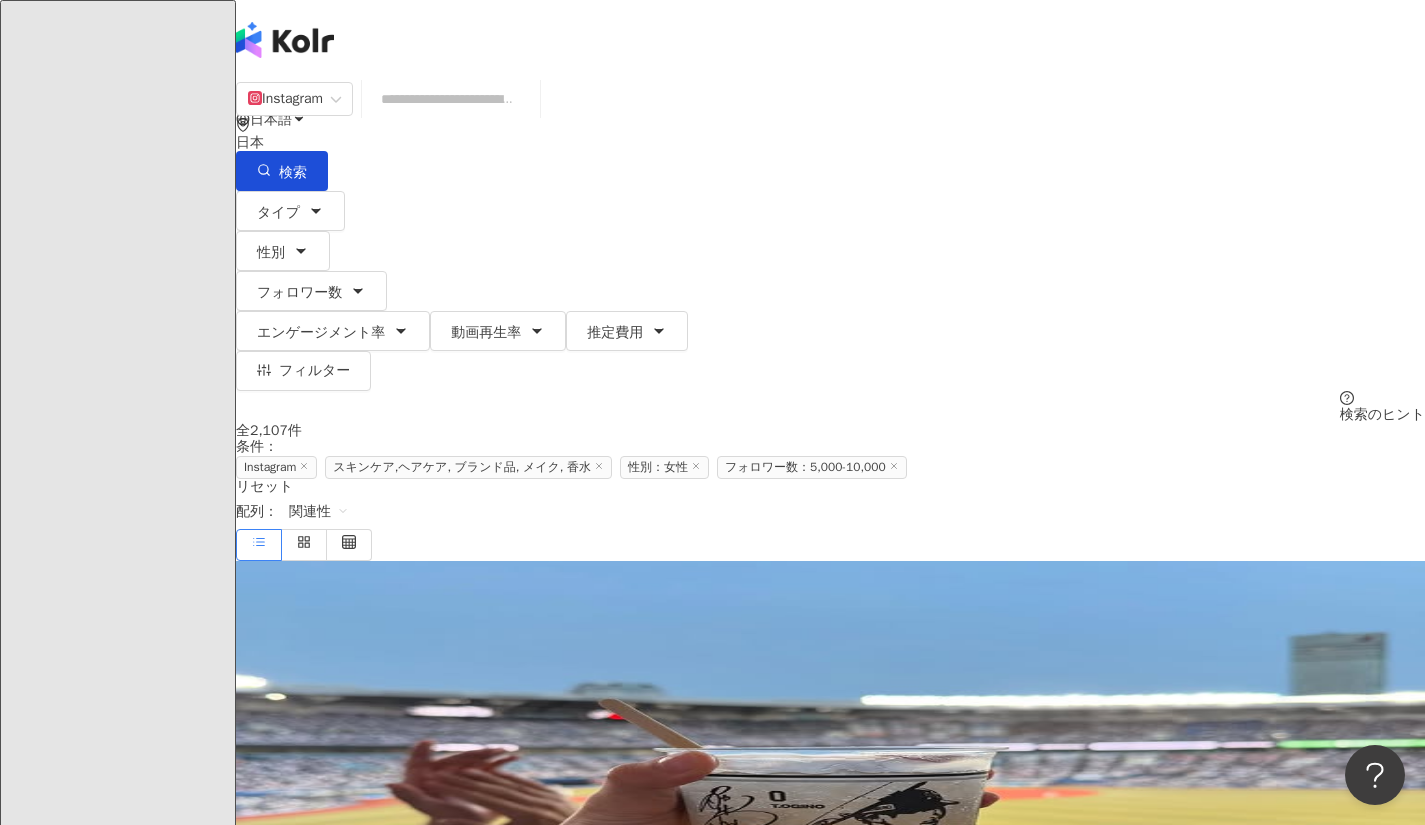 click on "長宗 遥（はるか） harukaa_0607 タイプ ： 実況  ·  美容・ファッション  ·  ヘアケア フォロワー総数 ： 23,572 8,072 tiktok-icon 1.6万 未公開 類似検索" at bounding box center [830, 778] 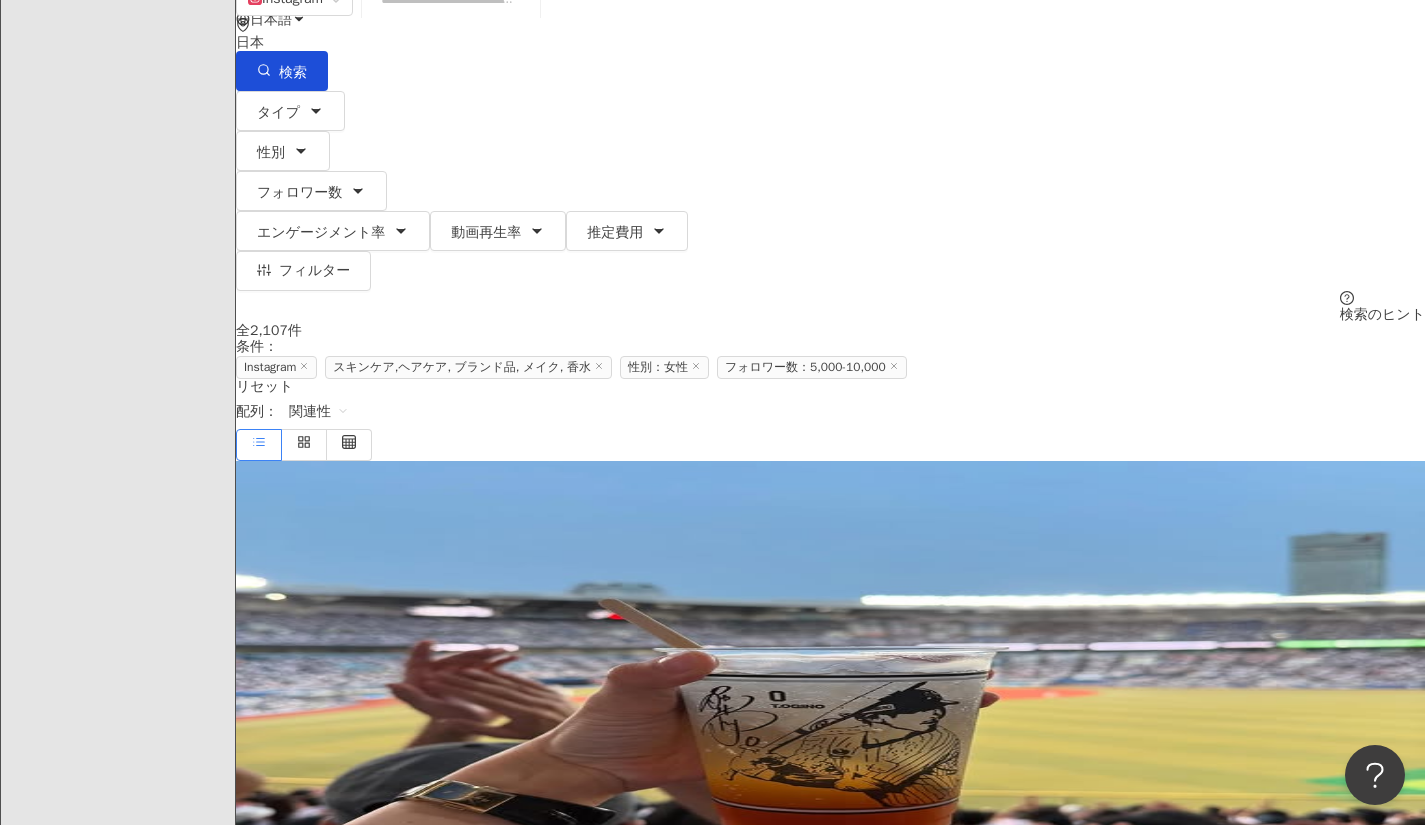 scroll, scrollTop: 109, scrollLeft: 0, axis: vertical 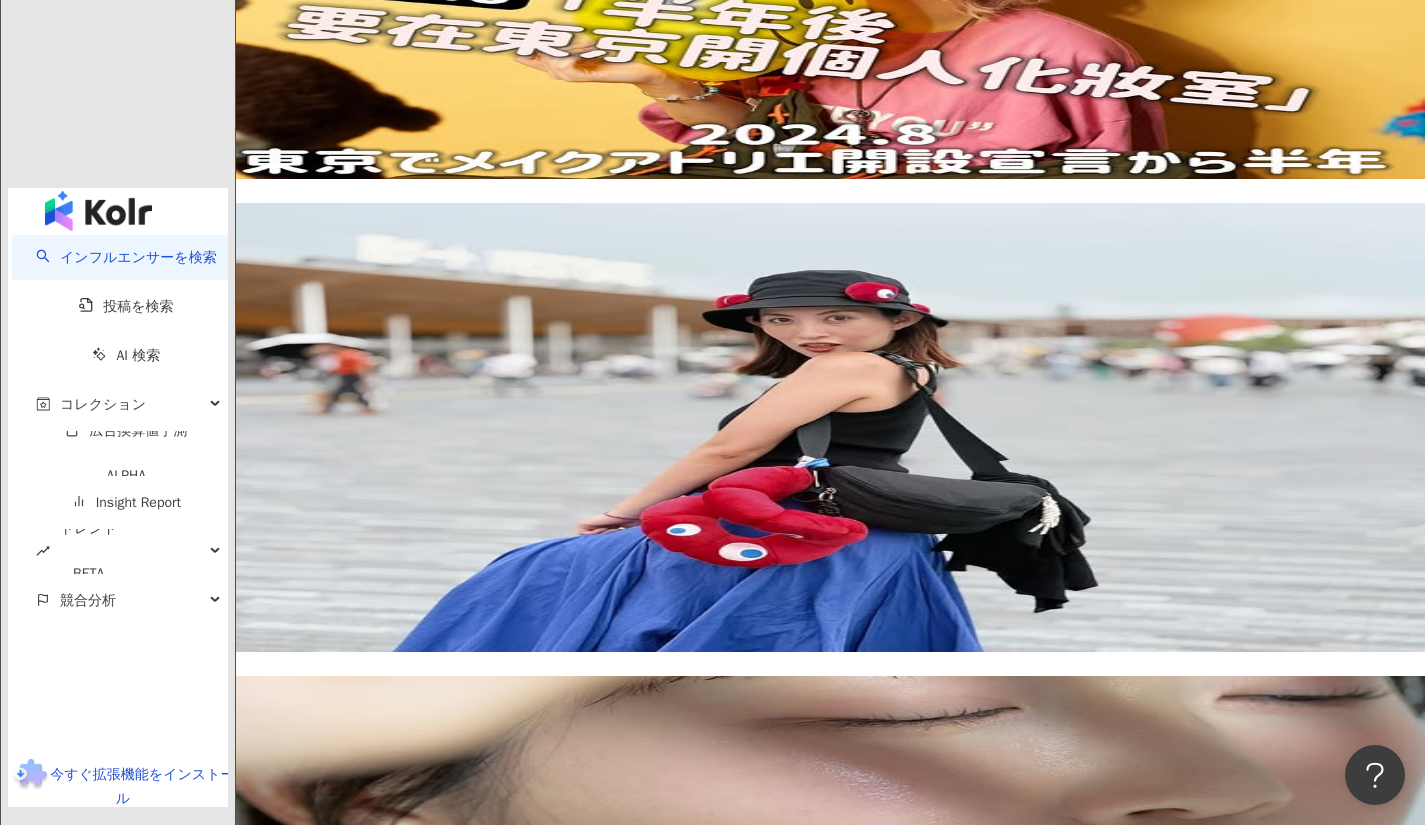 click on "さあや /SA-YA,311181737 タイプ ： 美容医療  ·  美容・ファッション  ·  日常トピック  ·  ヘアケア  ·  旅行 フォロワー総数 ： 11,005 9,995 1,010 類似検索" at bounding box center (830, 2776) 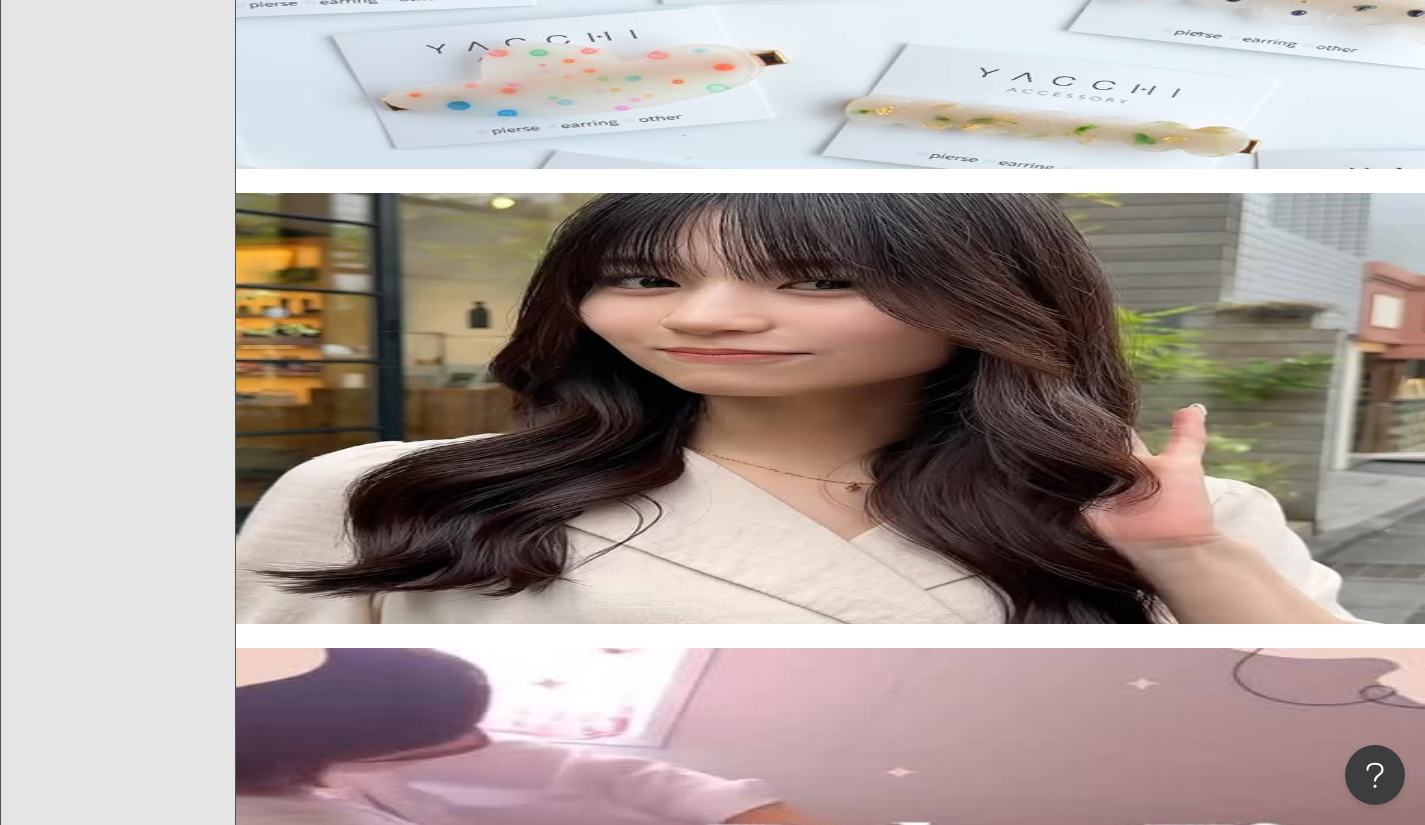 scroll, scrollTop: 1198, scrollLeft: 0, axis: vertical 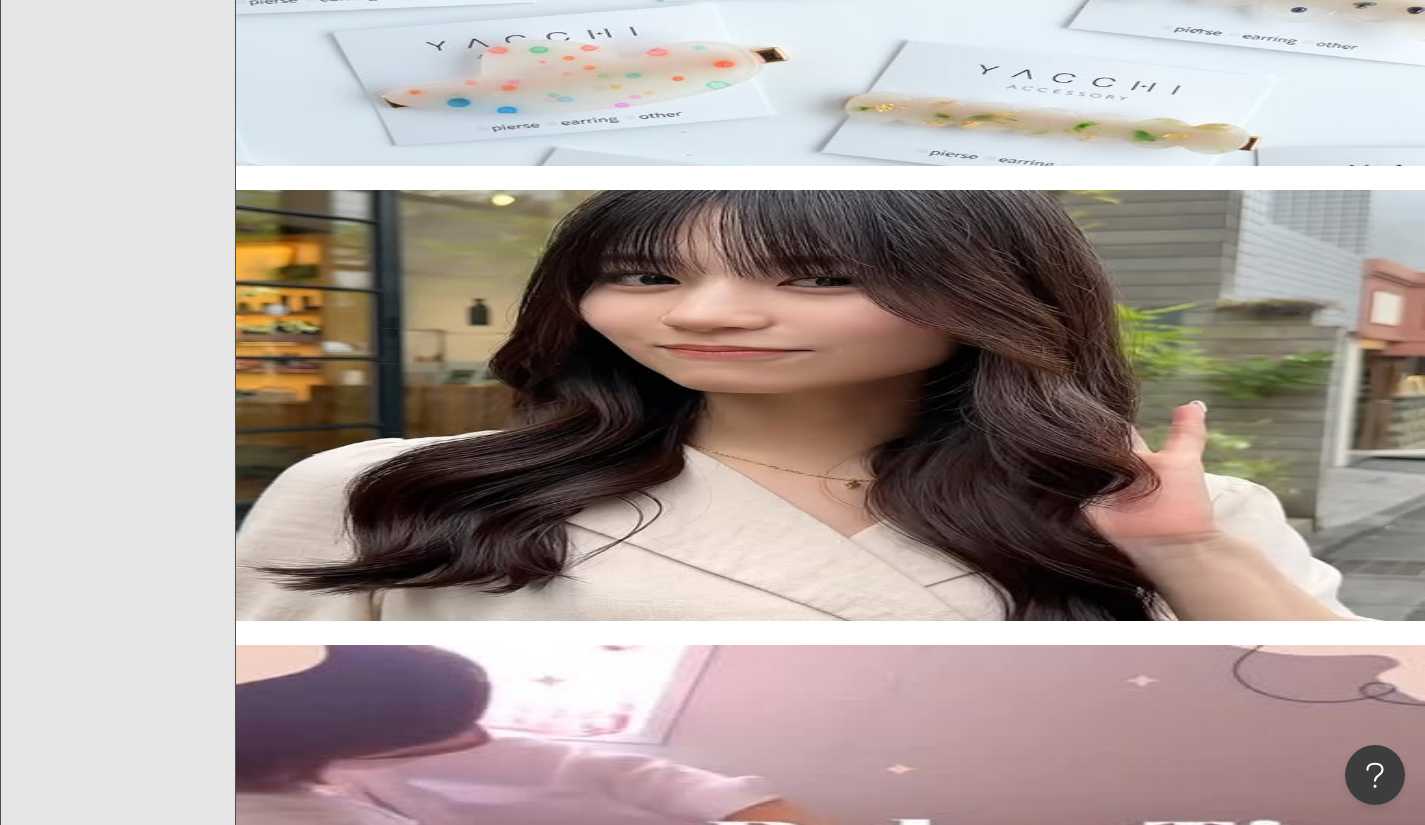 click on "mayu,3059747681" at bounding box center [292, 1694] 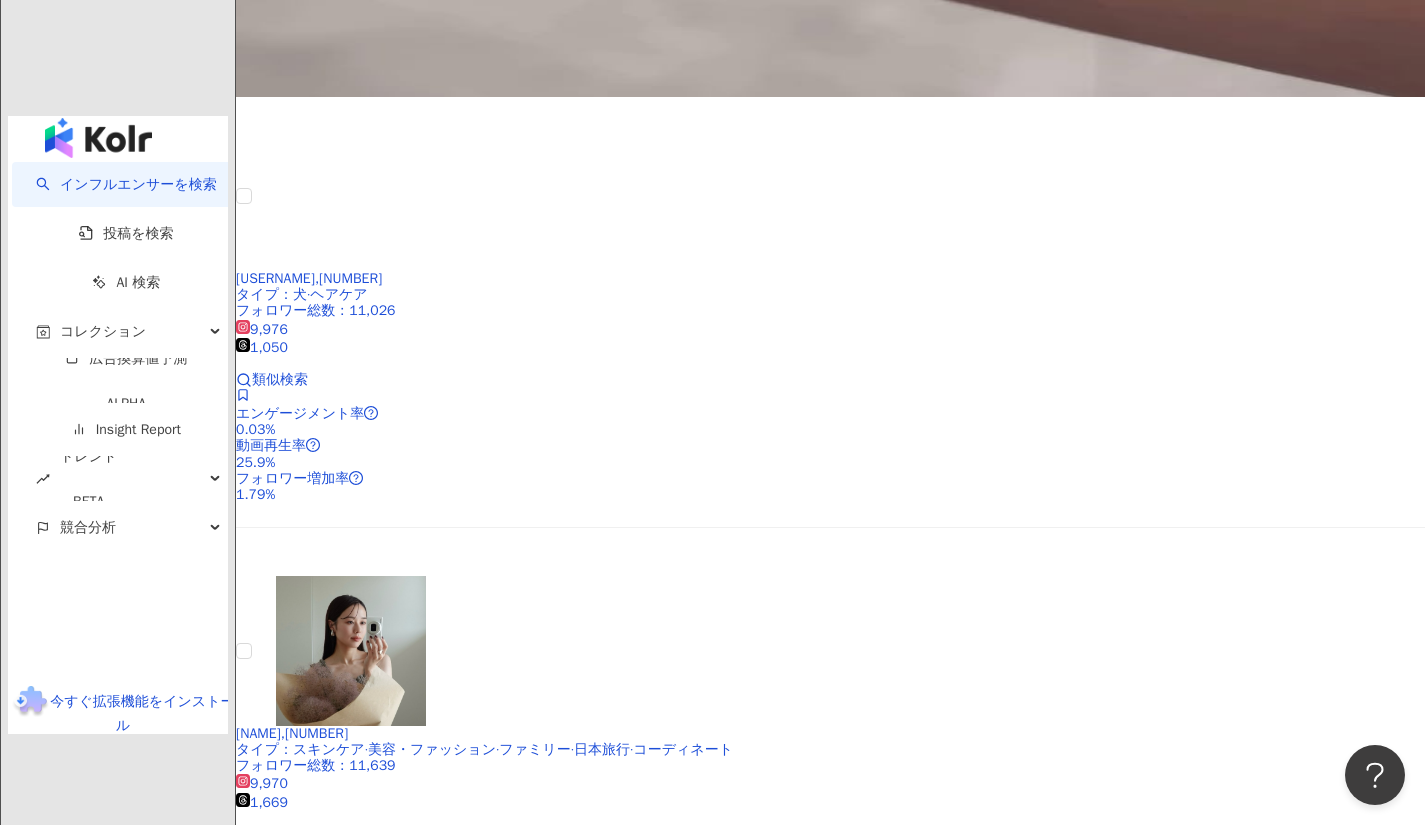 scroll, scrollTop: 3084, scrollLeft: 0, axis: vertical 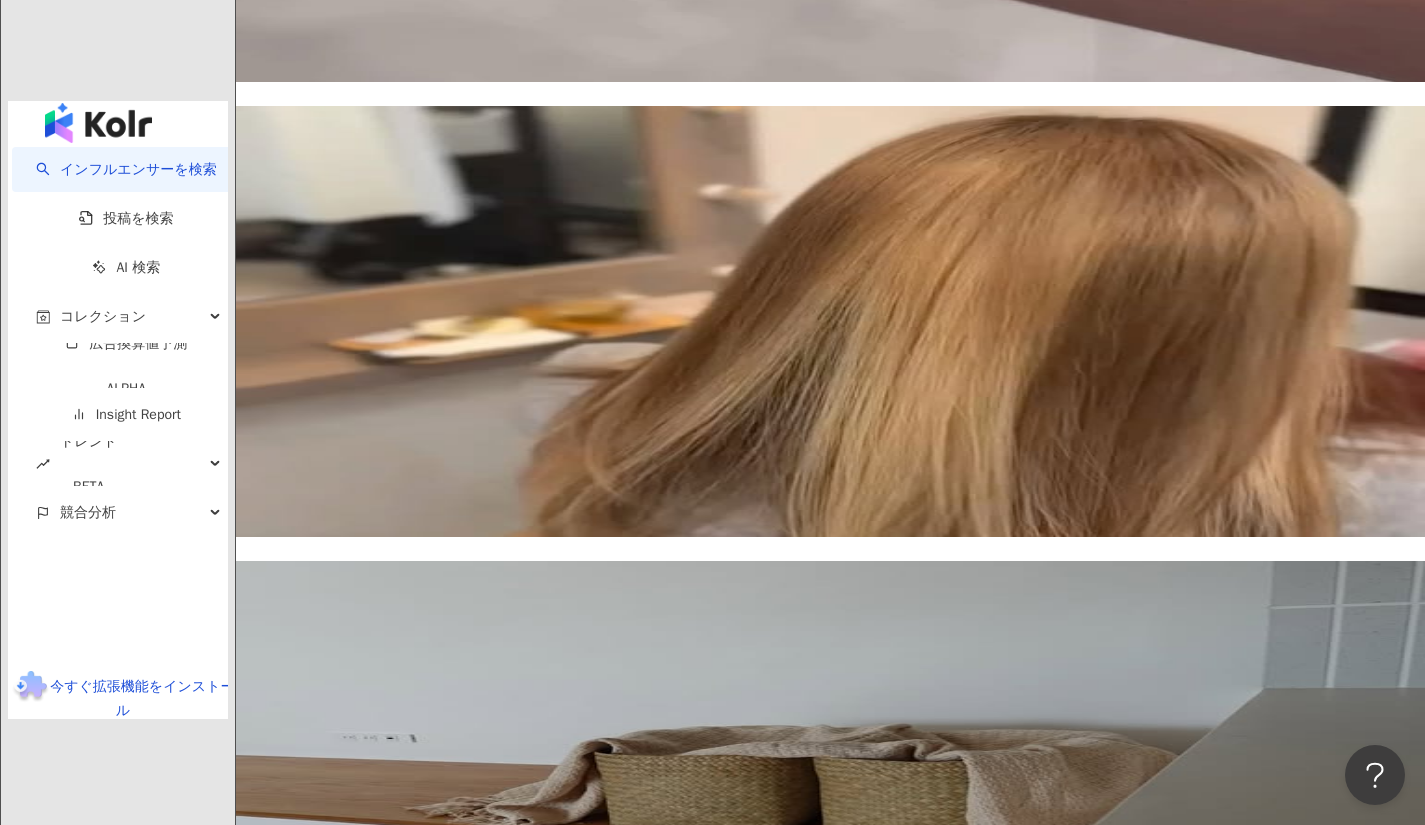 click on "次のページ" at bounding box center (594, 2832) 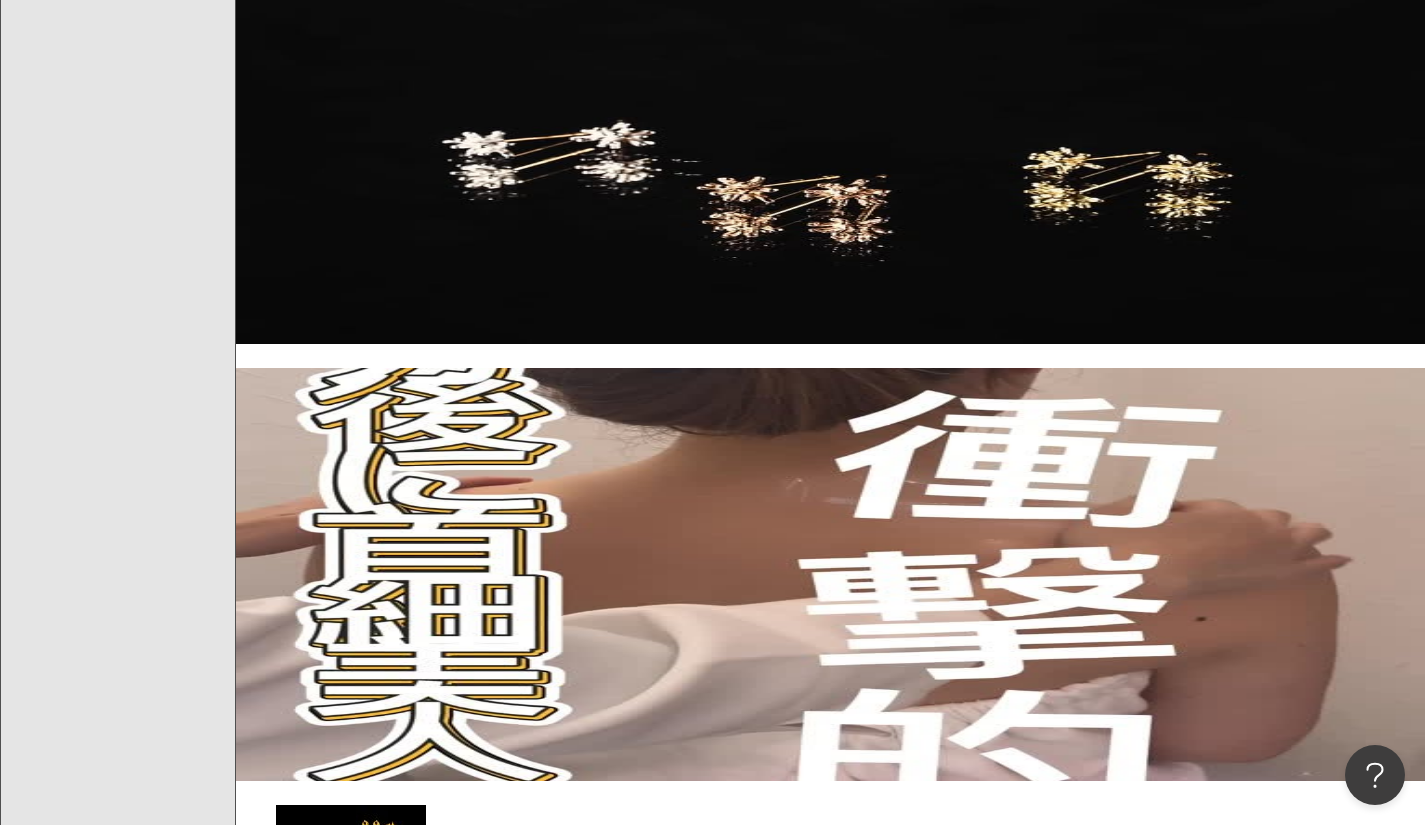 scroll, scrollTop: 1124, scrollLeft: 0, axis: vertical 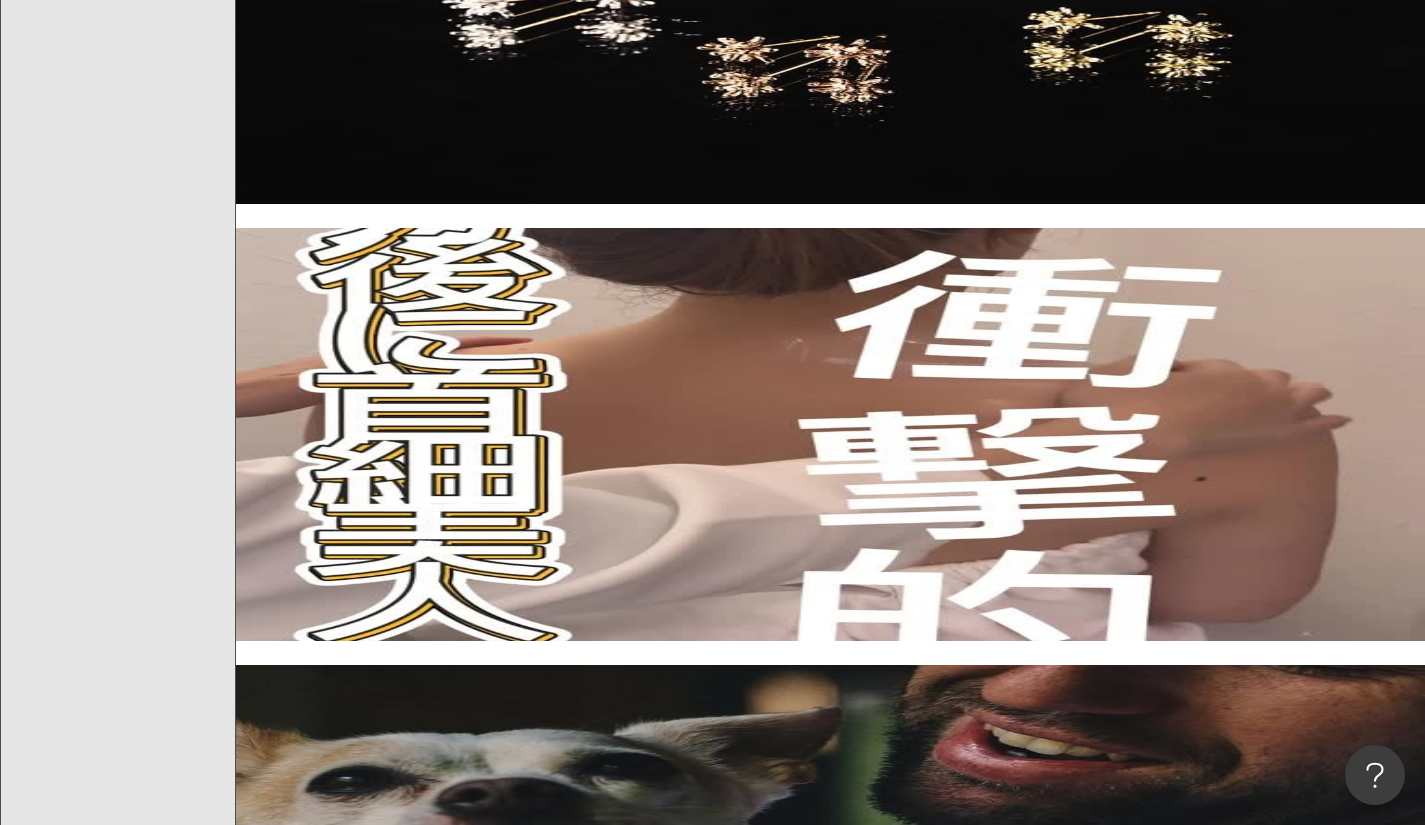 click on "美容家🐤さっちゃん,9631517291" at bounding box center (292, 1259) 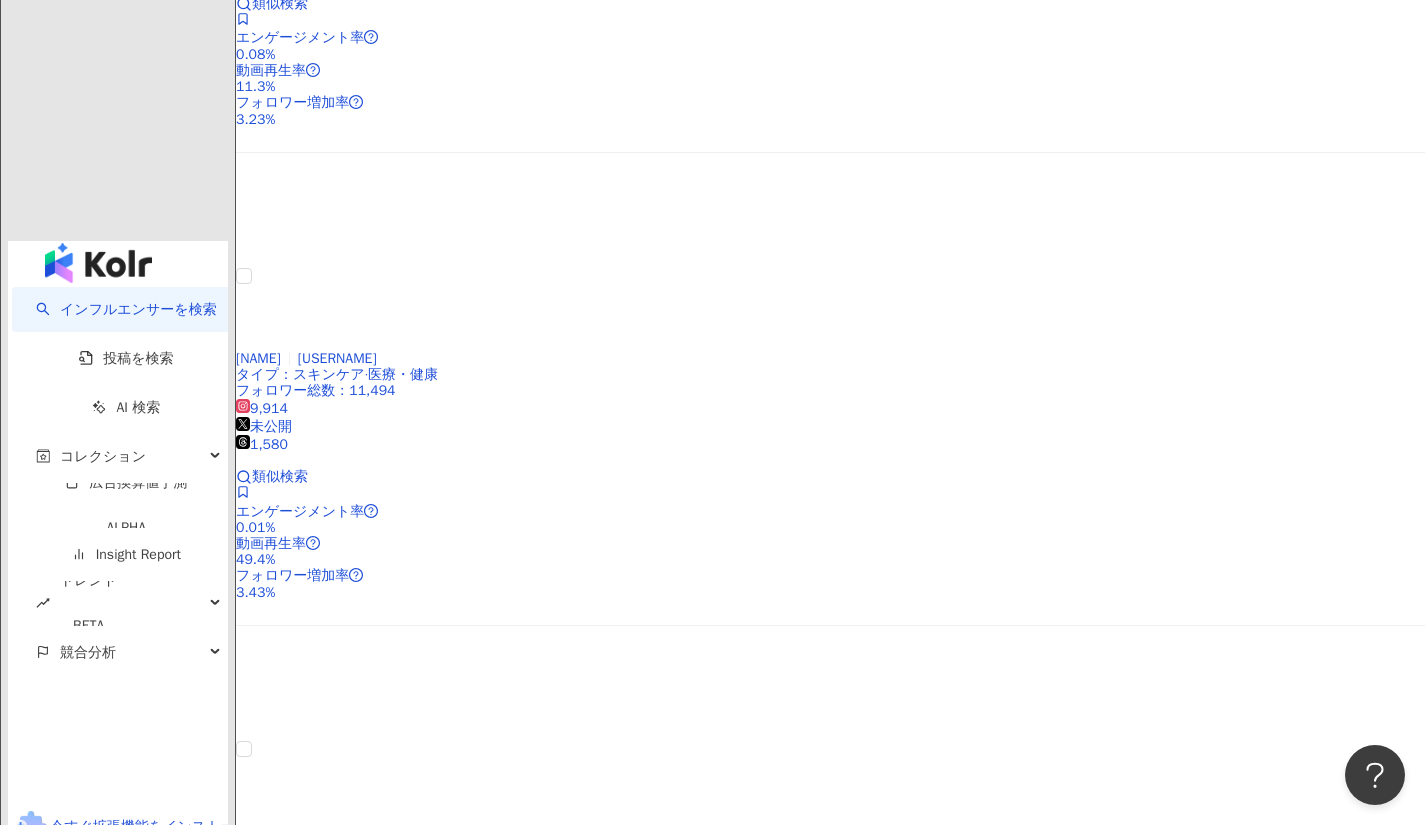 scroll, scrollTop: 2968, scrollLeft: 0, axis: vertical 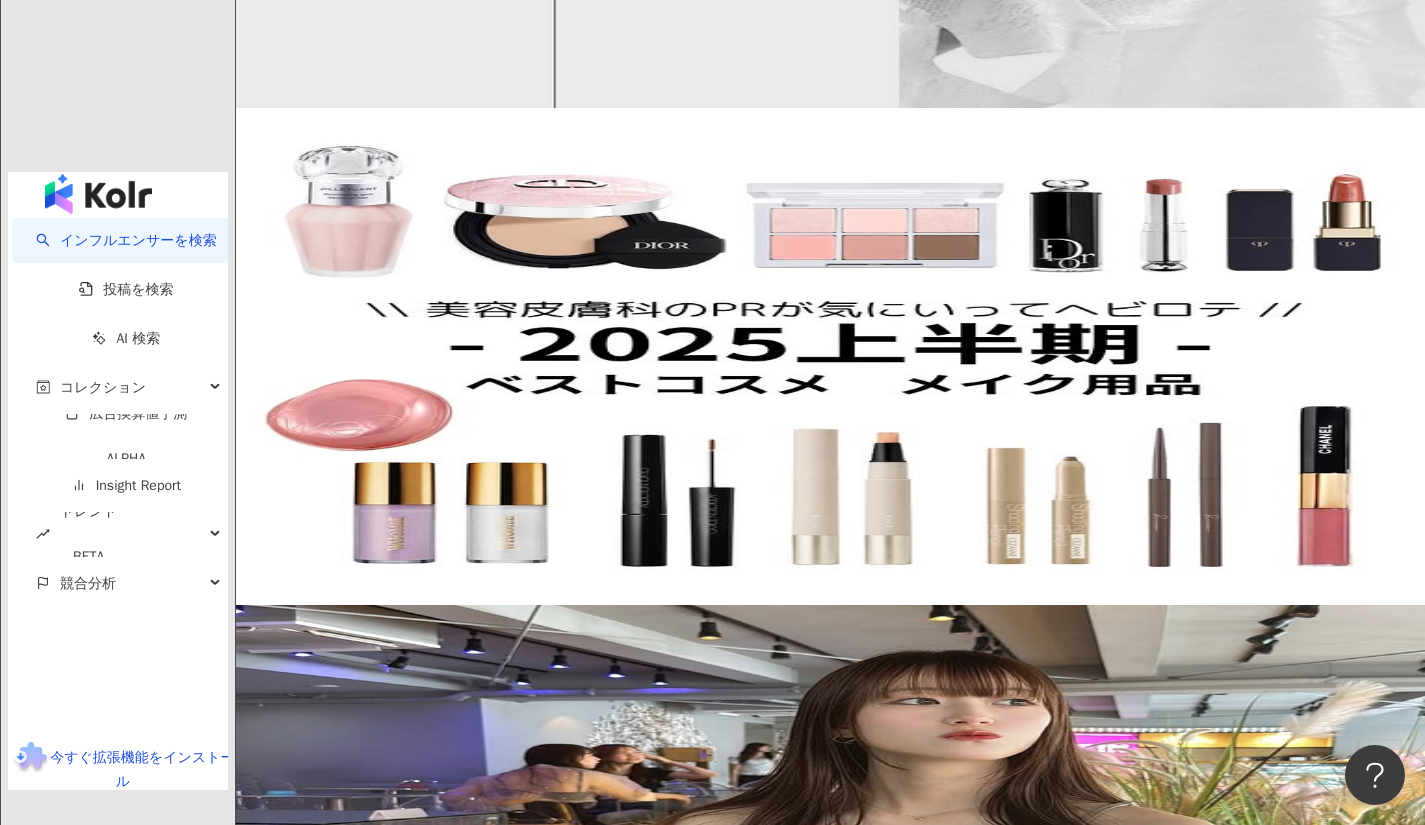 click on "次のページ" at bounding box center [594, 2858] 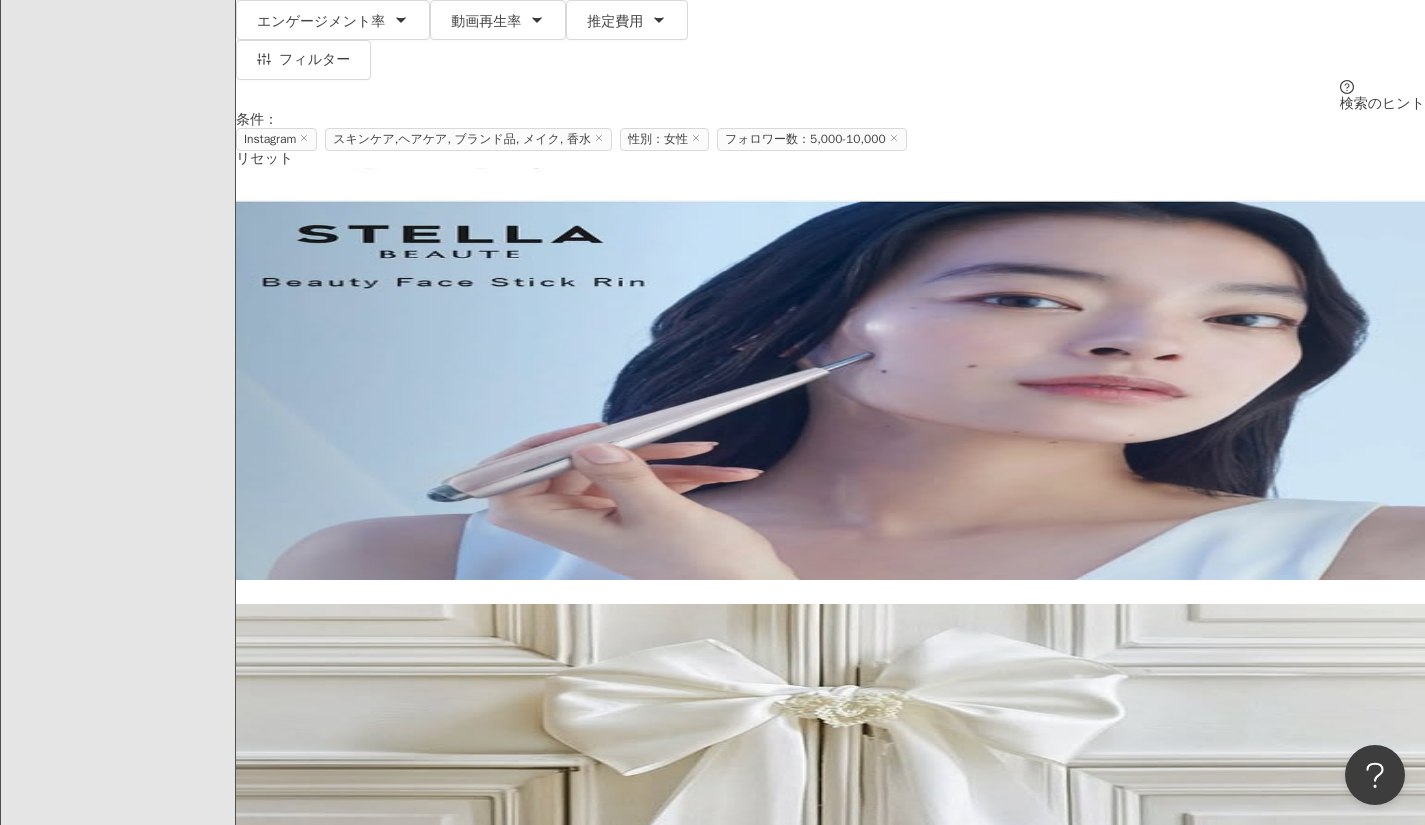 scroll, scrollTop: 318, scrollLeft: 0, axis: vertical 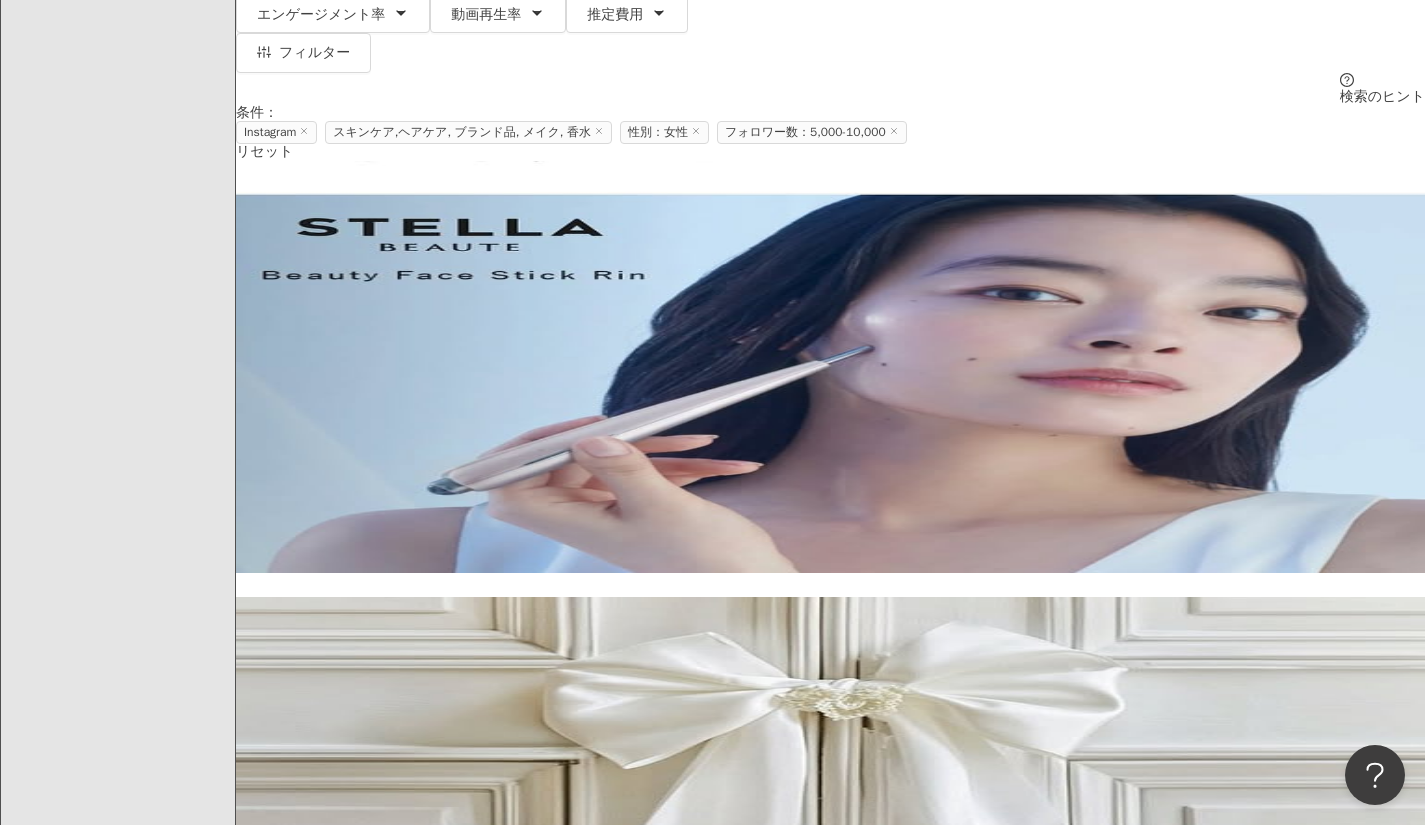 click on "𝗠𝗜𝗡𝗔🕊𝘧𝘢𝘴𝘩𝘪𝘰𝘯•𝘣𝘦𝘢𝘶𝘵𝘺•𝘓𝘪𝘧𝘦𝘴𝘵𝘺𝘭𝘦,5649403104" at bounding box center [292, 754] 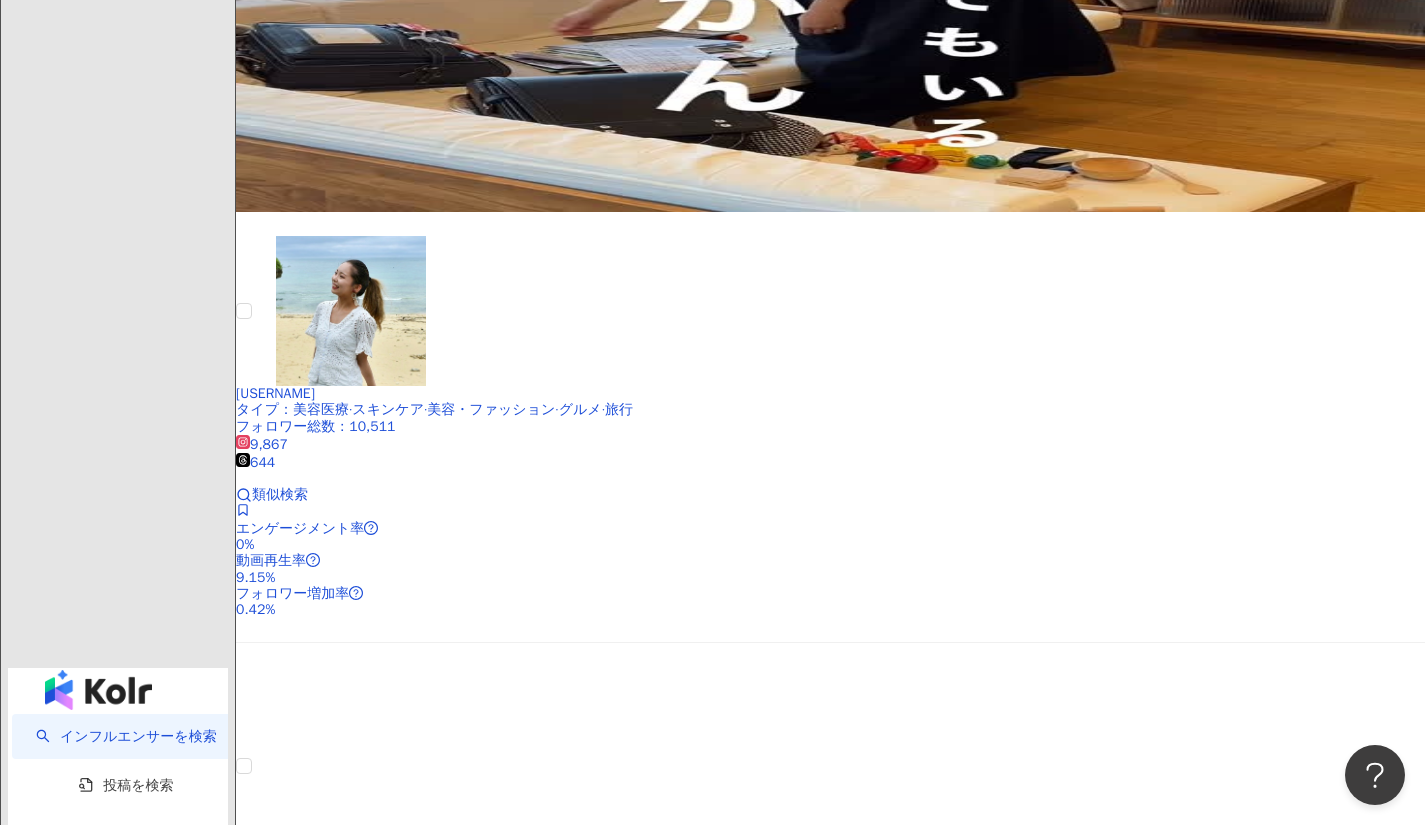 scroll, scrollTop: 2527, scrollLeft: 0, axis: vertical 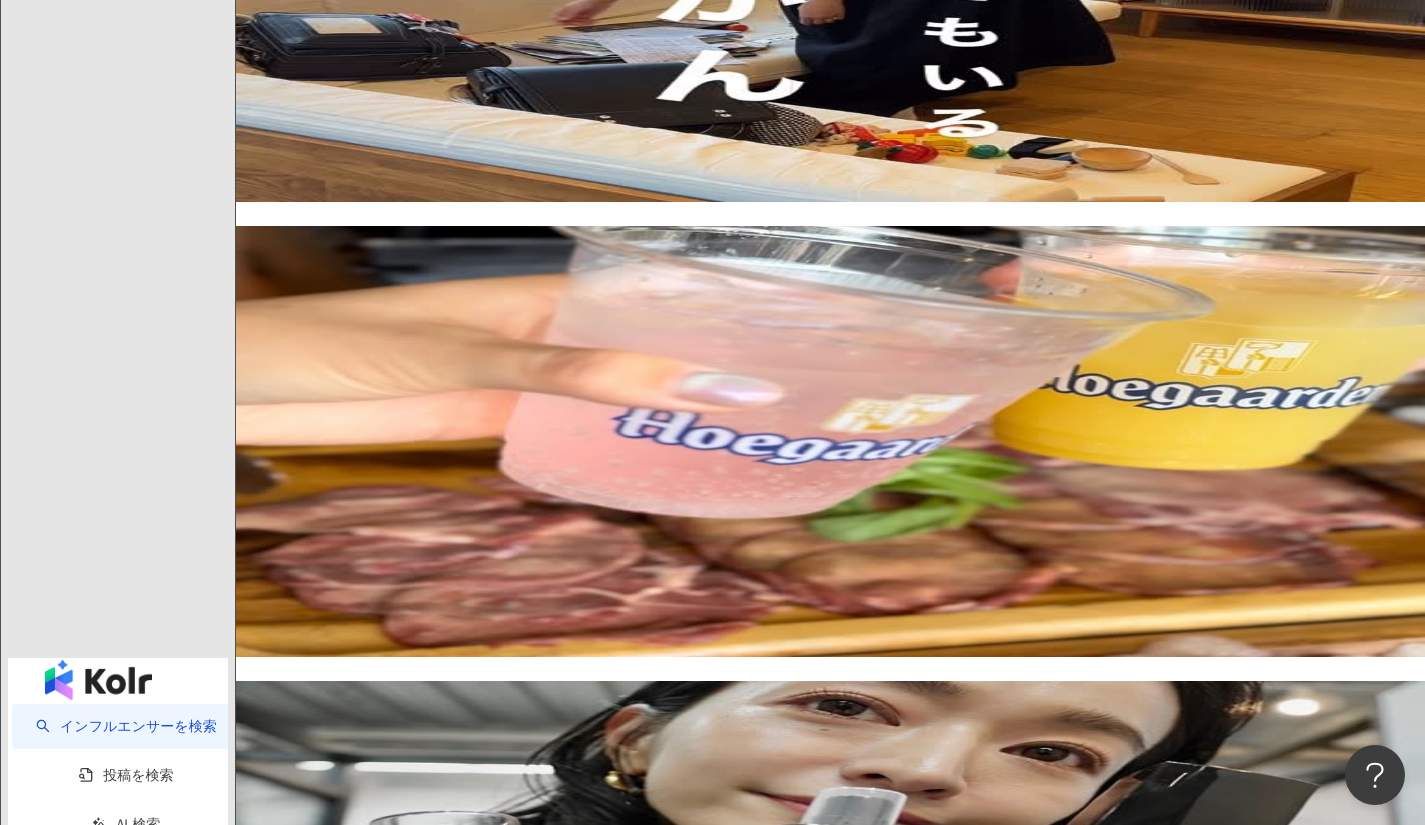 click on "mionaishii" at bounding box center [275, 2203] 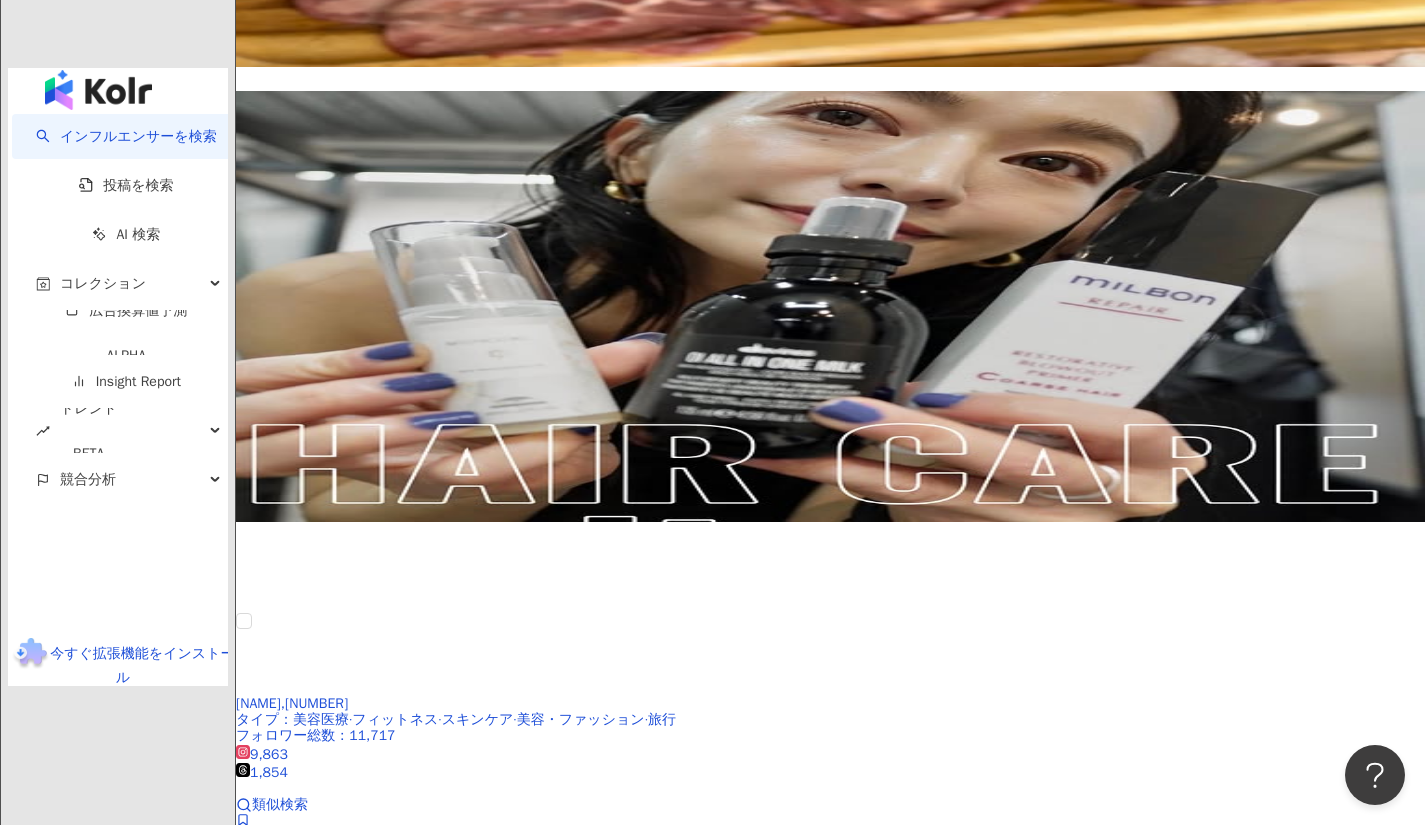 scroll, scrollTop: 3118, scrollLeft: 0, axis: vertical 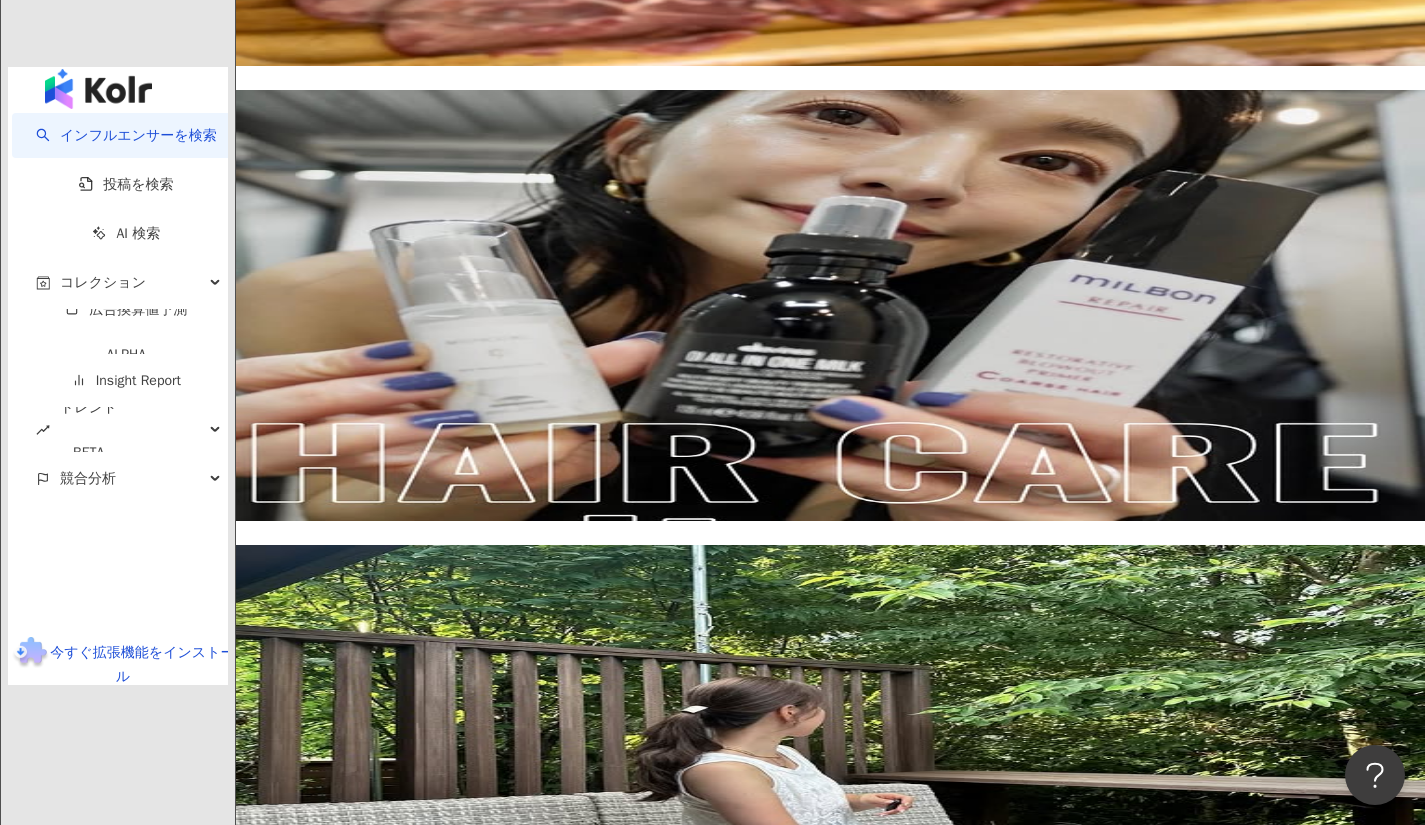 click on "次のページ" at bounding box center [594, 2798] 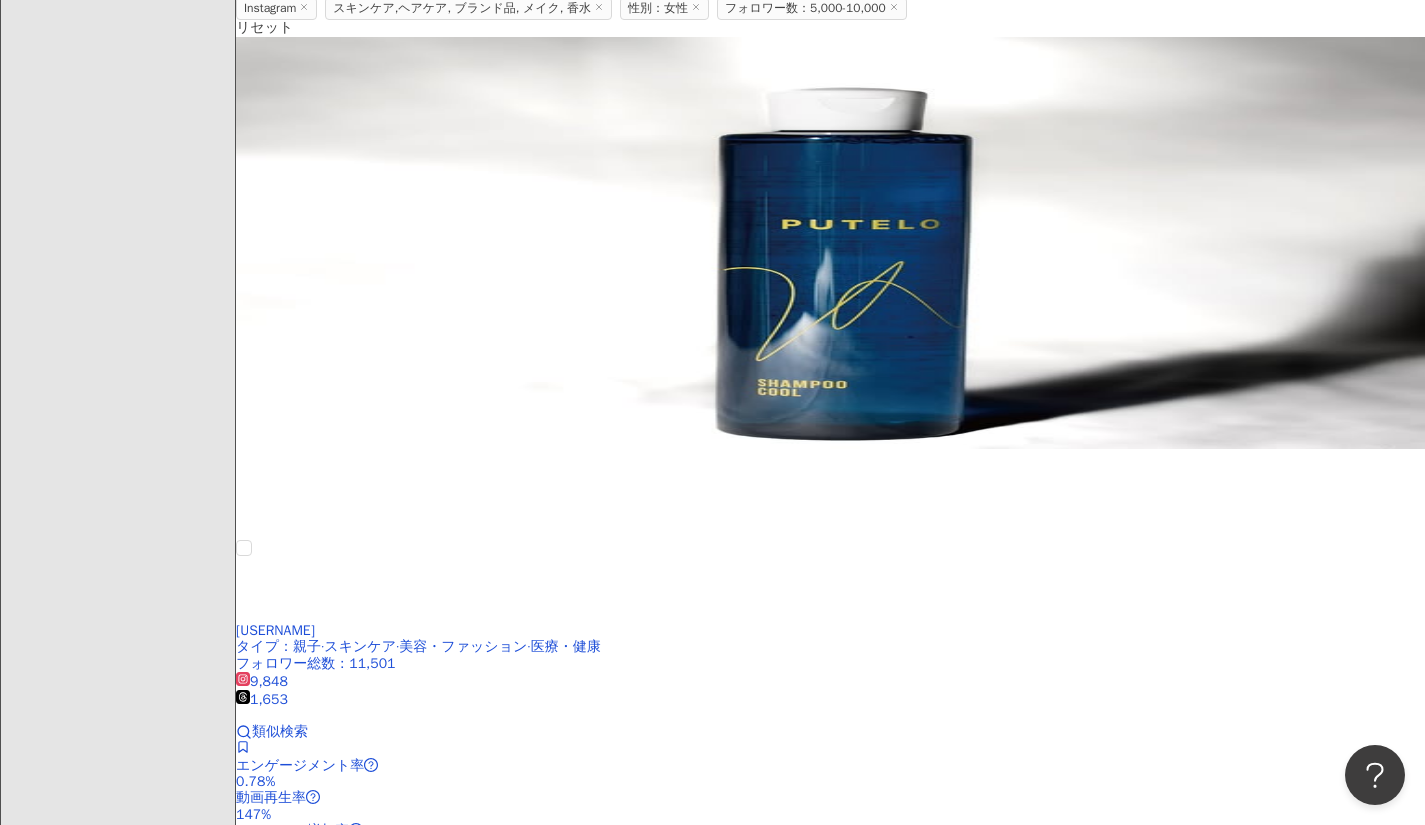 scroll, scrollTop: 403, scrollLeft: 0, axis: vertical 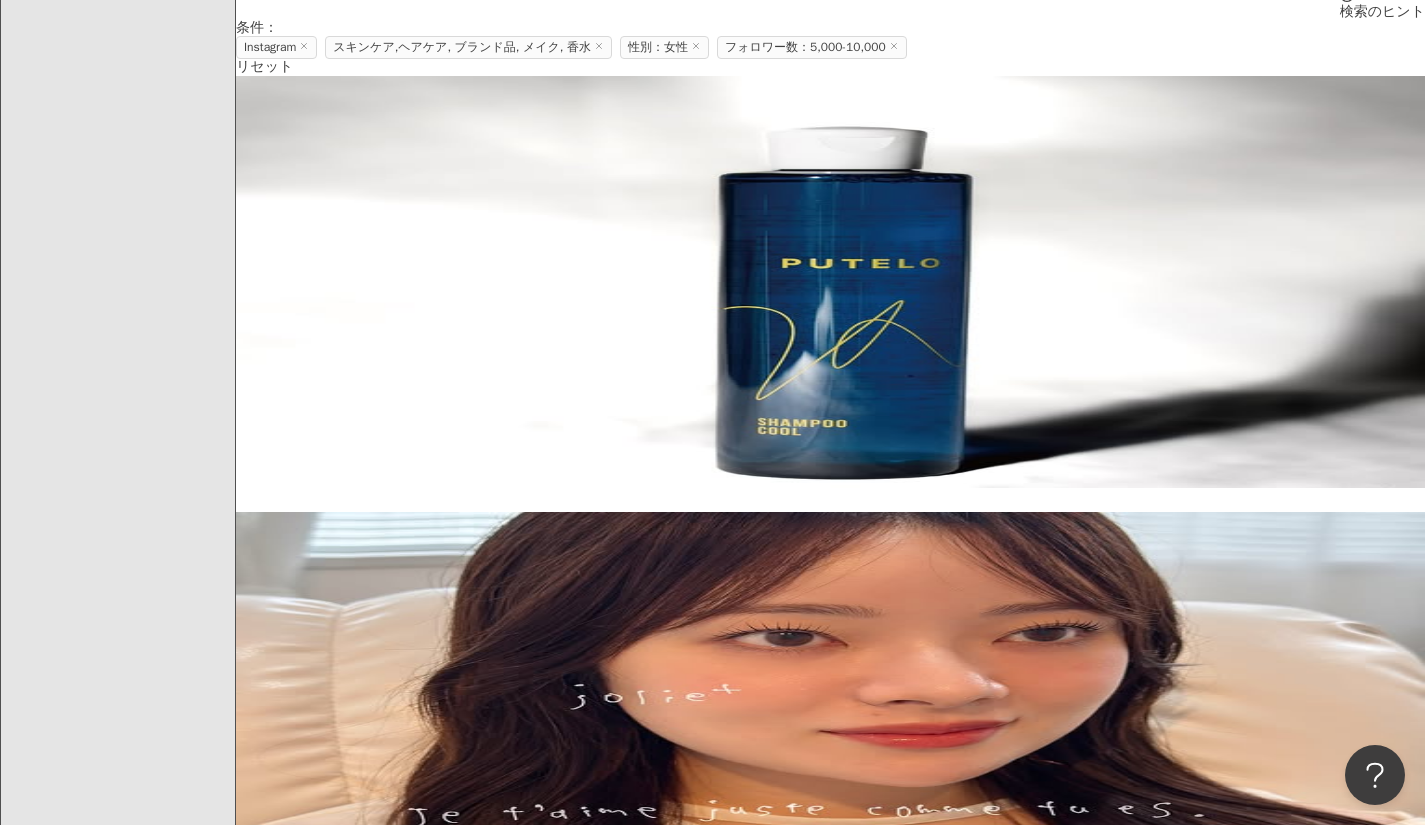 click on "miki__eye" at bounding box center [275, 669] 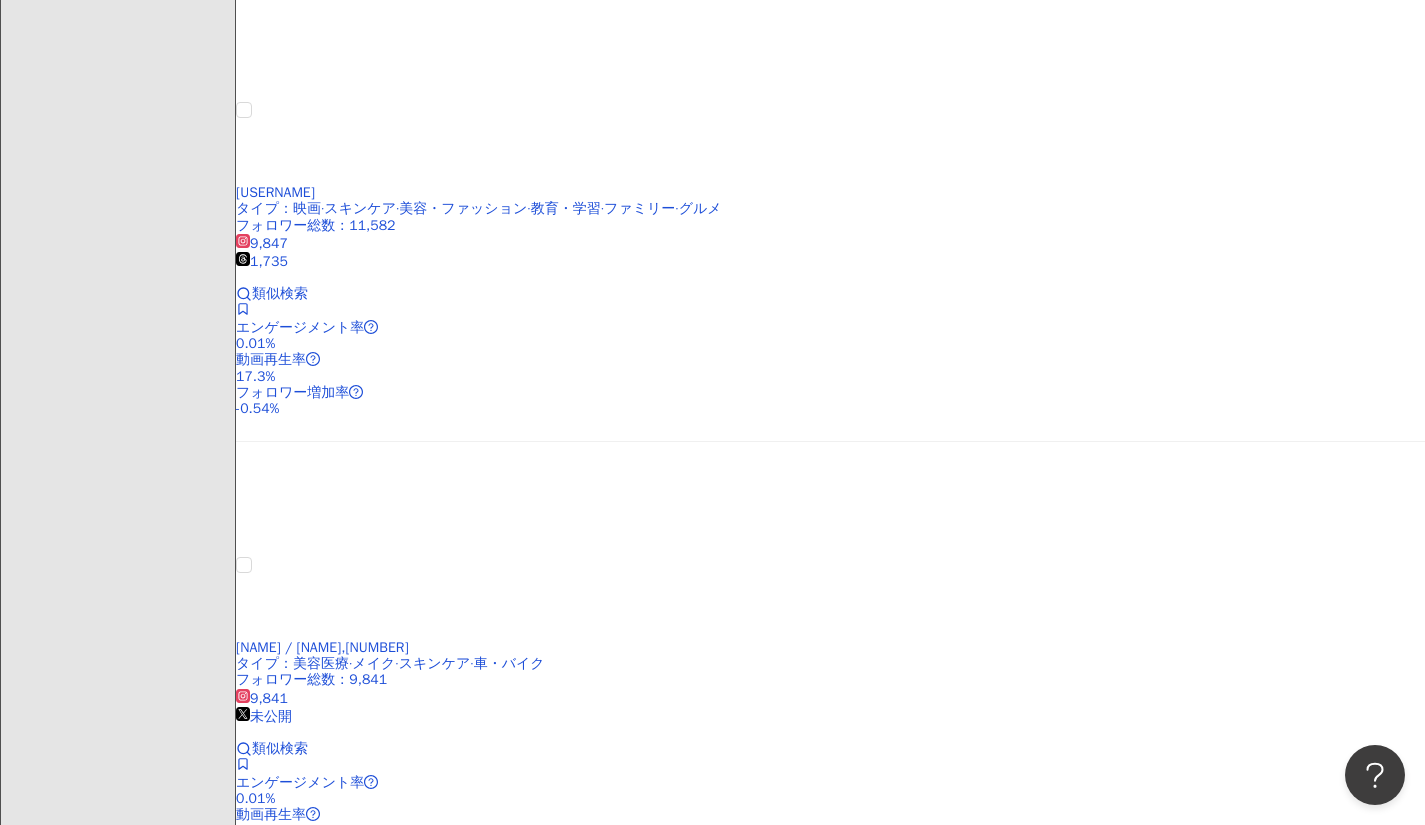 scroll, scrollTop: 1880, scrollLeft: 0, axis: vertical 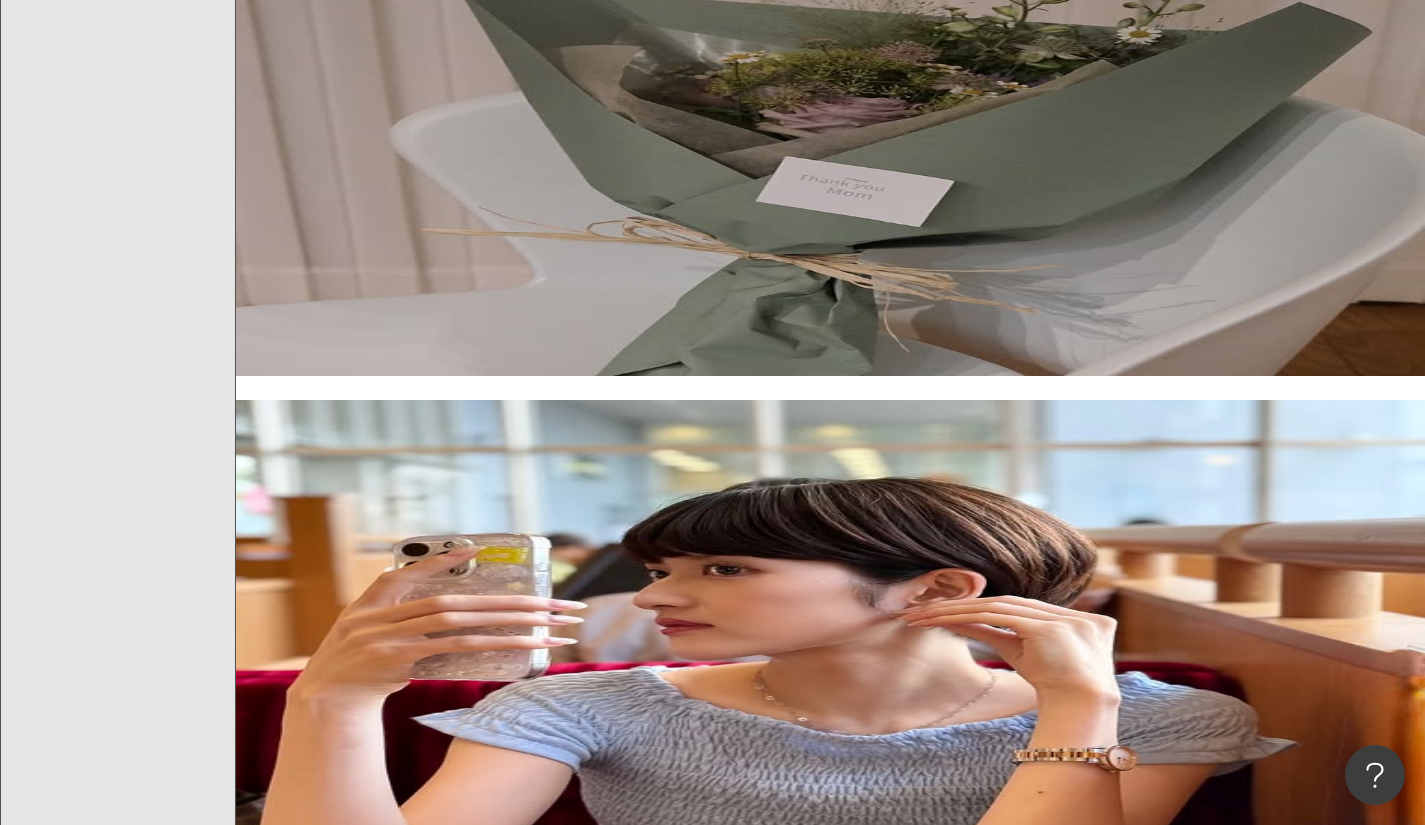 click on "お嬢, [PHONE]" at bounding box center (292, 1922) 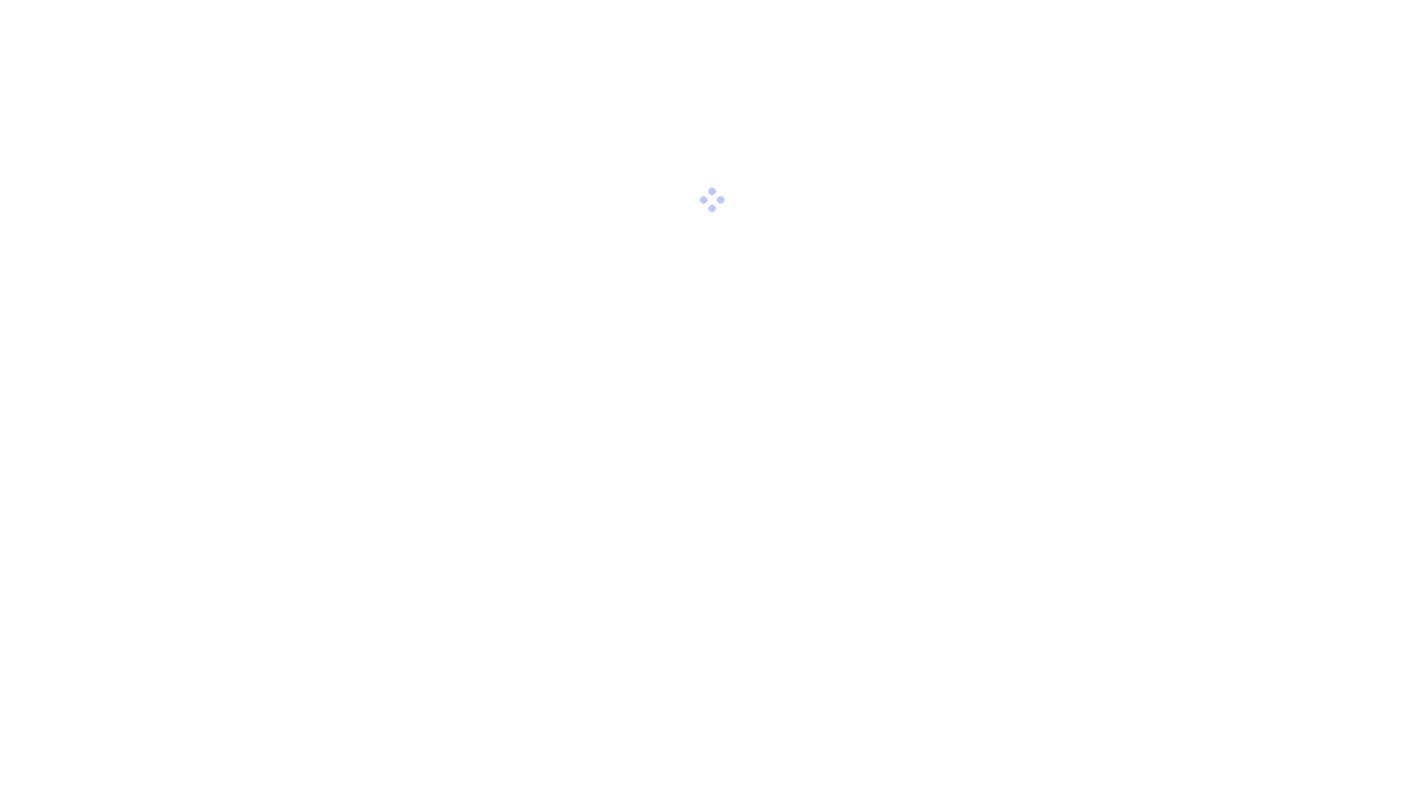 scroll, scrollTop: 0, scrollLeft: 0, axis: both 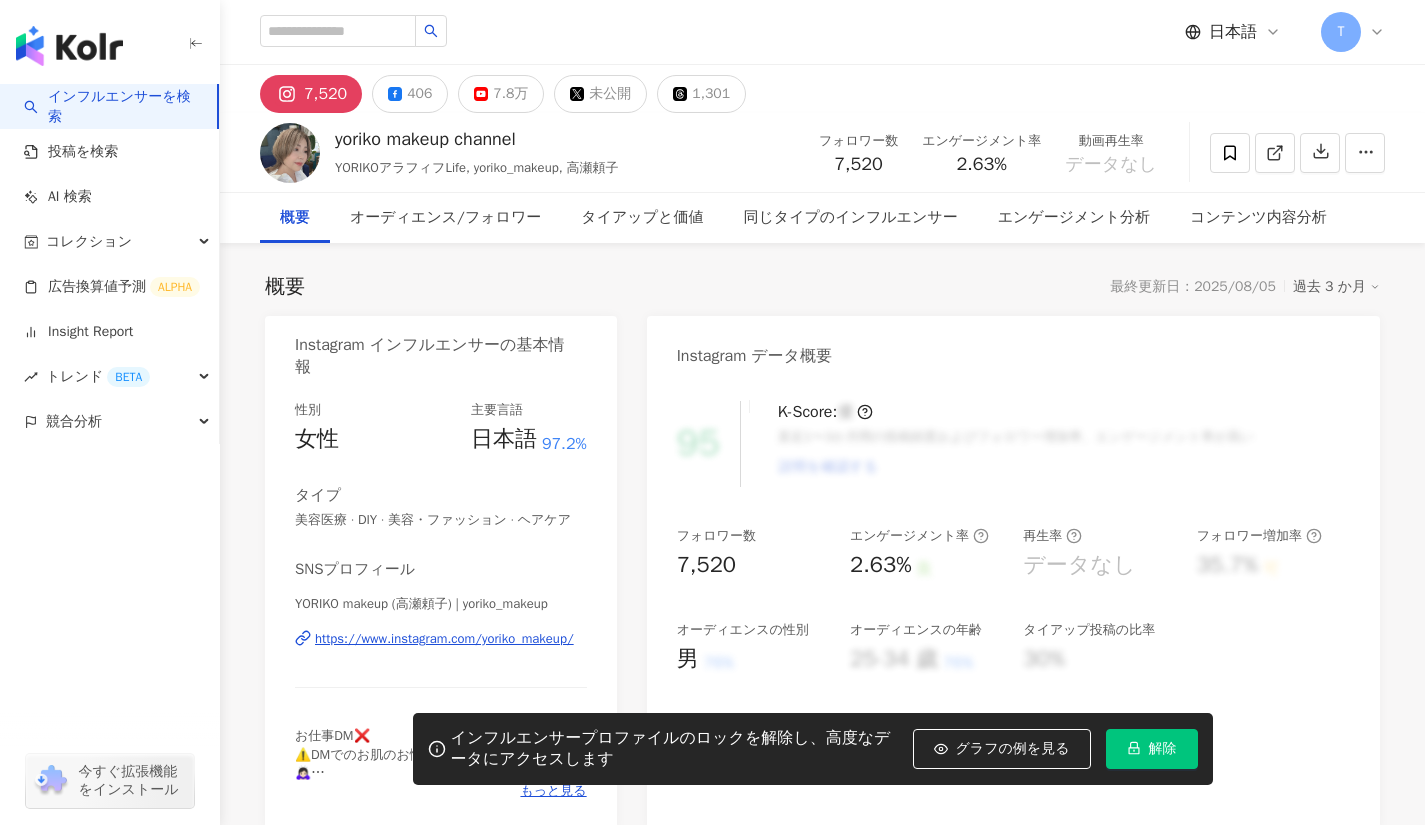 click on "https://www.instagram.com/yoriko_makeup/" at bounding box center (444, 639) 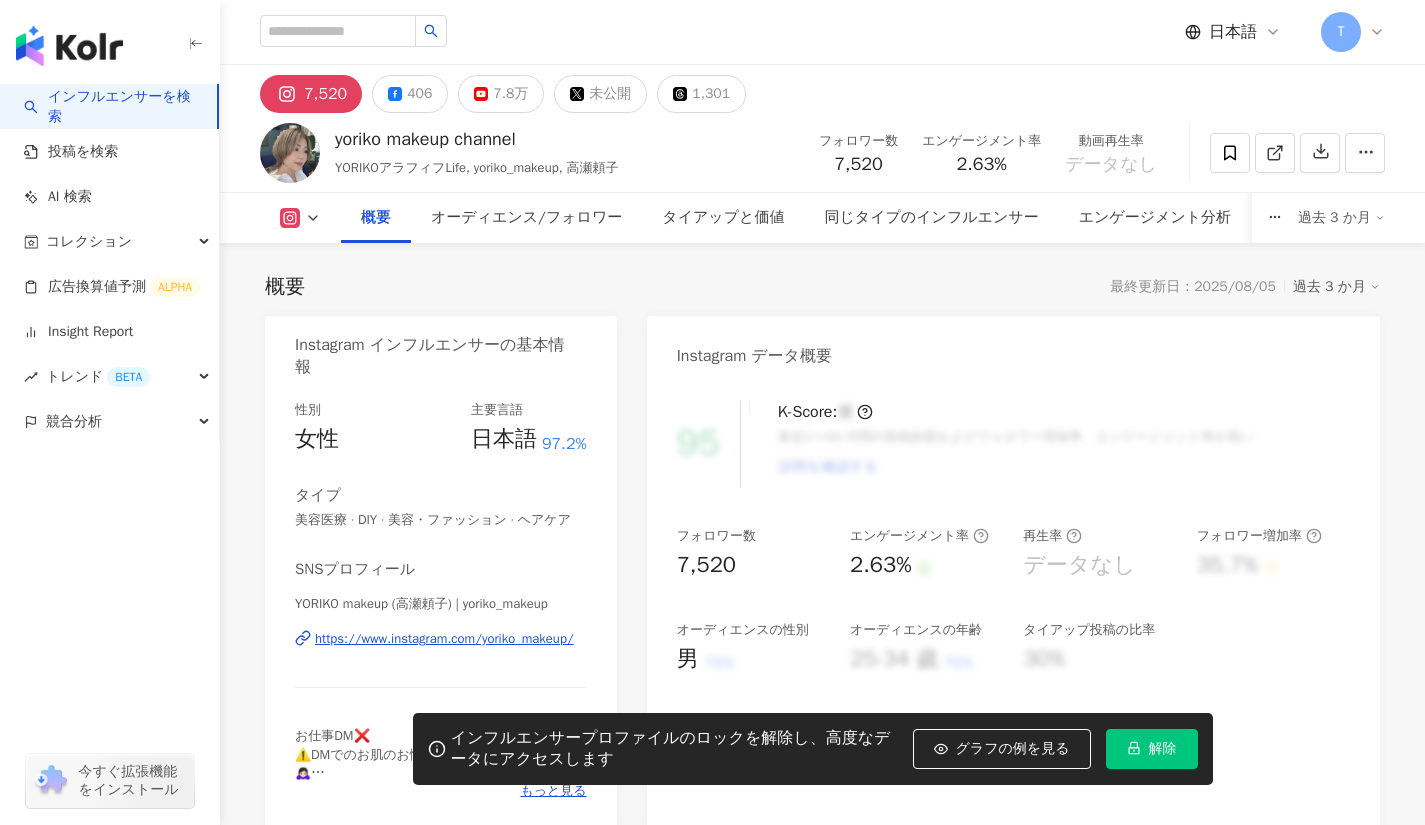 scroll, scrollTop: 874, scrollLeft: 0, axis: vertical 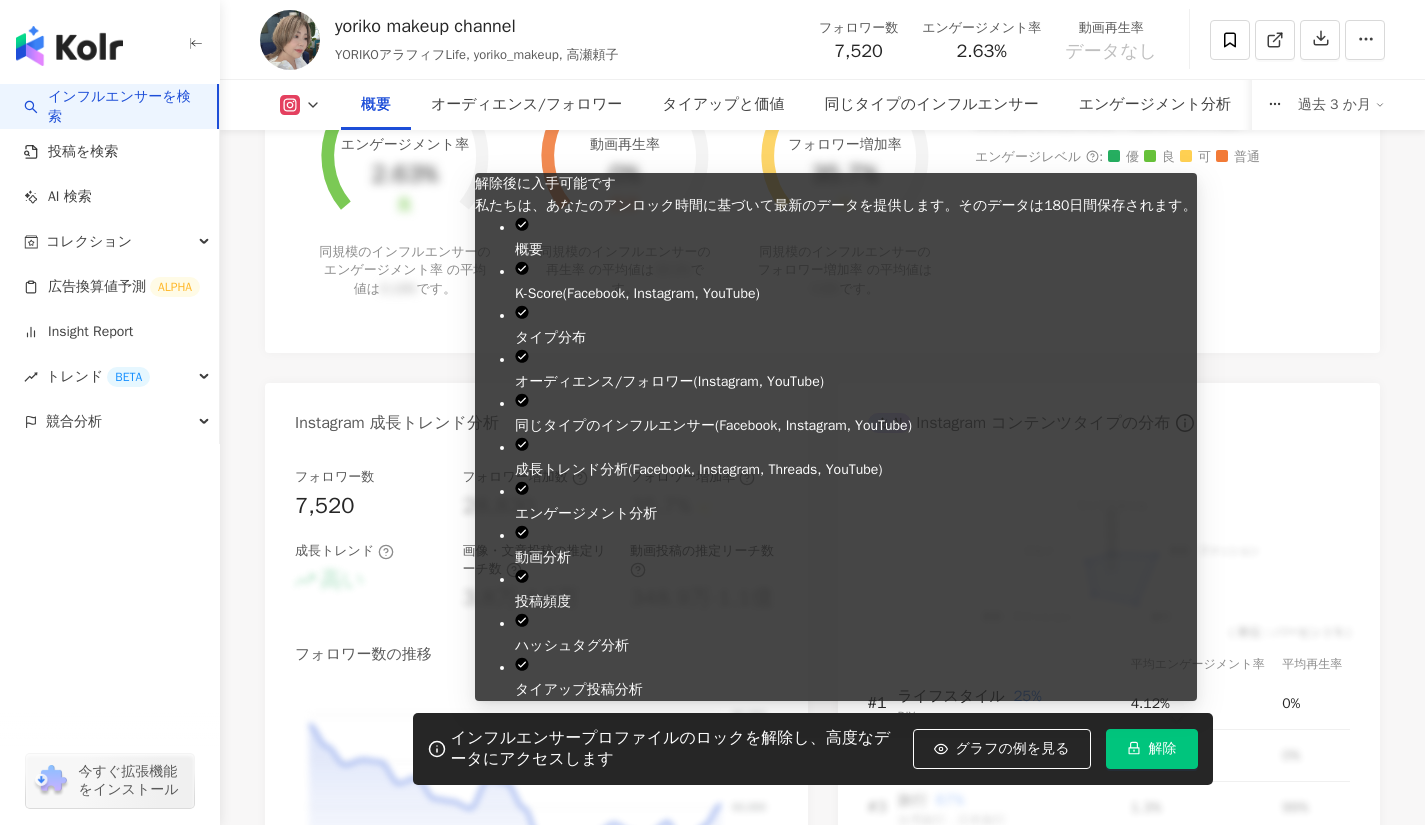 click on "解除" at bounding box center (1163, 749) 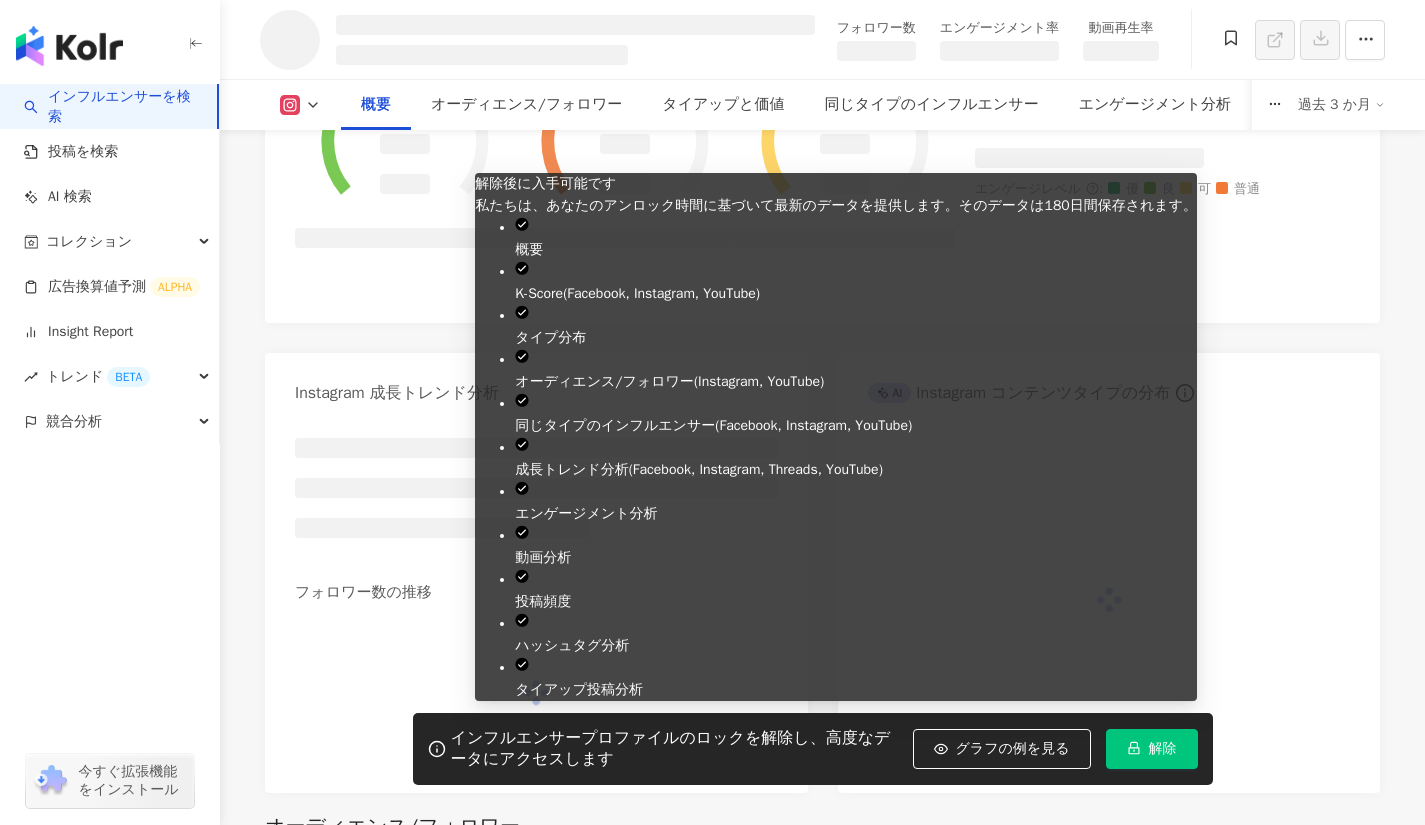 scroll, scrollTop: 859, scrollLeft: 0, axis: vertical 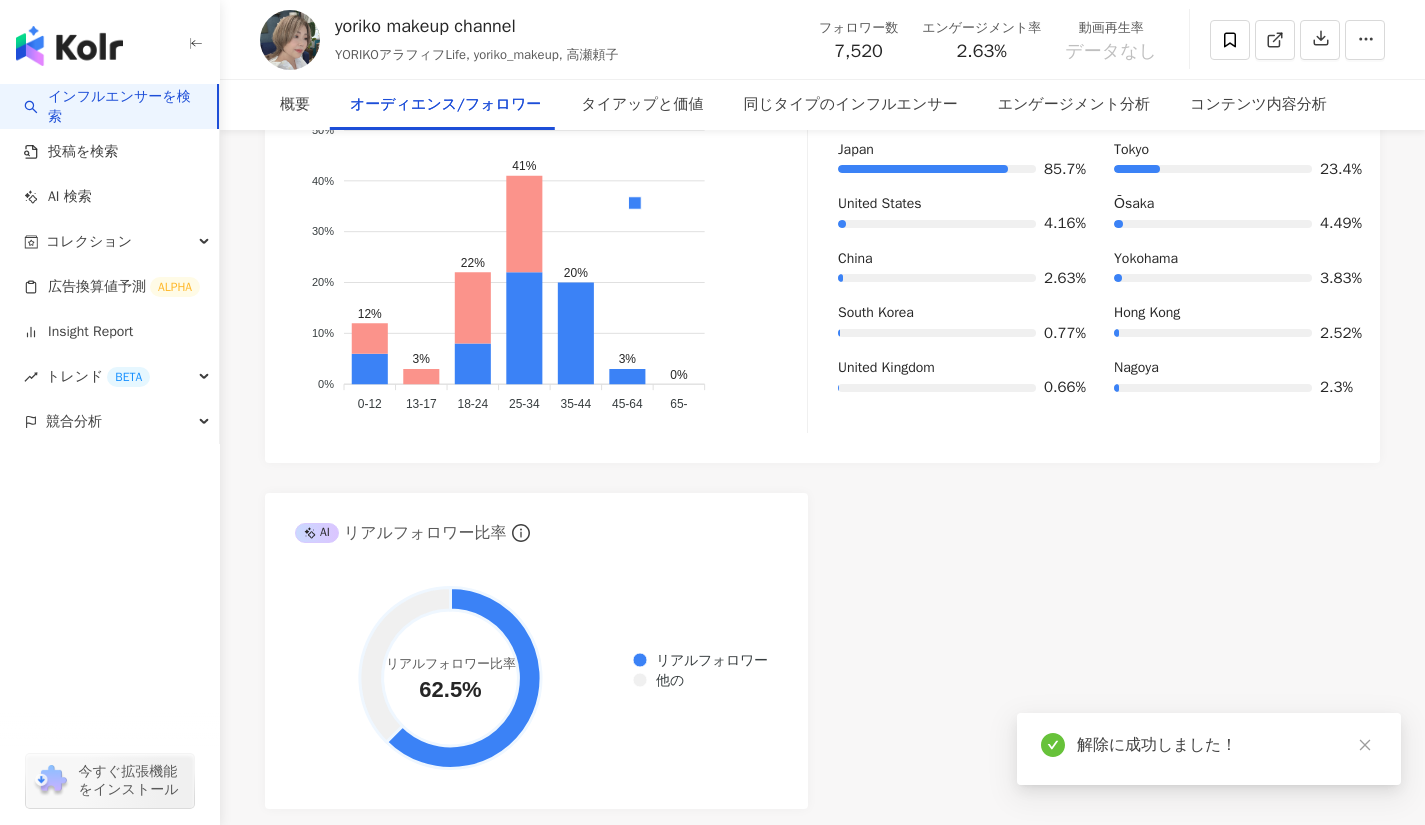 click on "解除に成功しました！" at bounding box center (1227, 745) 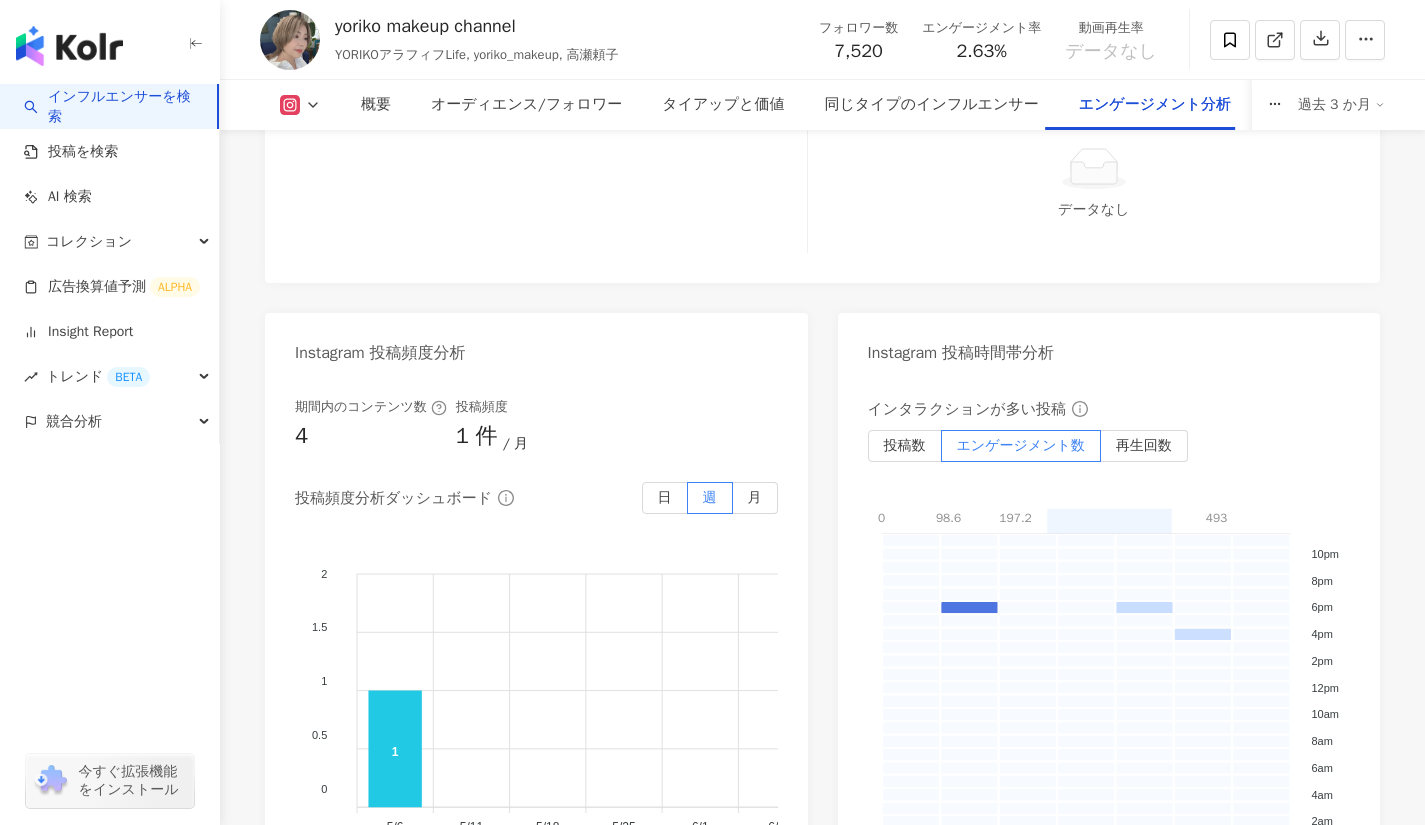 scroll, scrollTop: 4669, scrollLeft: 0, axis: vertical 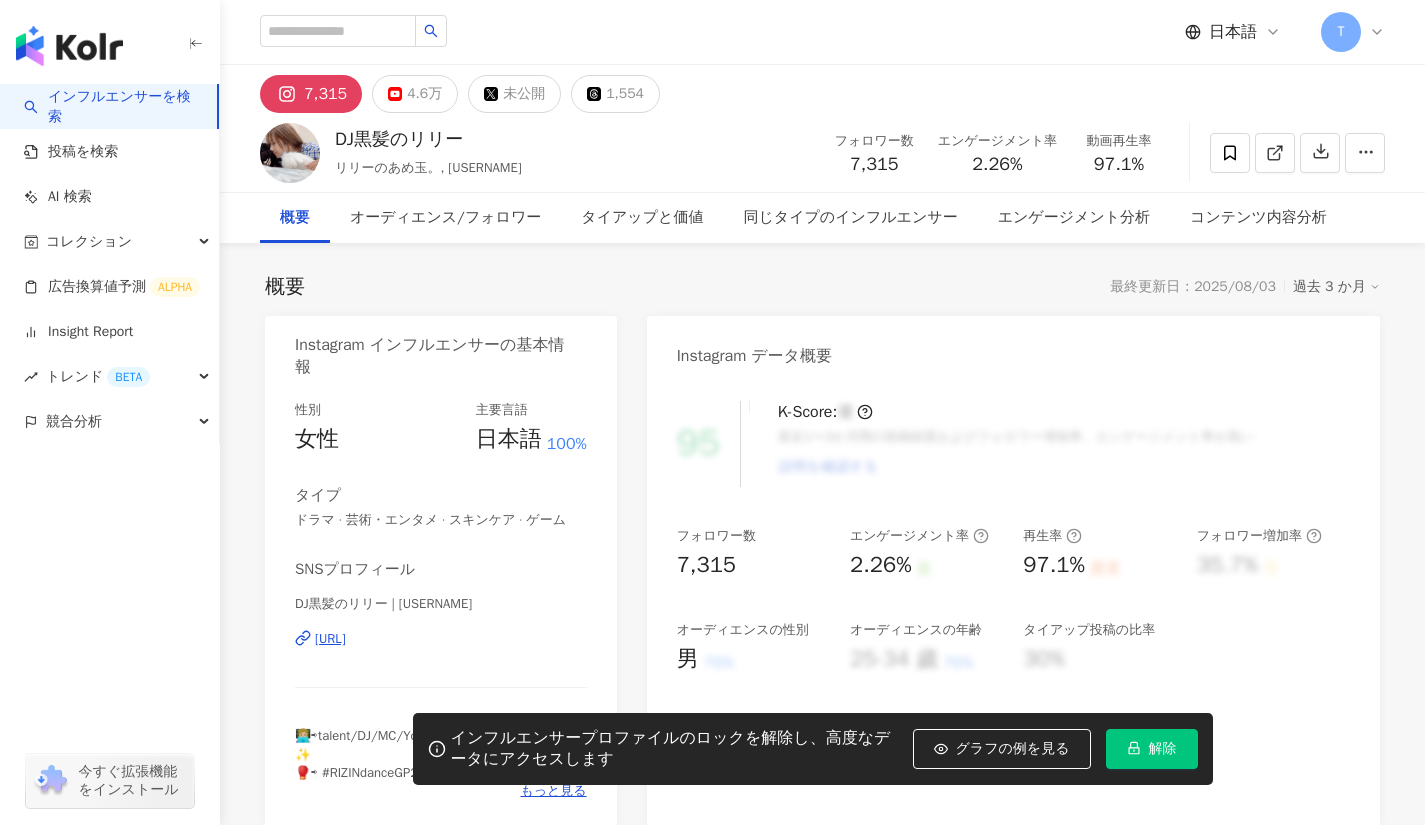 click on "https://www.instagram.com/kurokami_lily/" at bounding box center [330, 639] 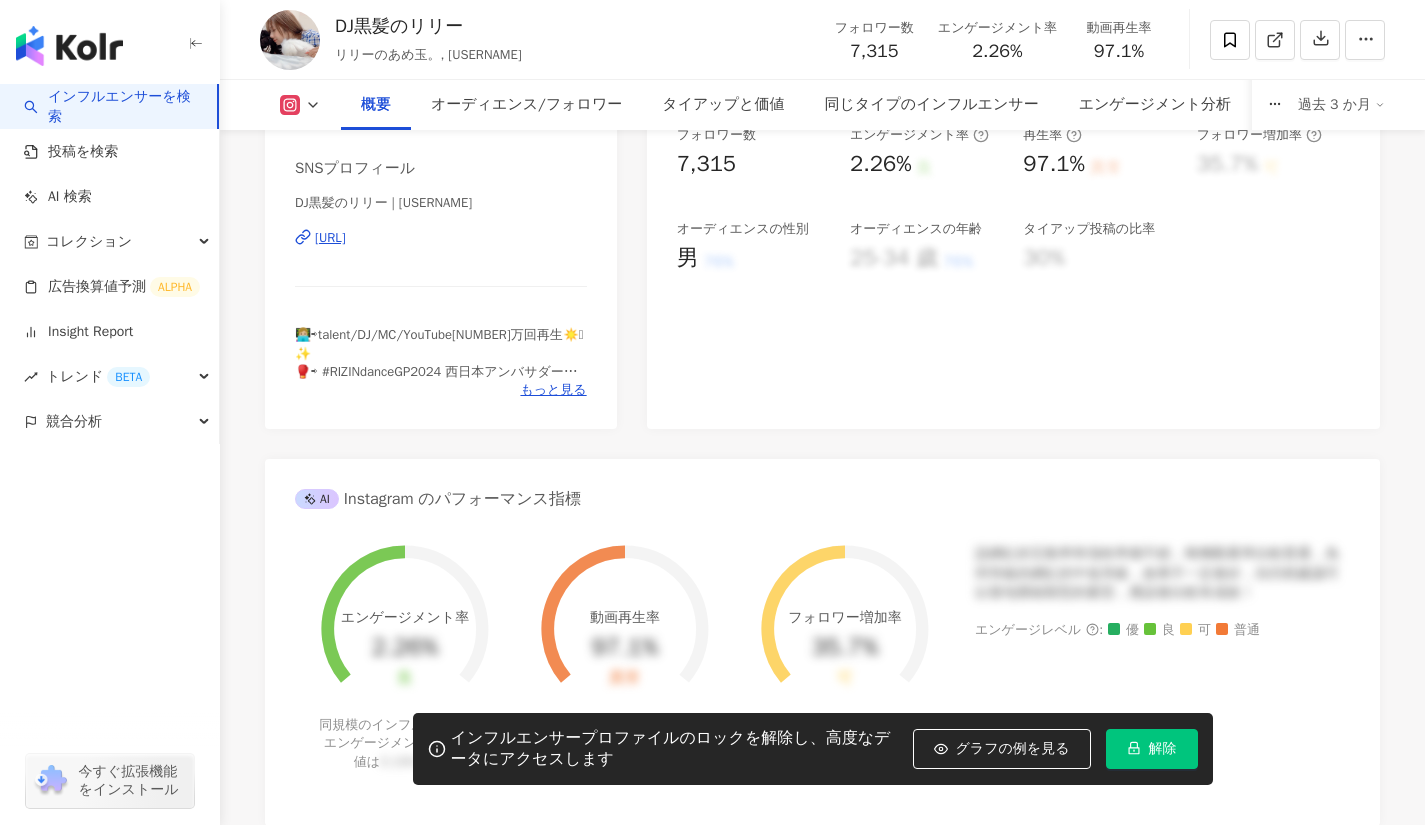 scroll, scrollTop: 517, scrollLeft: 0, axis: vertical 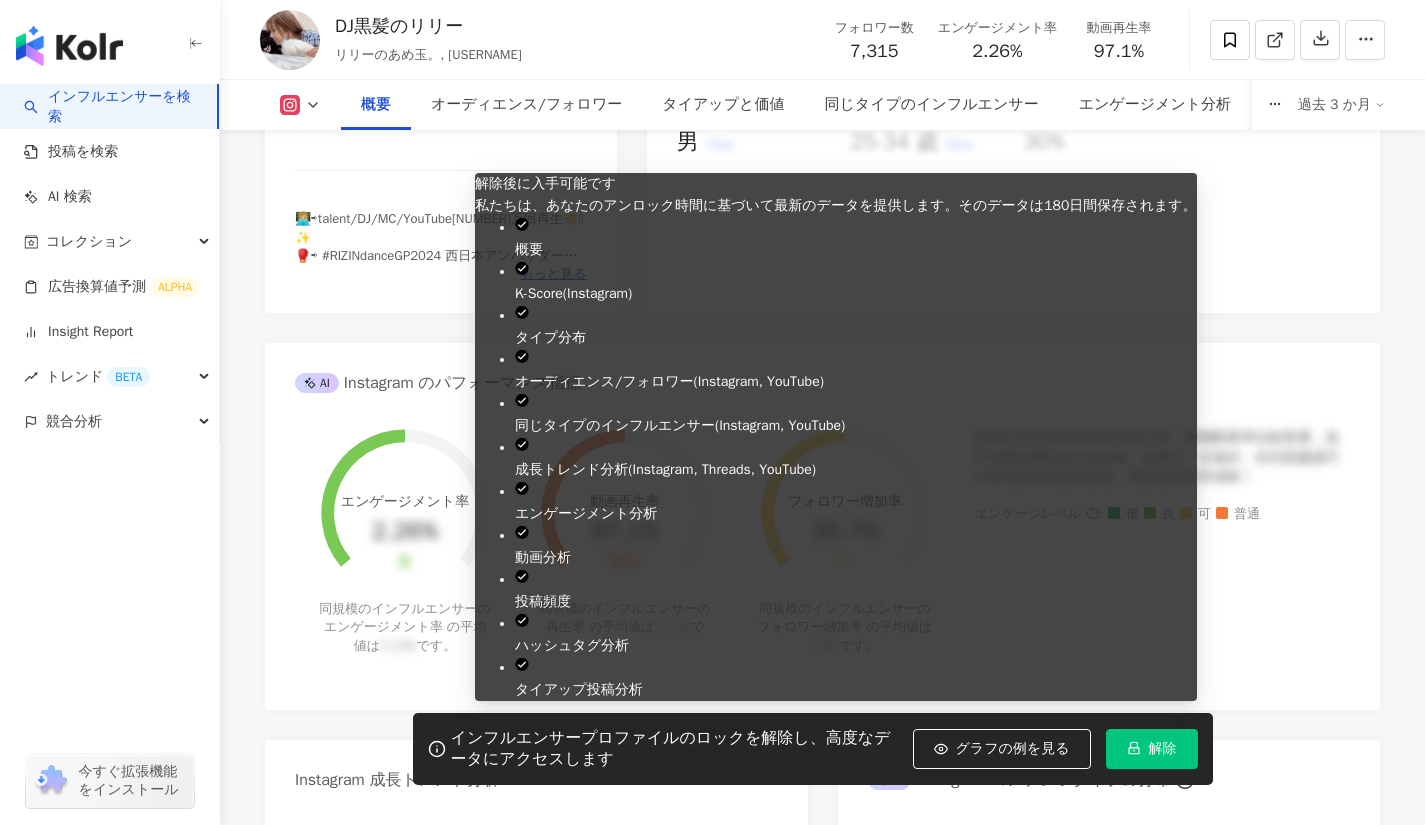 click 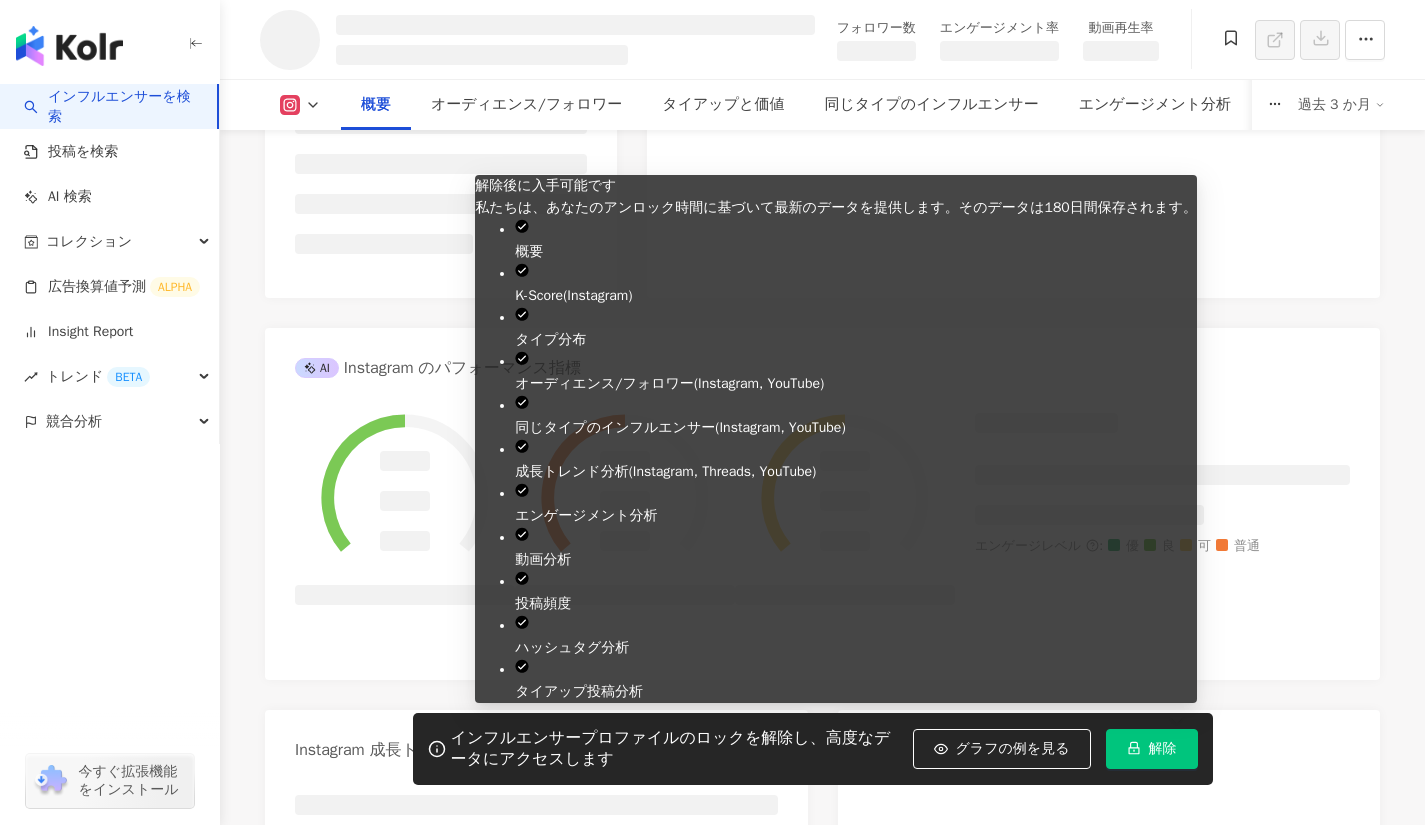 scroll, scrollTop: 519, scrollLeft: 0, axis: vertical 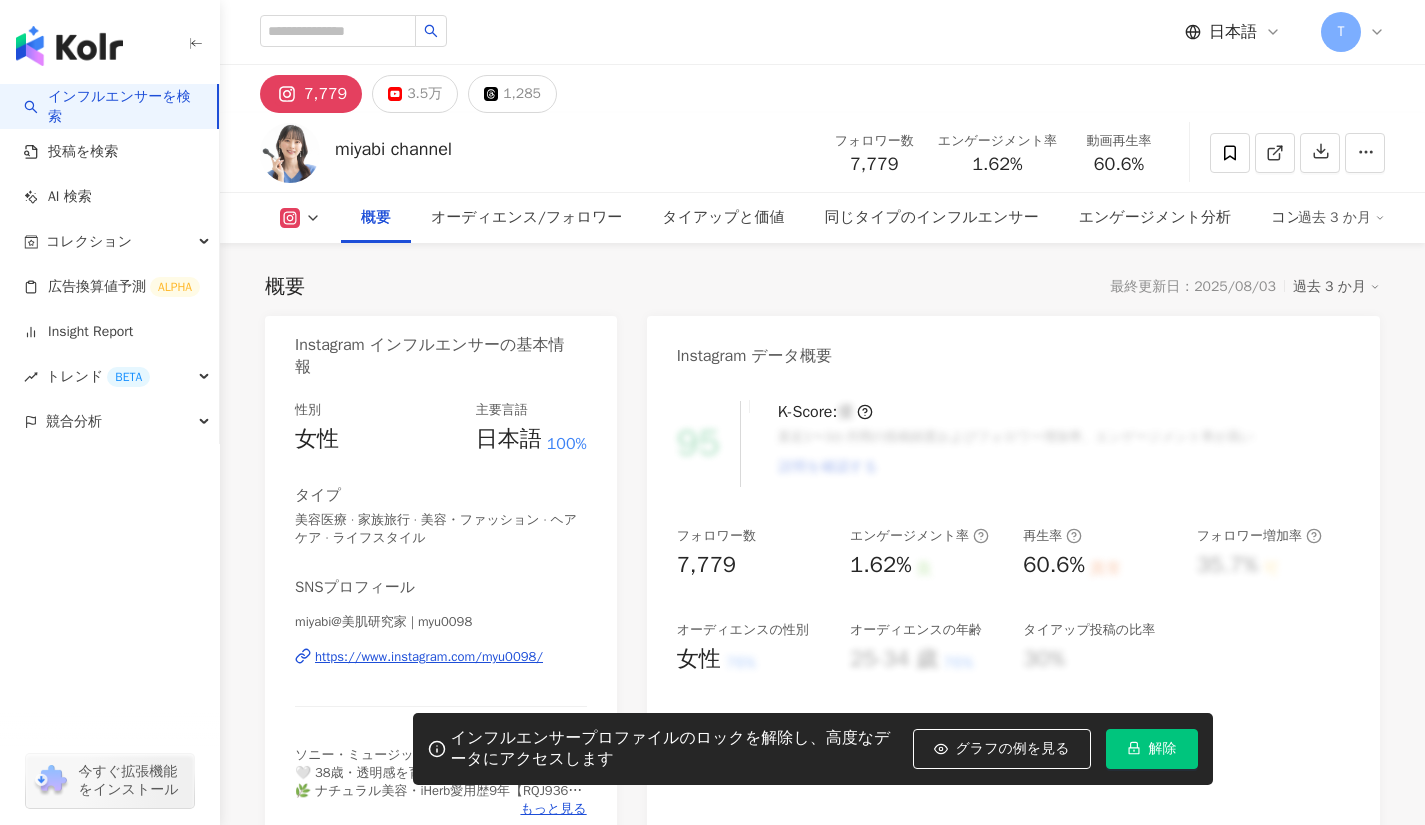 click on "解除" at bounding box center (1152, 749) 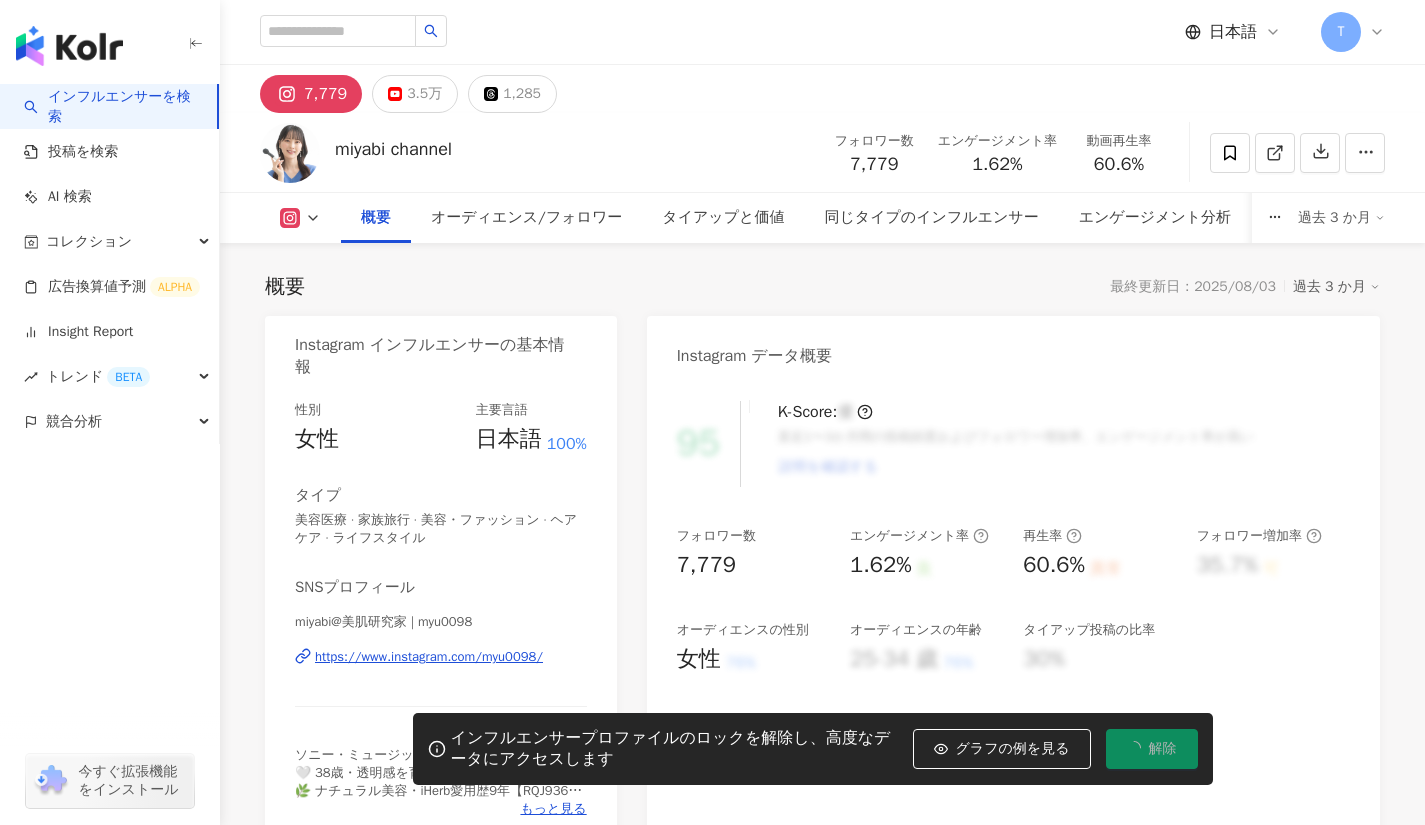 scroll, scrollTop: 220, scrollLeft: 0, axis: vertical 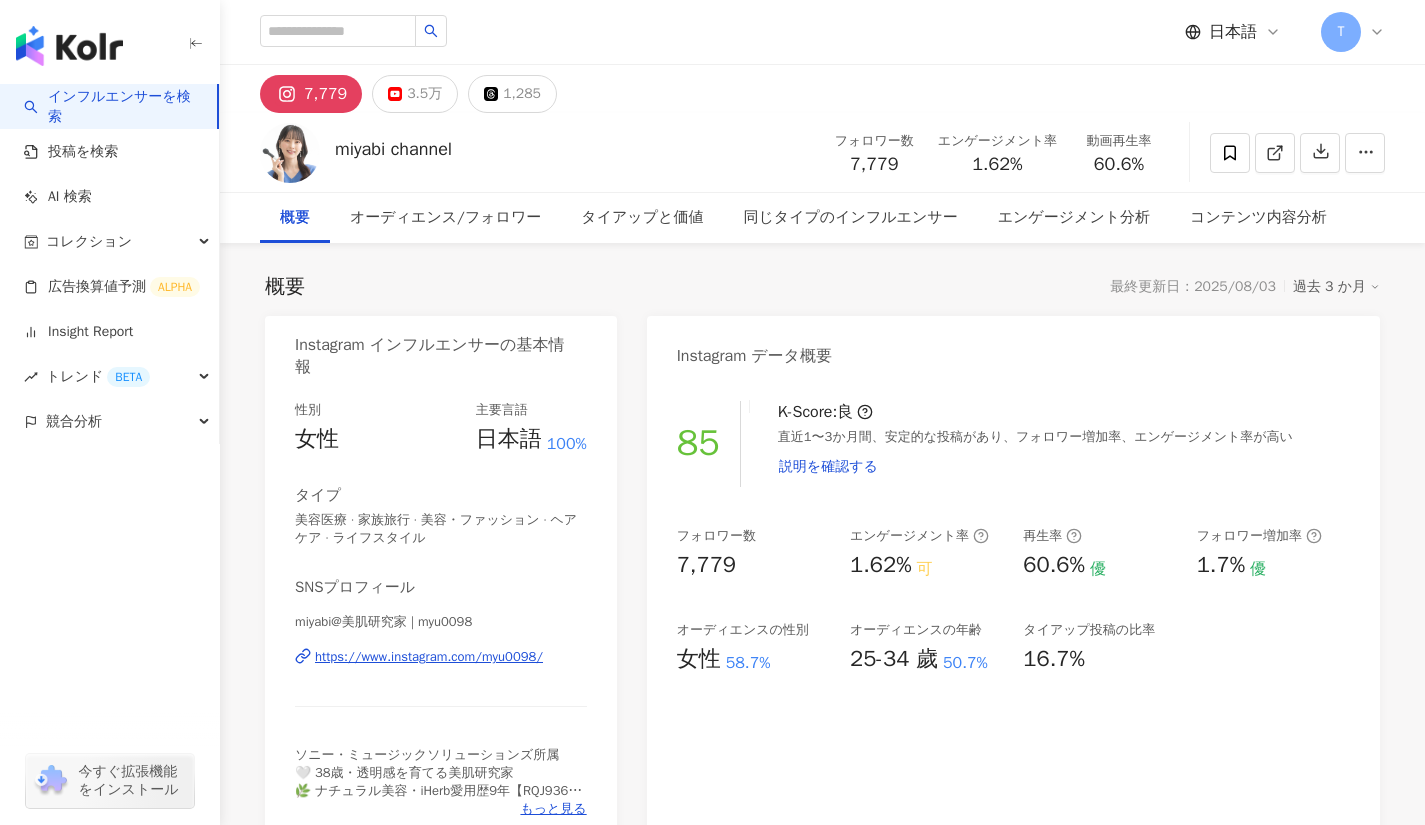 click on "https://www.instagram.com/myu0098/" at bounding box center (429, 657) 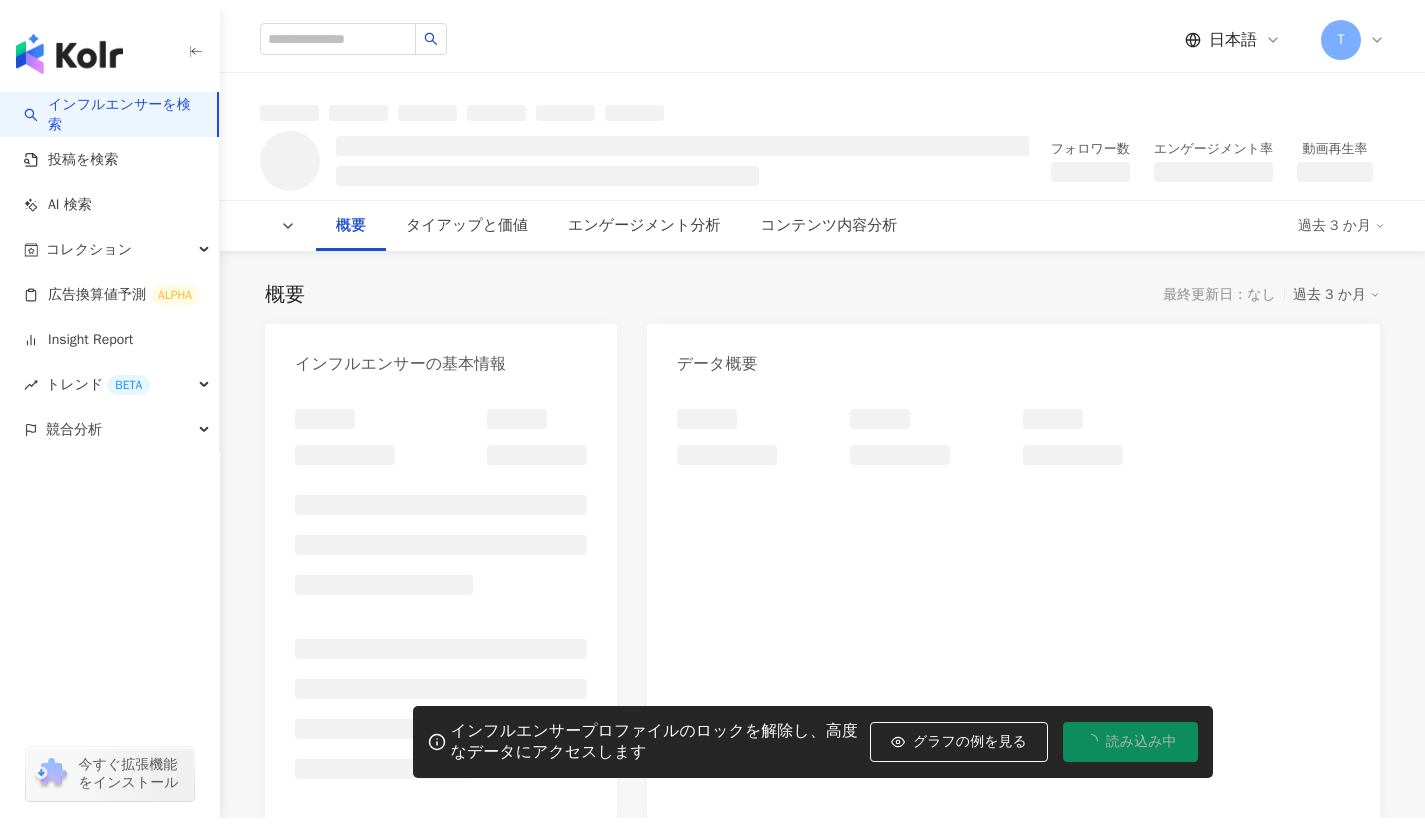 scroll, scrollTop: 0, scrollLeft: 0, axis: both 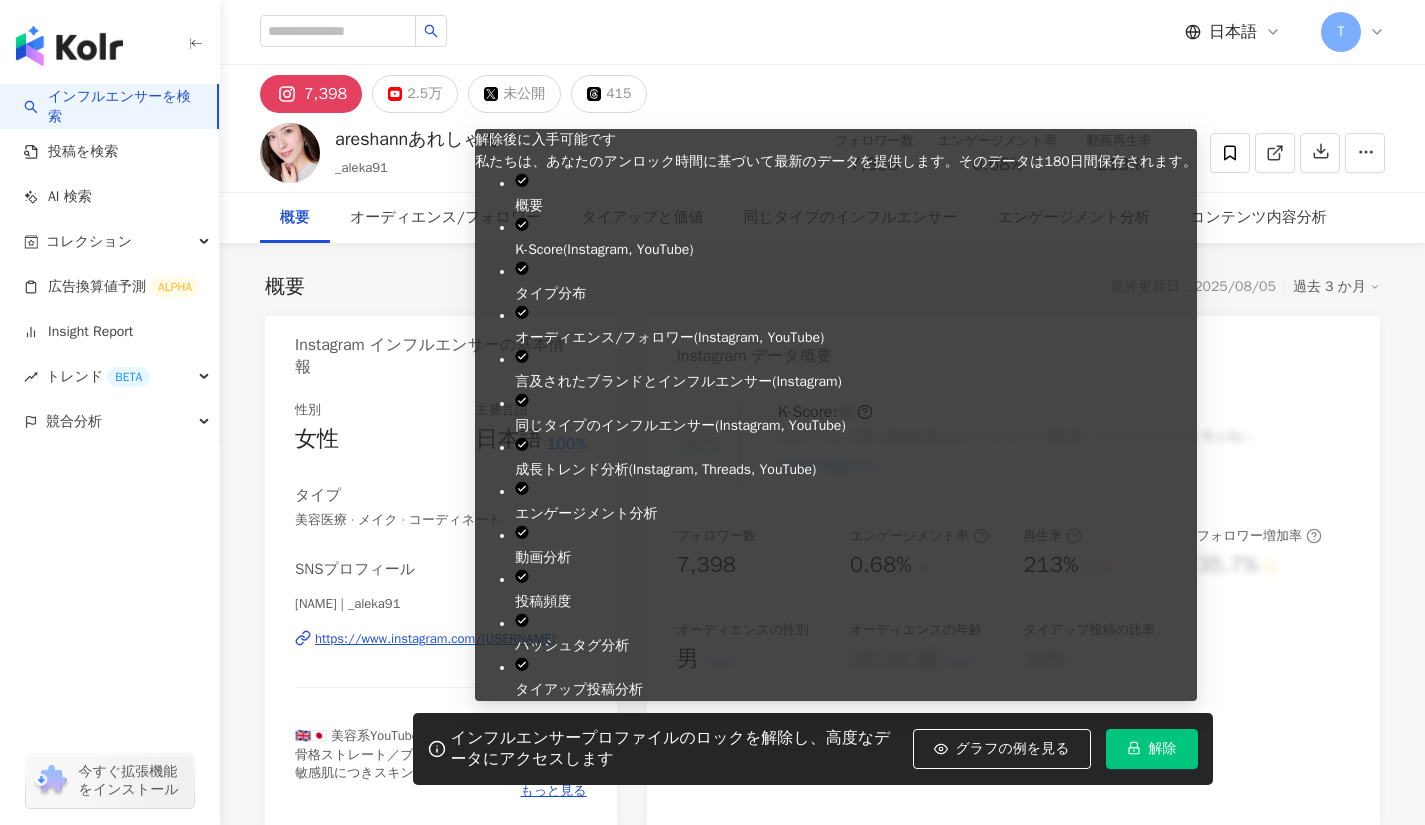 click on "解除" at bounding box center (1152, 749) 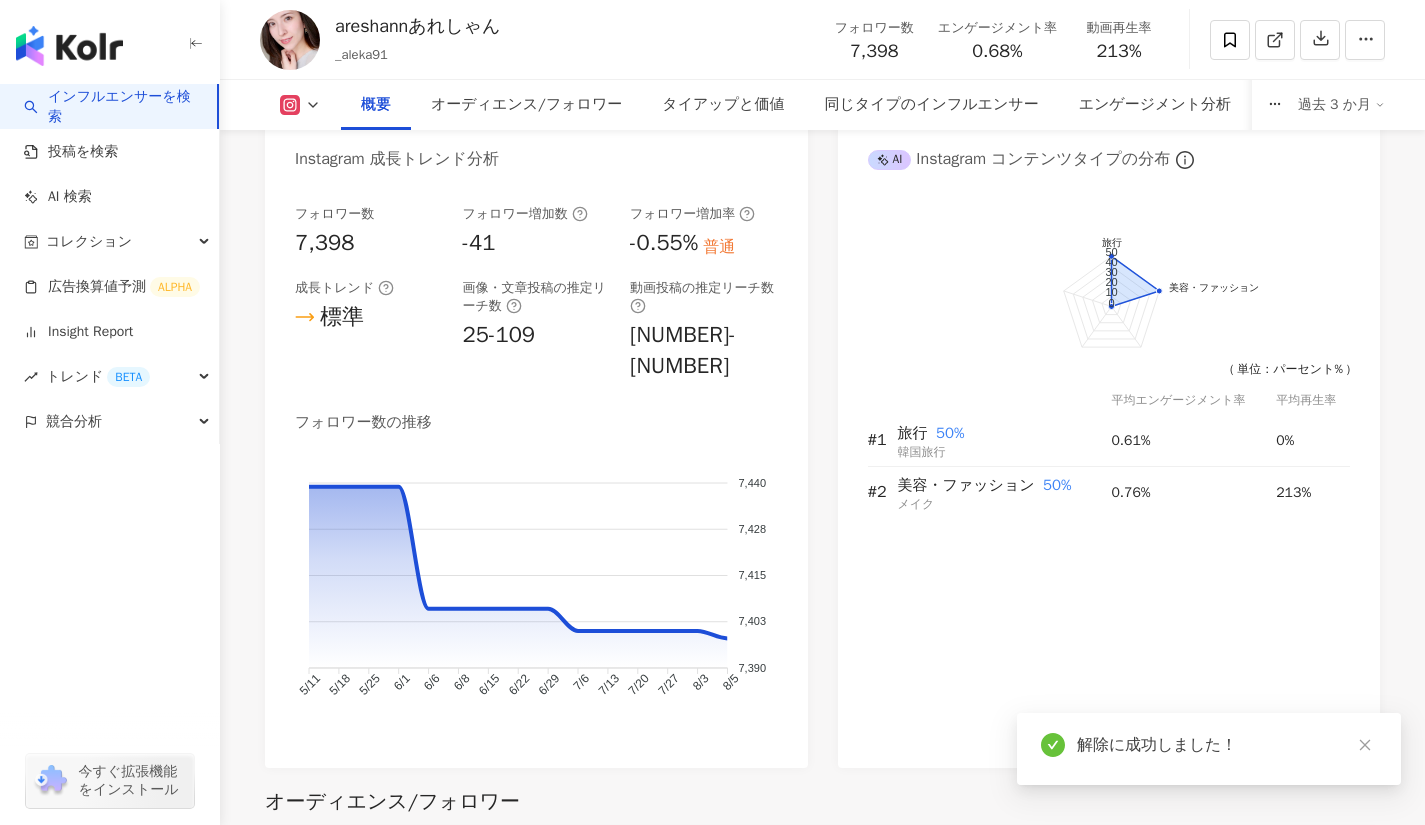 scroll, scrollTop: 0, scrollLeft: 0, axis: both 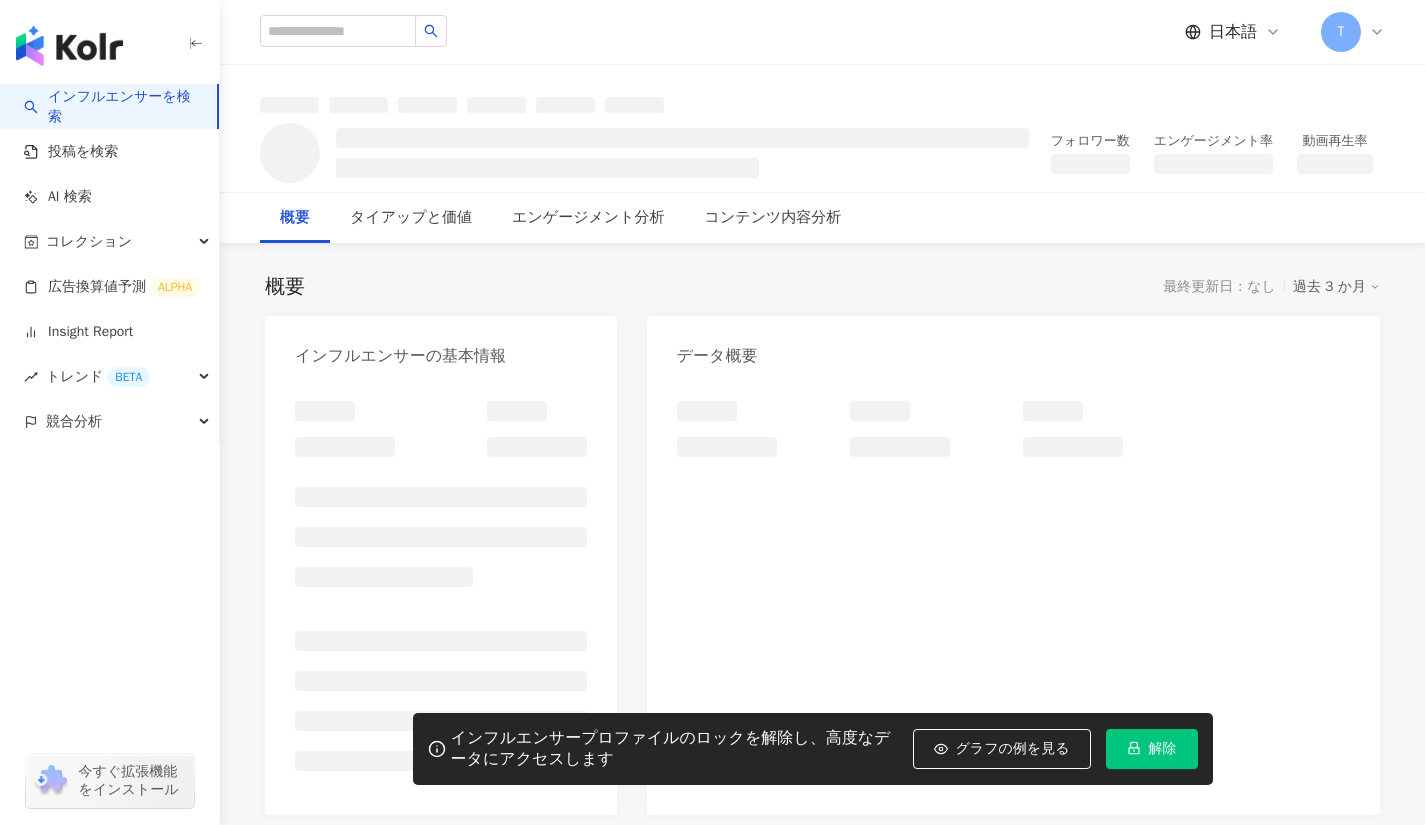 click on "解除" at bounding box center (1163, 749) 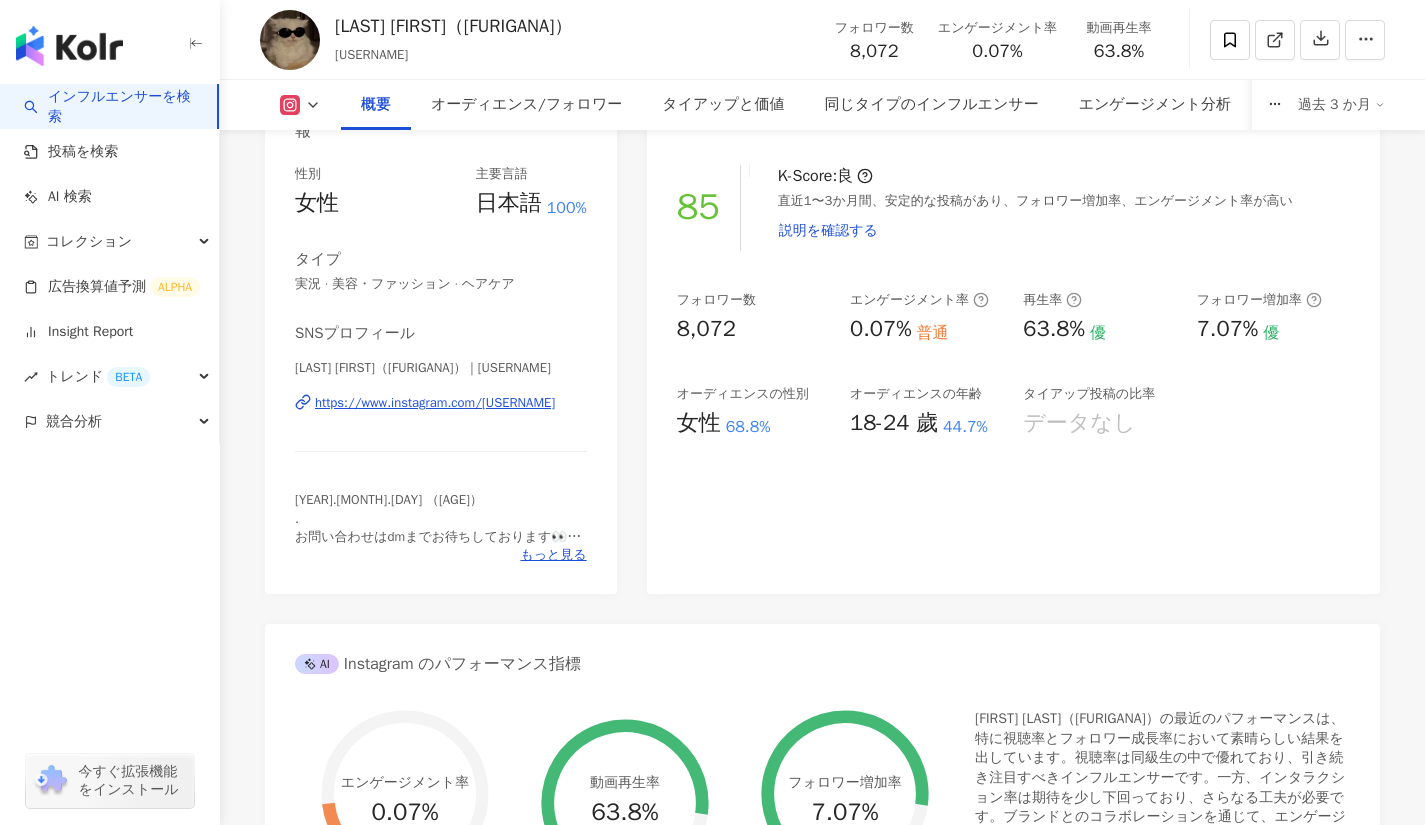 scroll, scrollTop: 241, scrollLeft: 0, axis: vertical 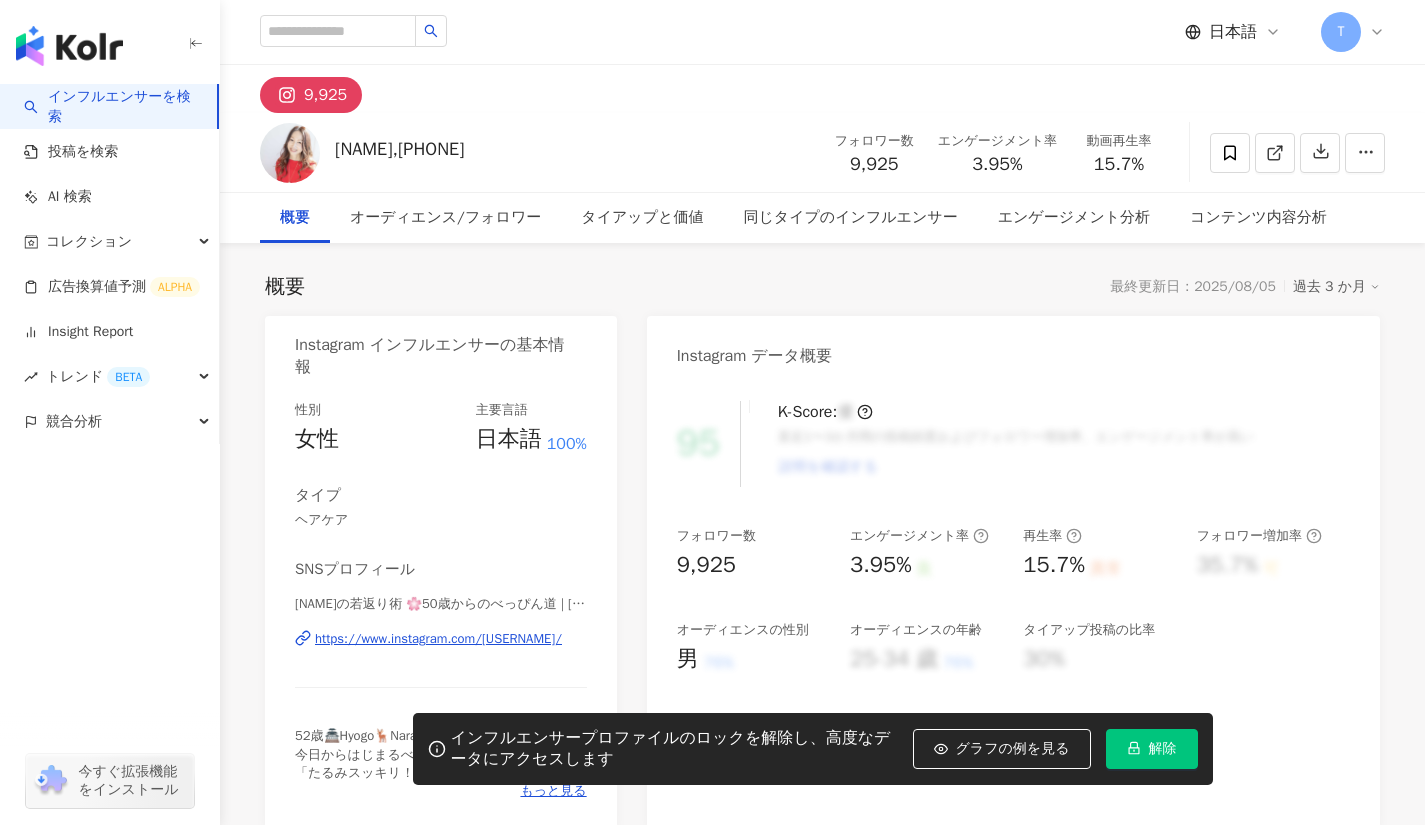 click on "https://www.instagram.com/[USERNAME]/" at bounding box center (438, 639) 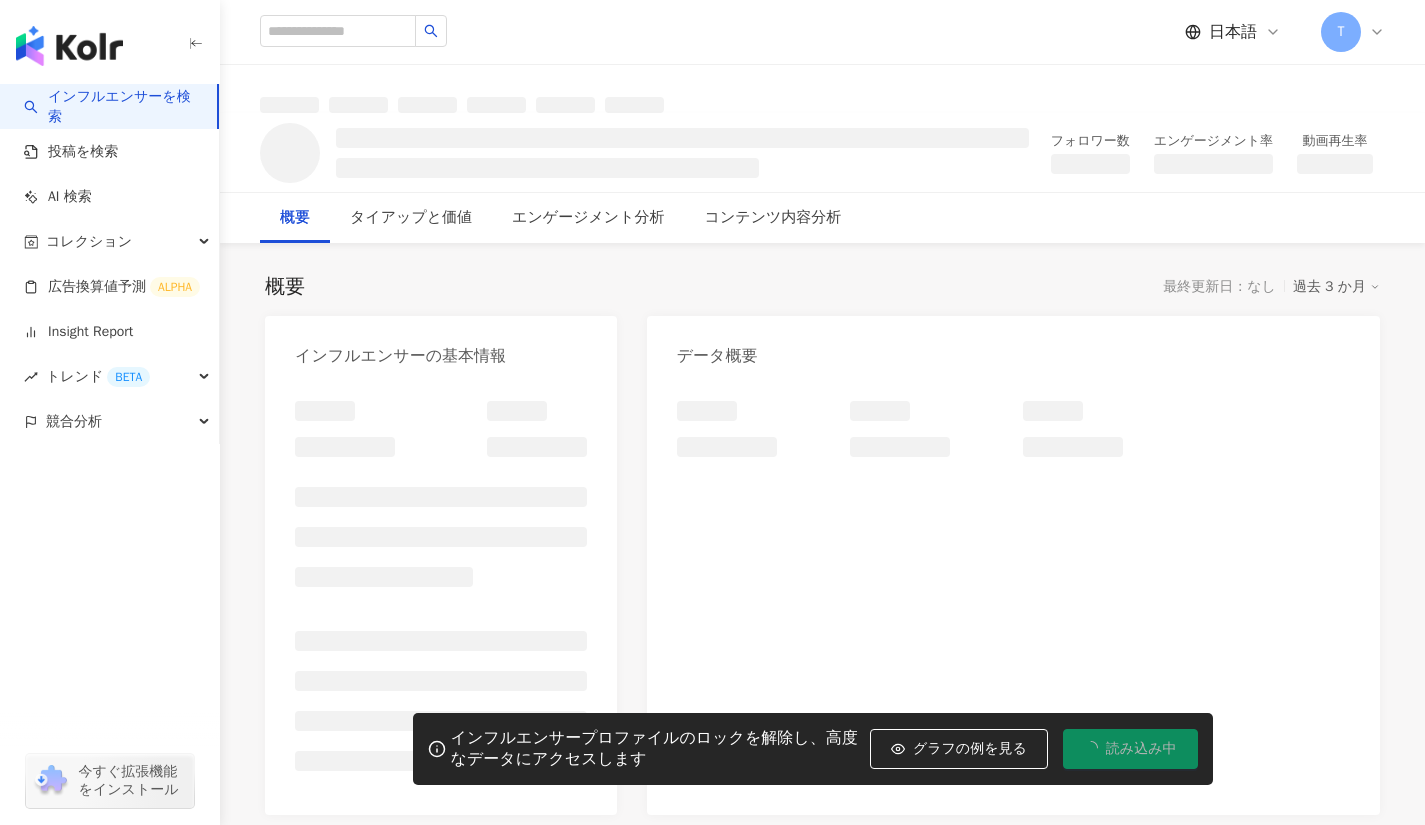 scroll, scrollTop: 0, scrollLeft: 0, axis: both 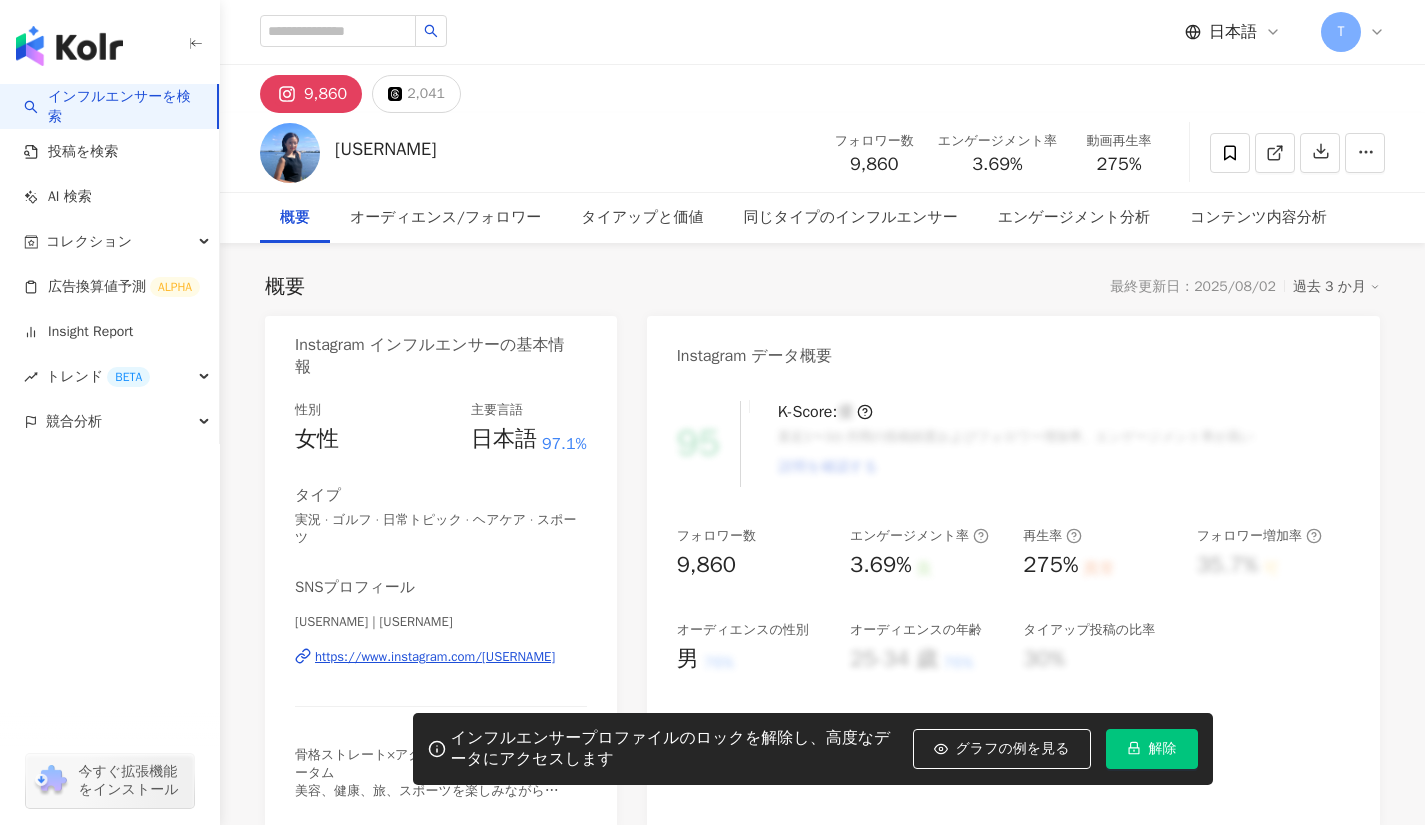 click on "解除" at bounding box center (1152, 749) 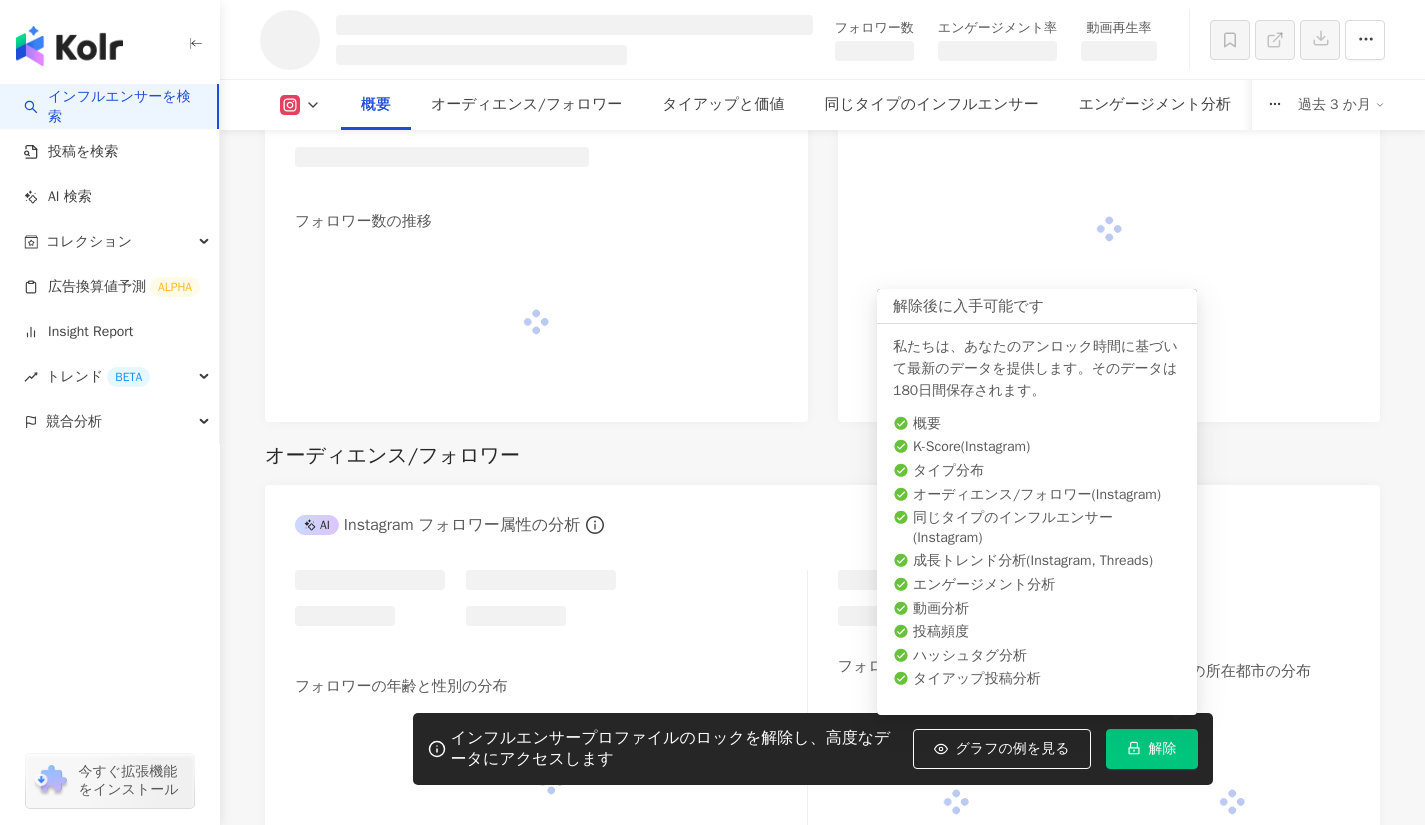 scroll, scrollTop: 1178, scrollLeft: 0, axis: vertical 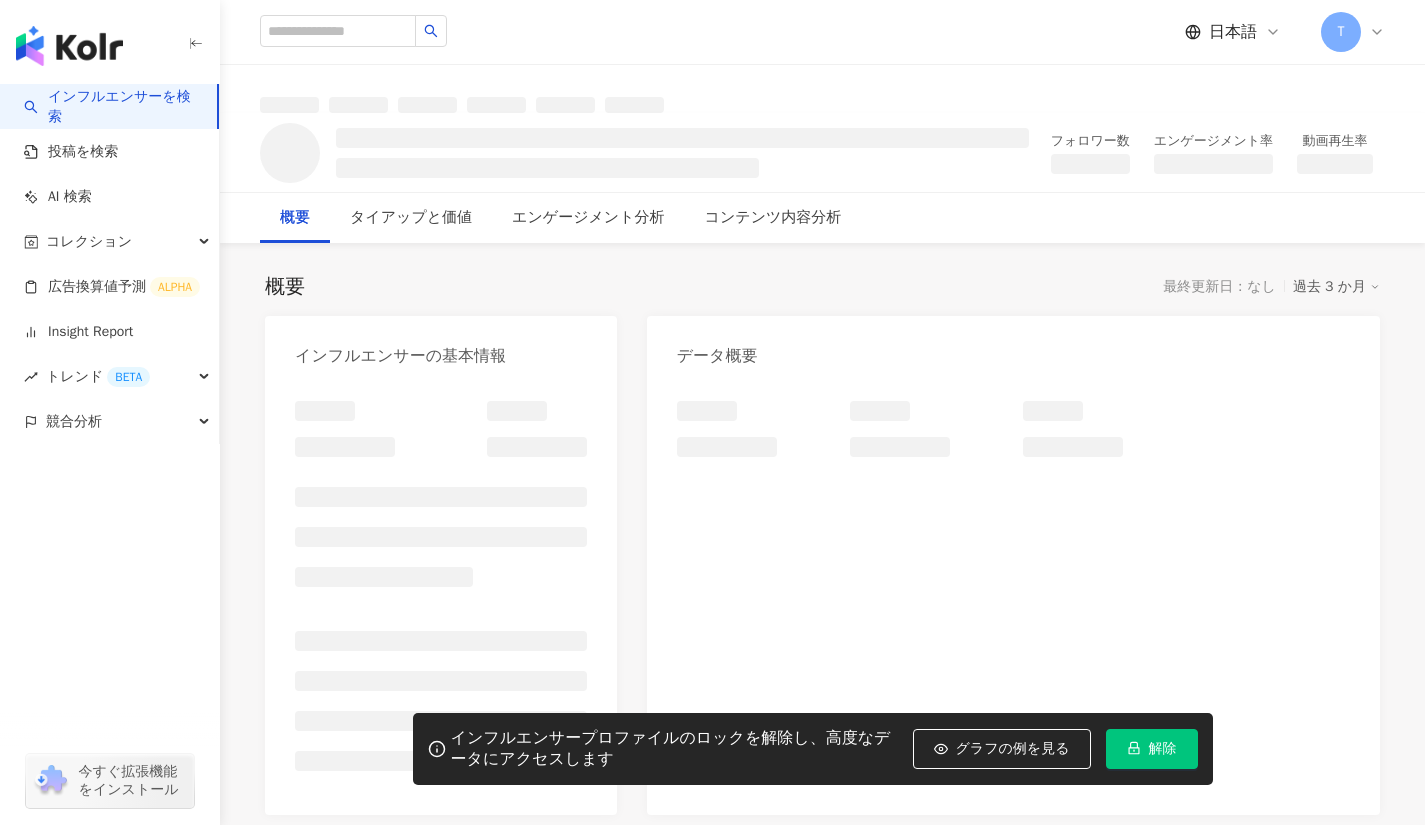 click on "解除" at bounding box center (1152, 749) 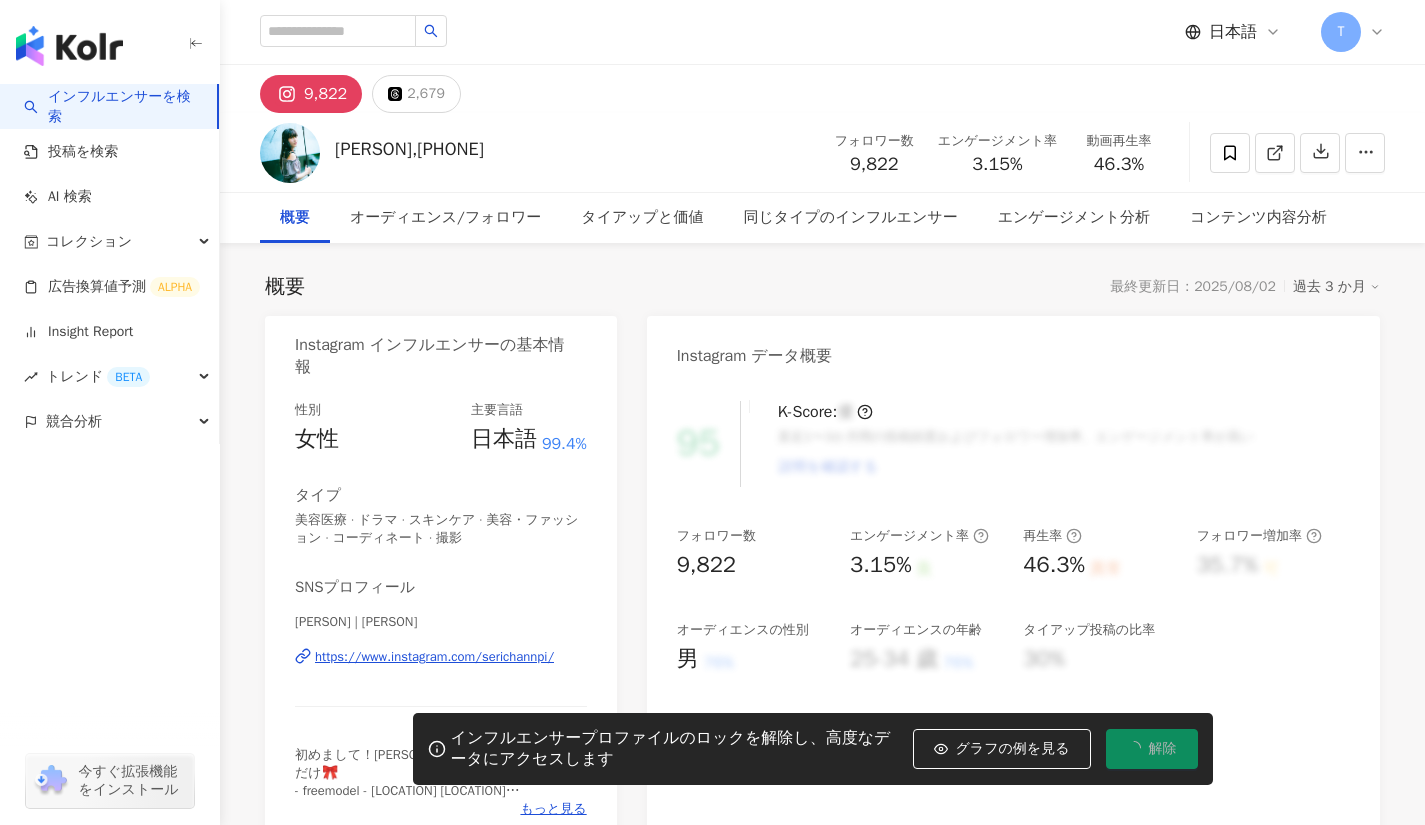 click on "解除" at bounding box center [1163, 749] 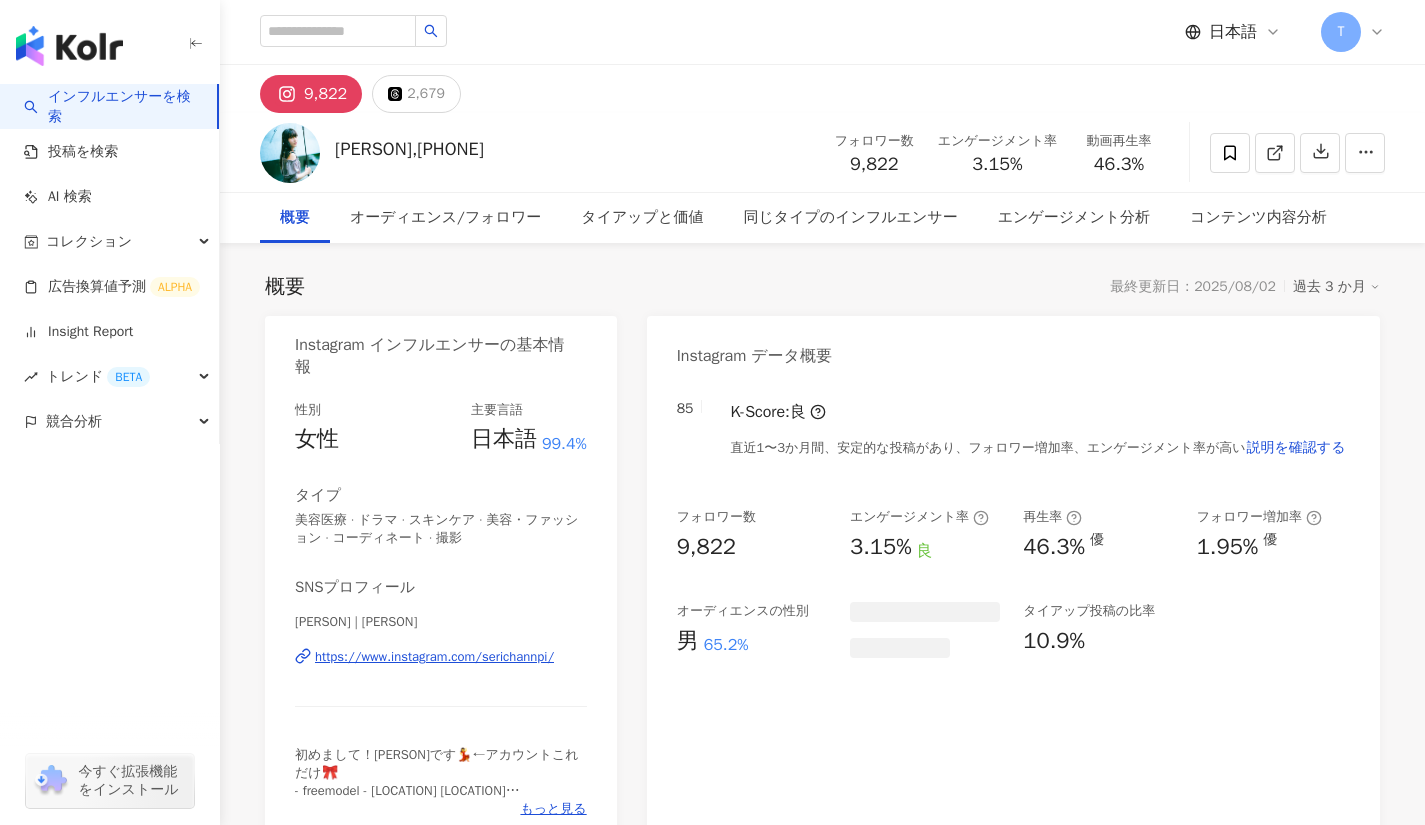 click on "お嬢 | serichannpi https://www.instagram.com/serichannpi/" at bounding box center [441, 671] 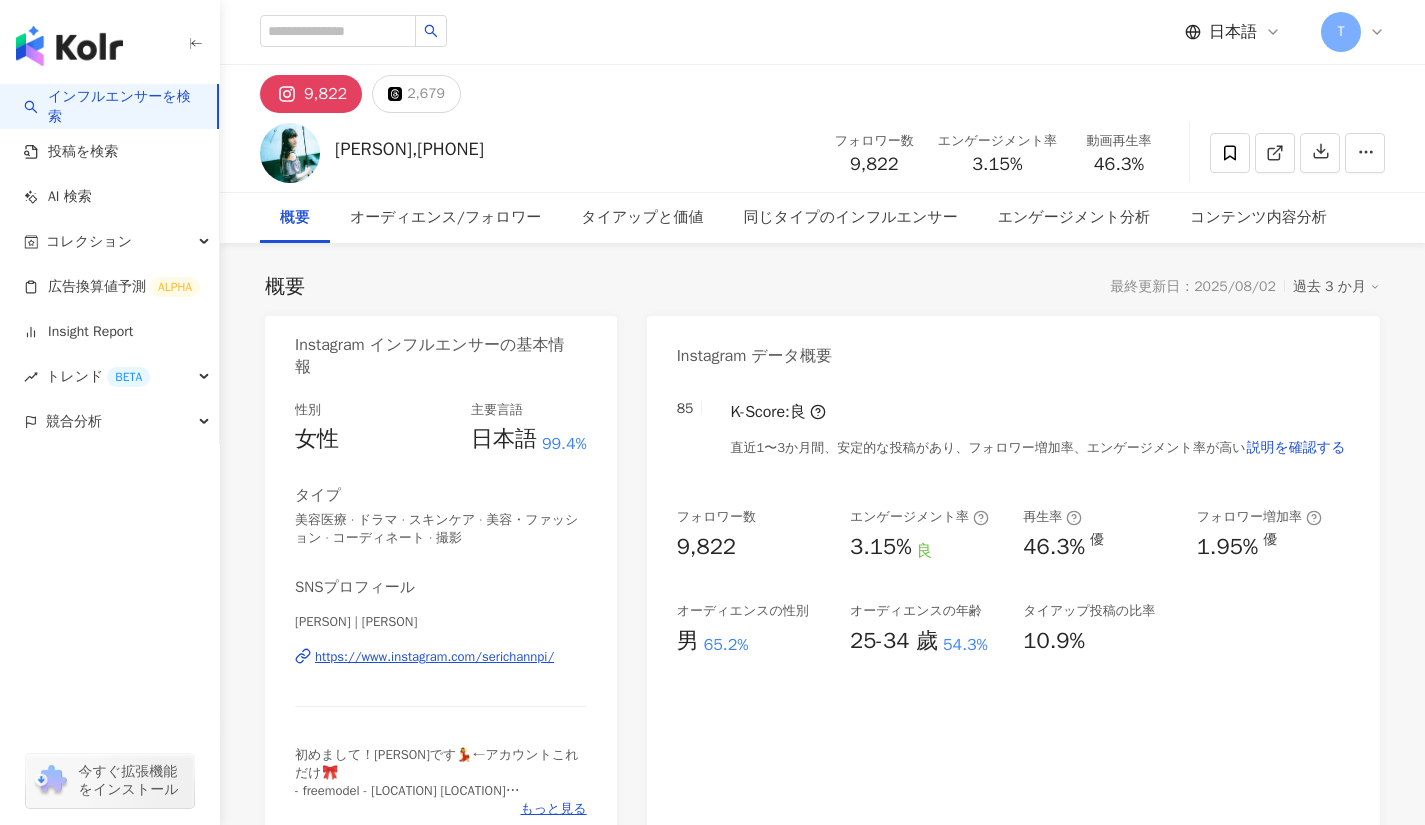 click on "インフルエンサーを検索" at bounding box center [112, 106] 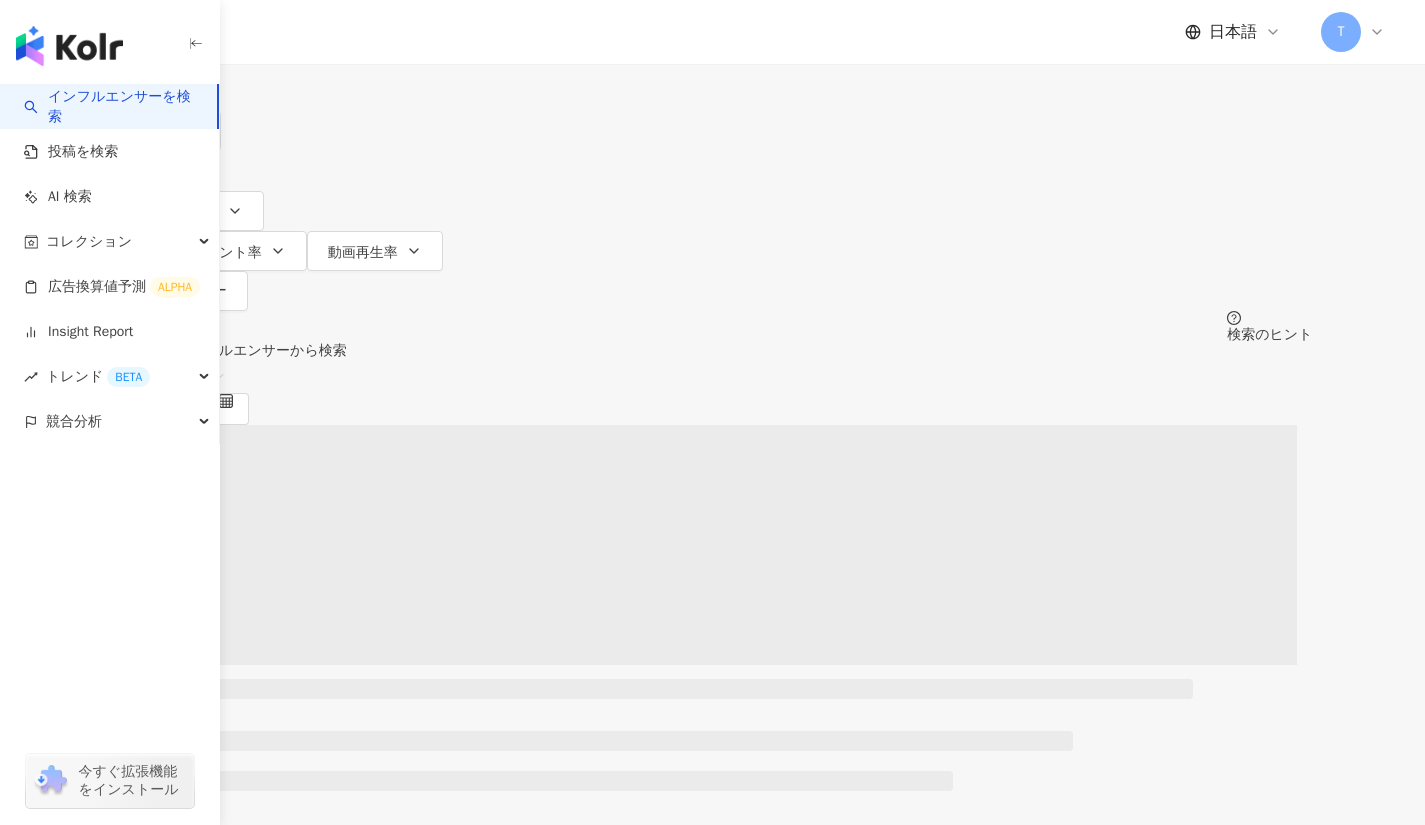 click on "インフルエンサーを検索" at bounding box center [112, 106] 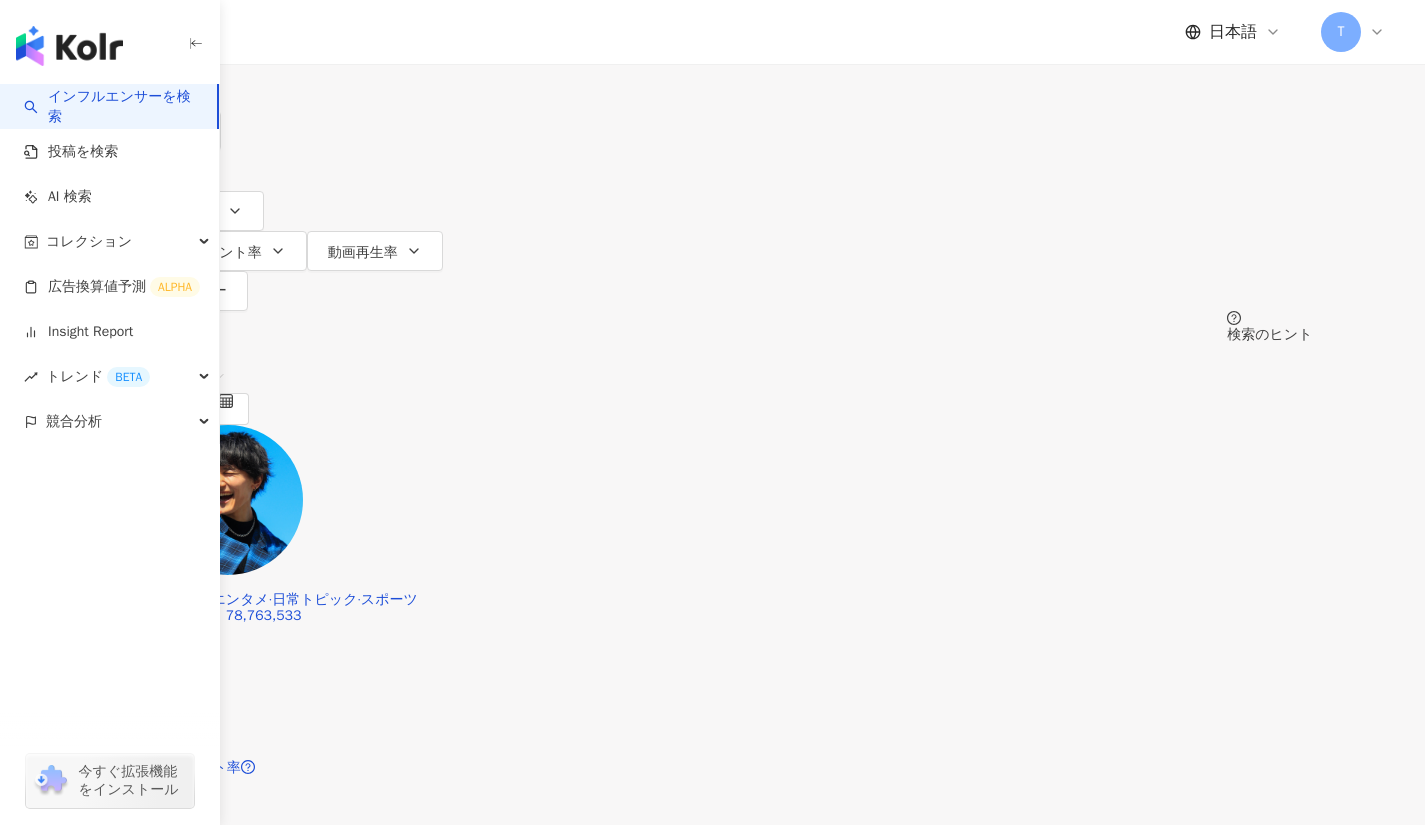 click on "すべてのSNS" at bounding box center [174, 19] 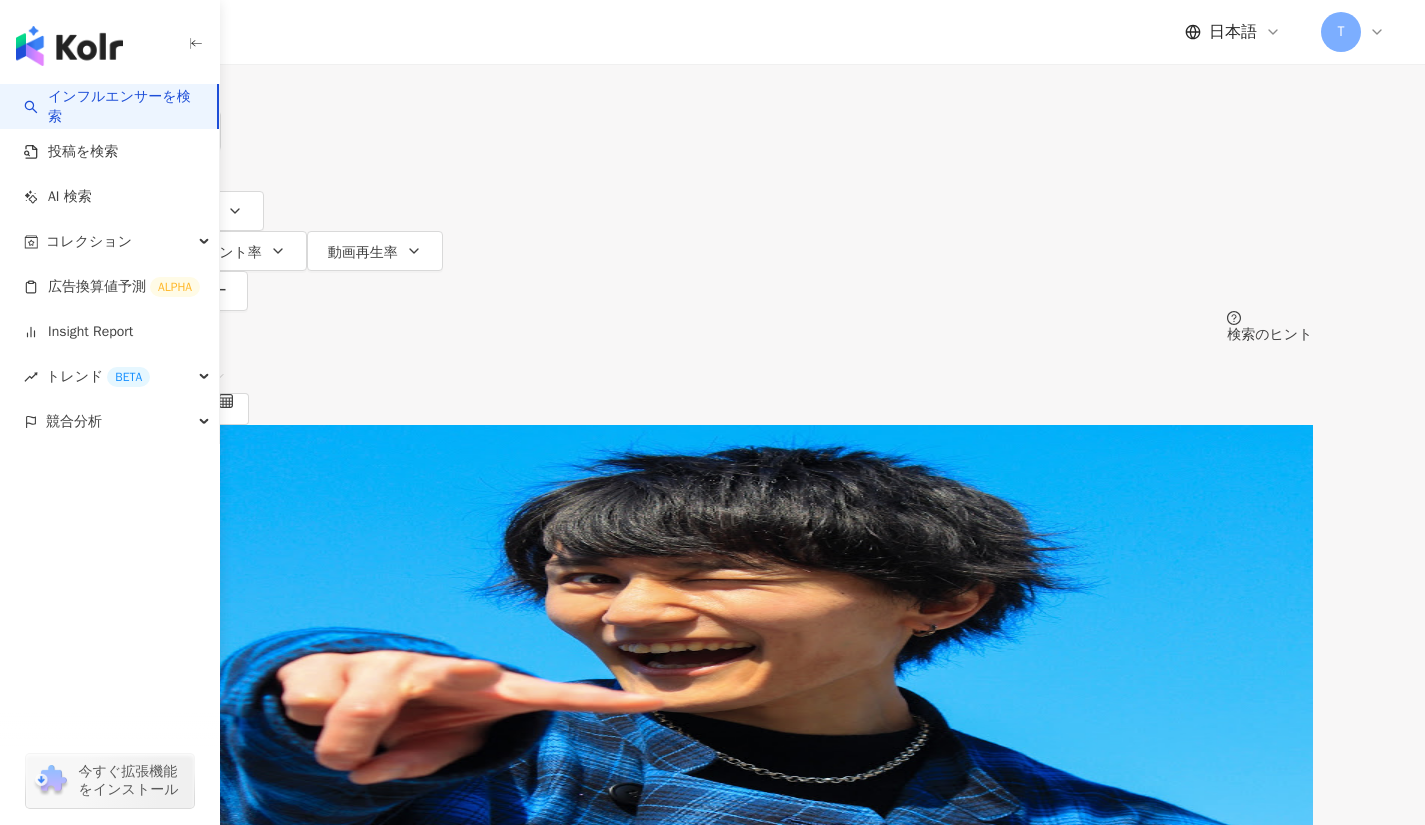 click at bounding box center (183, 19) 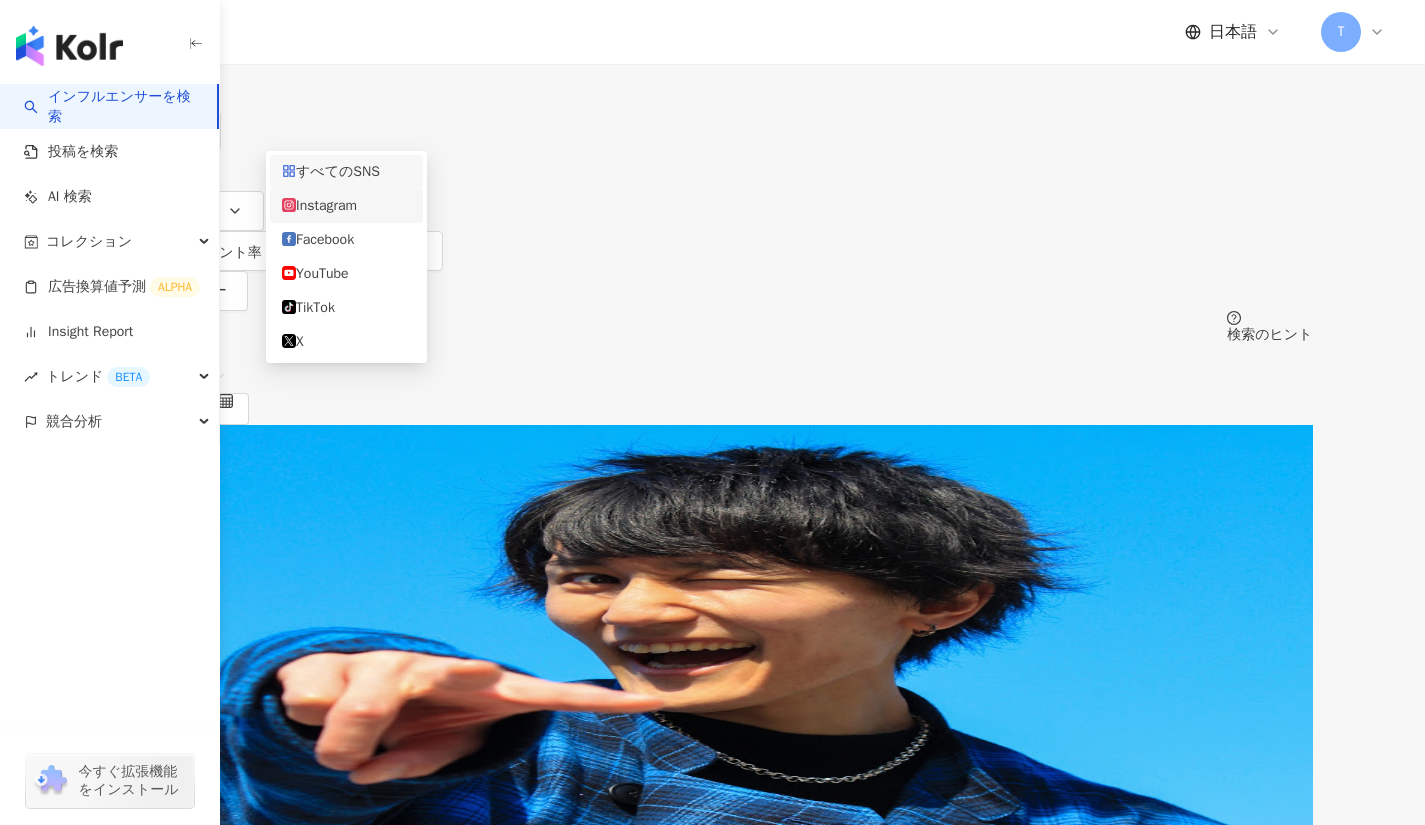click on "Instagram" at bounding box center (346, 206) 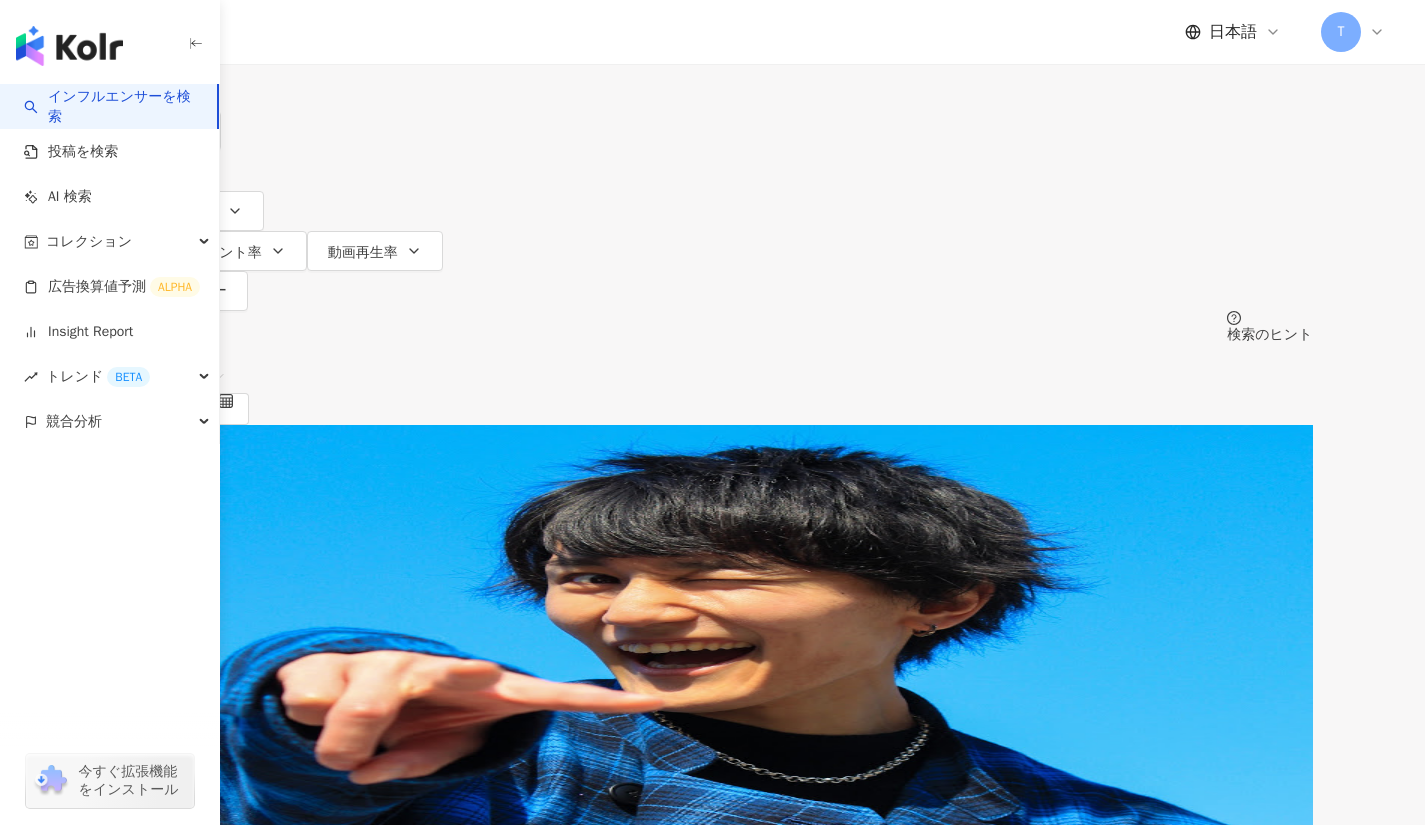 click on "性別" at bounding box center [160, 171] 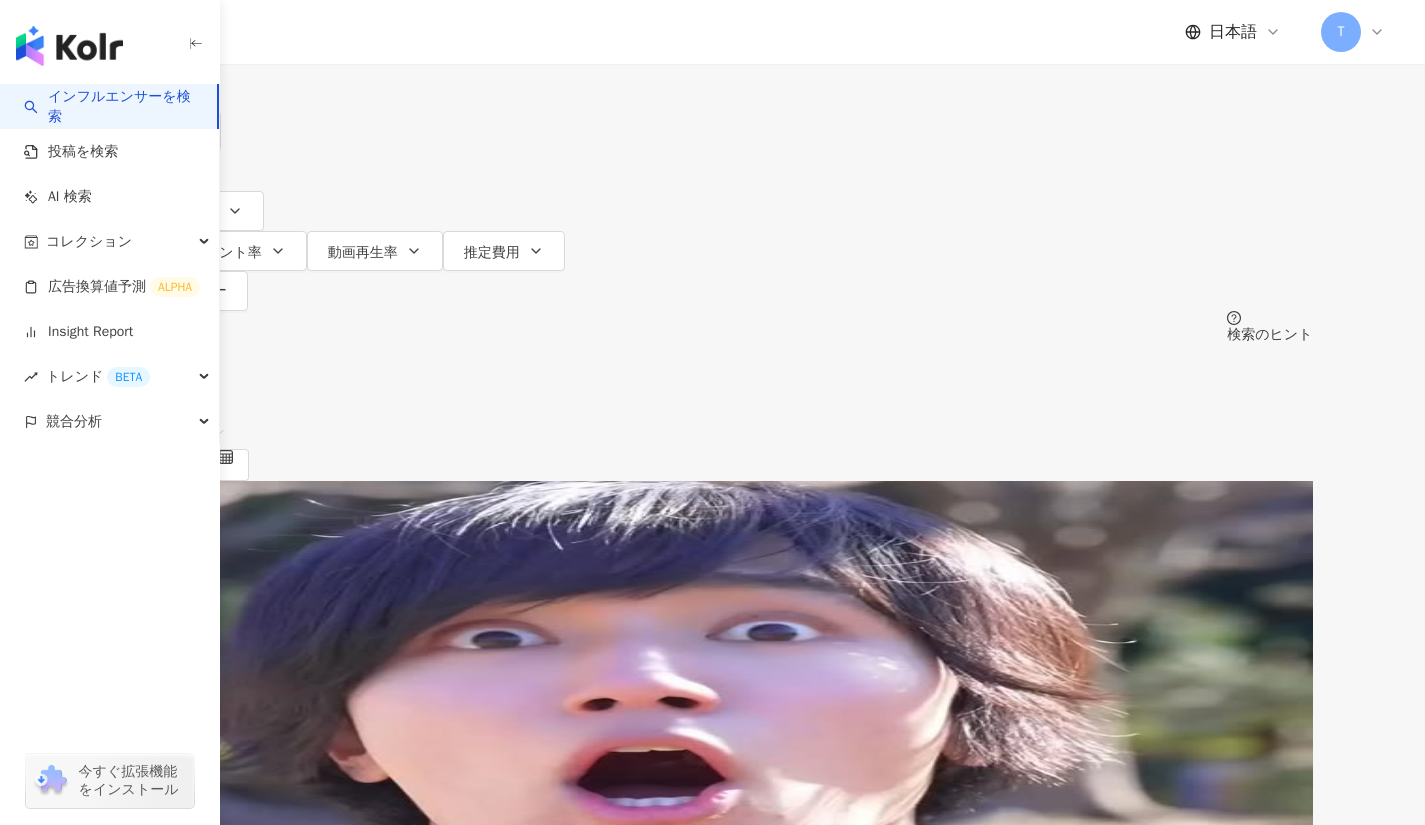 click on "タイプ" at bounding box center [167, 131] 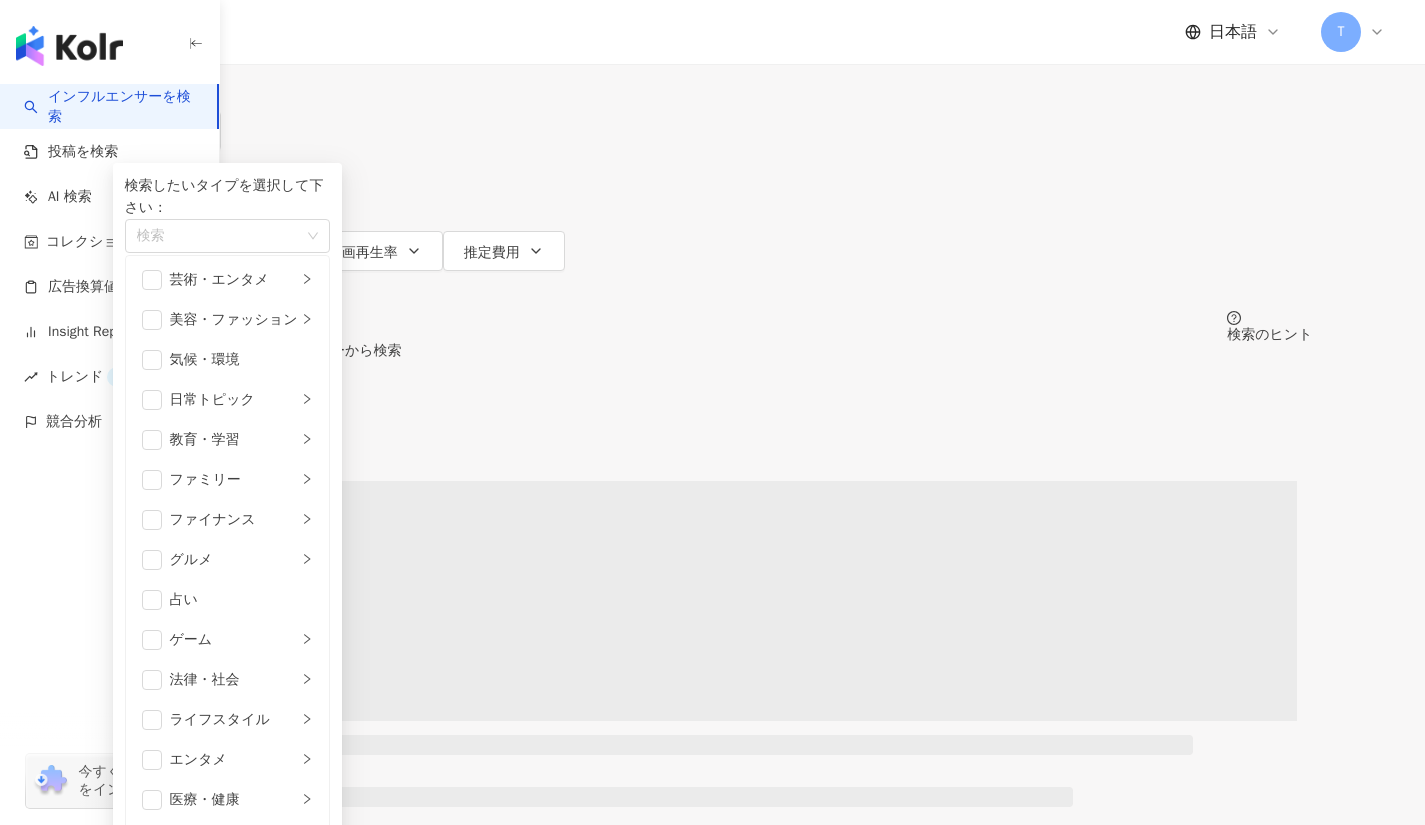 click at bounding box center [152, 320] 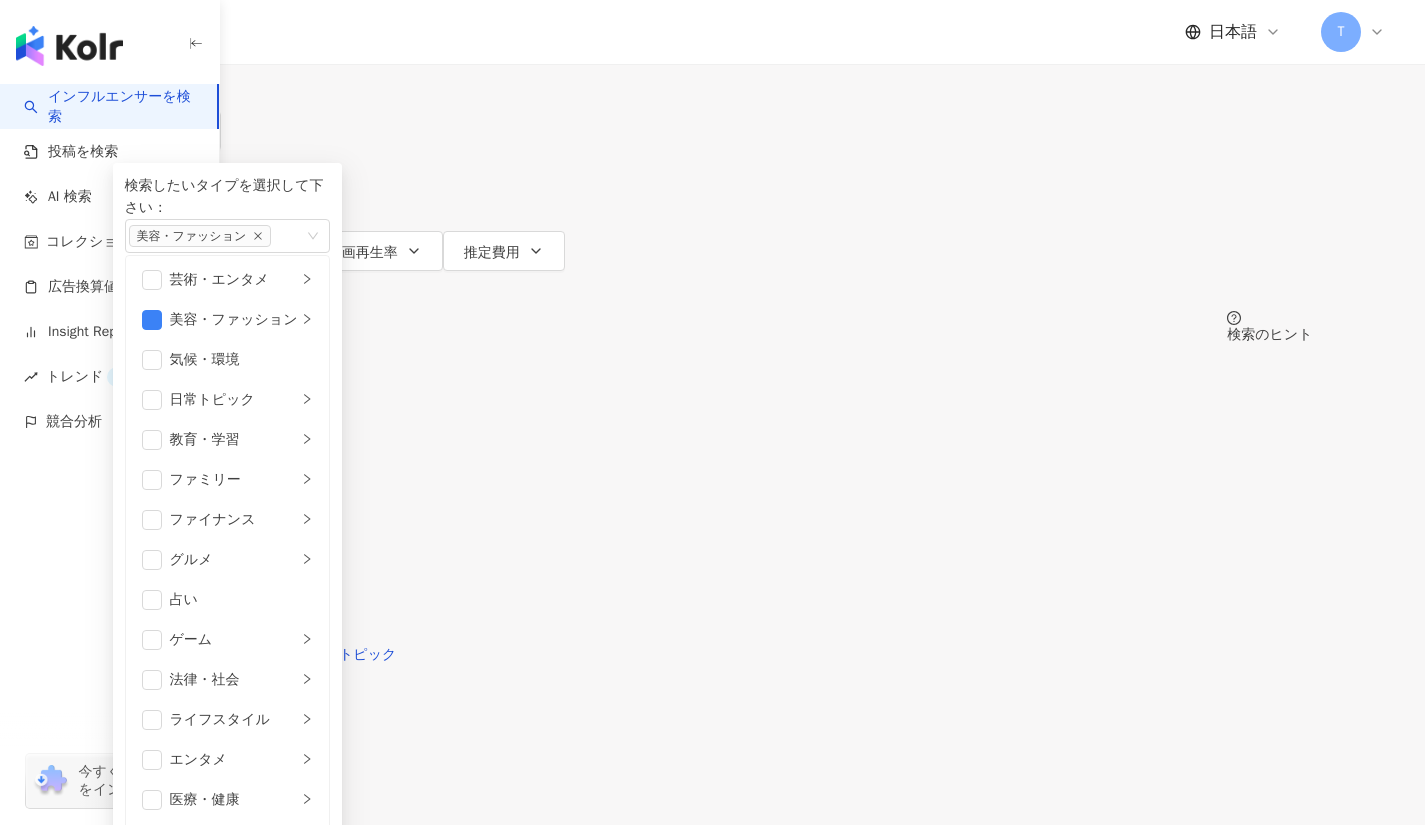 click on "全  10,000+  件 条件 ： Instagram 性別：女性 リセット 配列： 関連性" at bounding box center (713, 411) 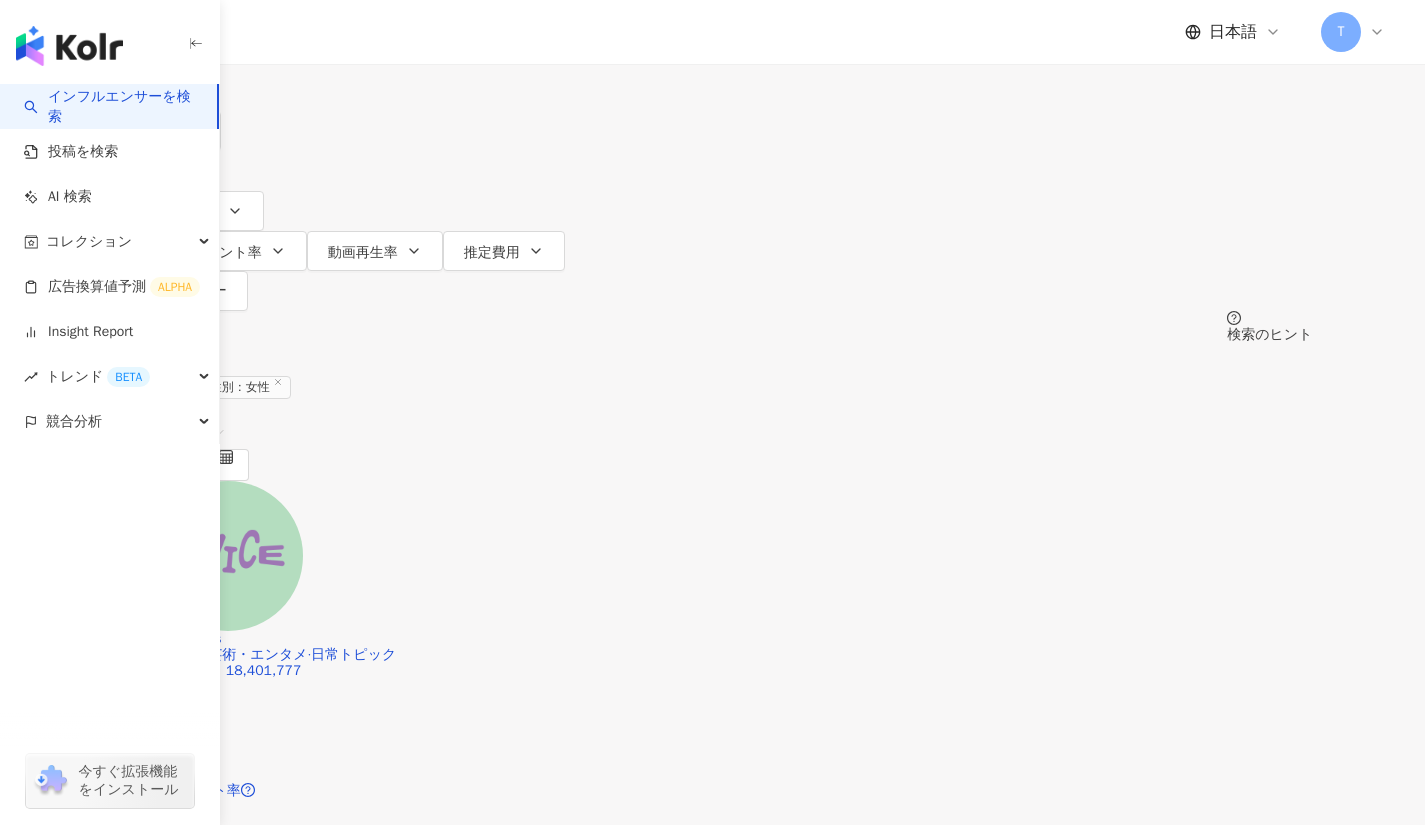 click on "フォロワー数" at bounding box center (176, 213) 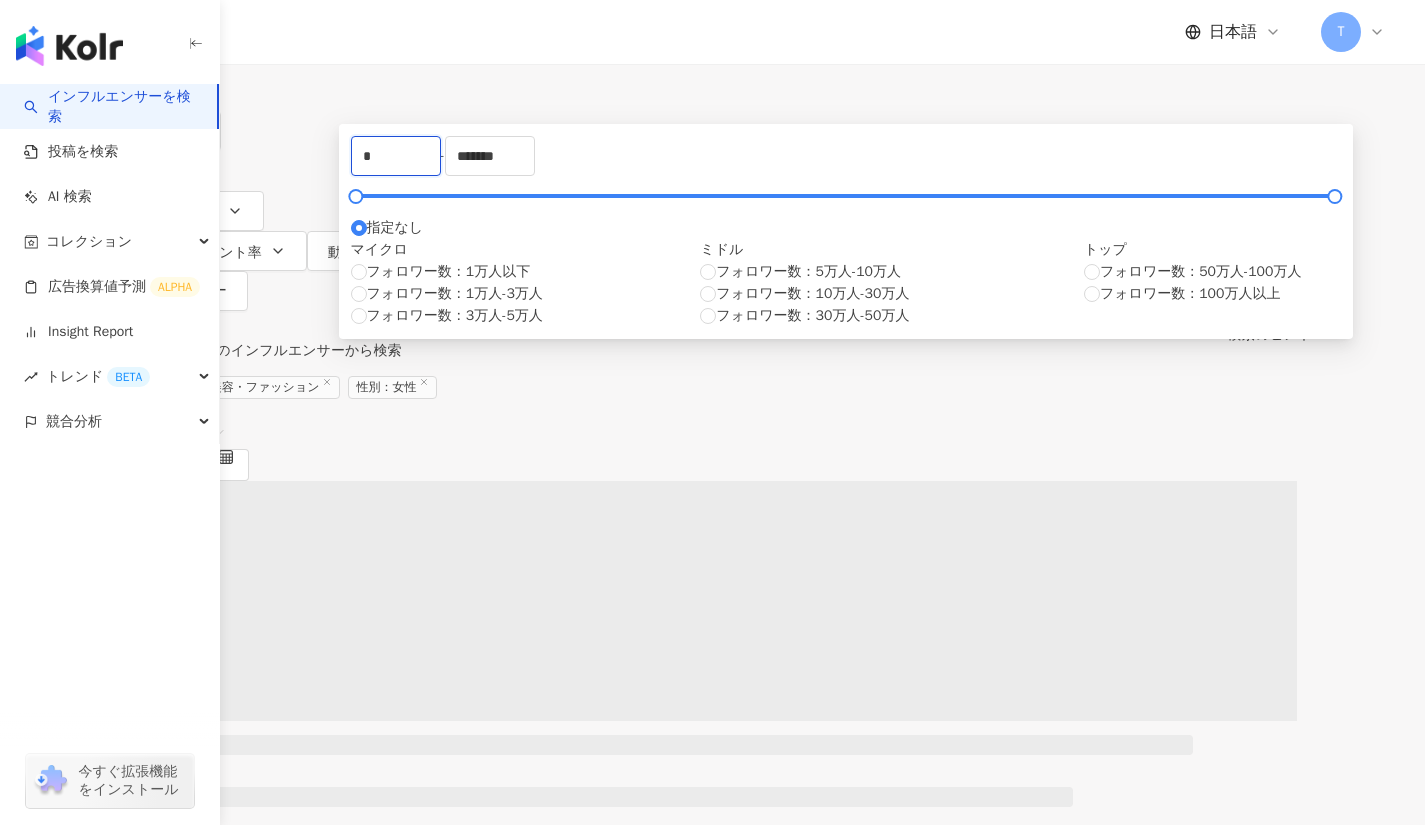 click on "*" at bounding box center [396, 156] 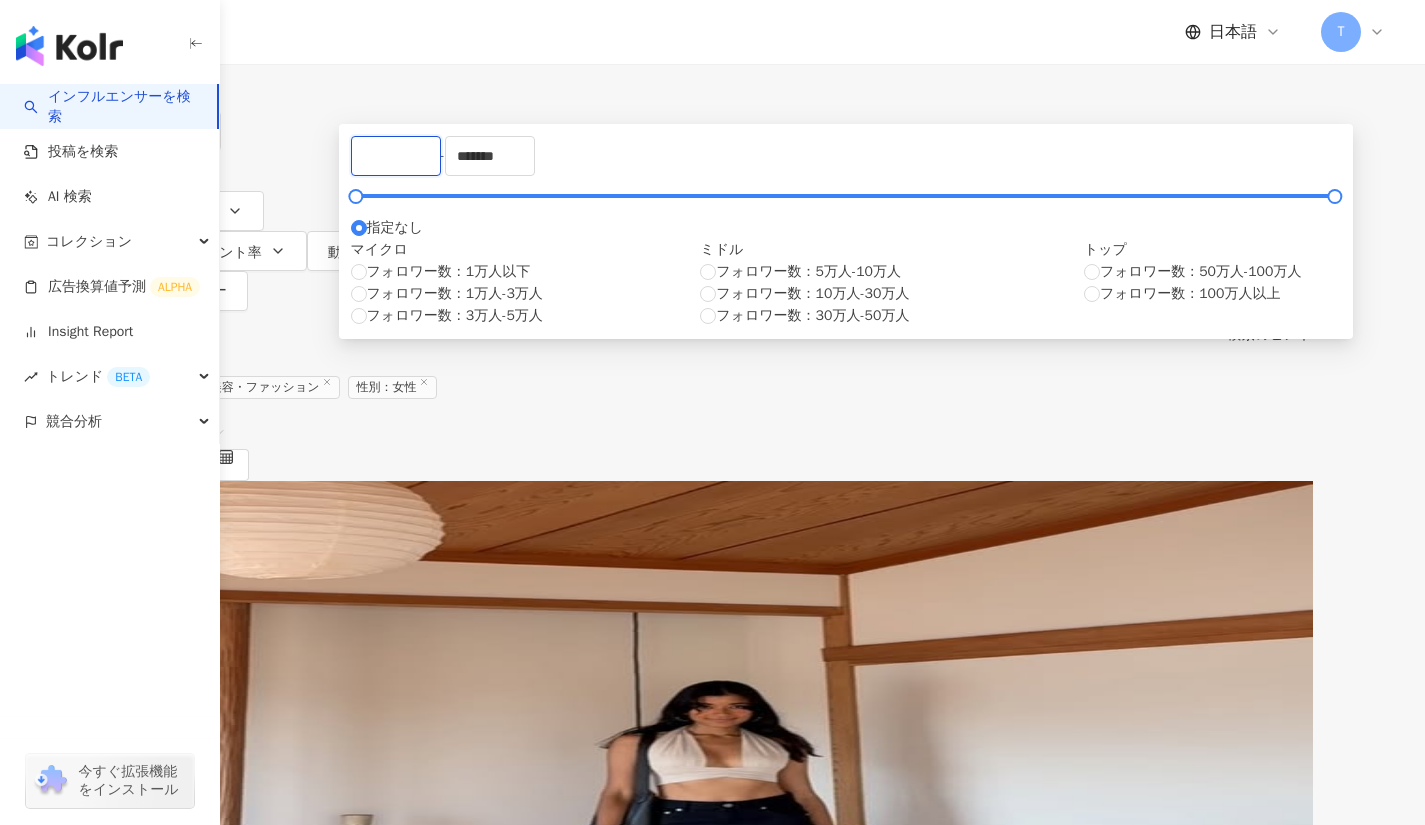 click at bounding box center (396, 156) 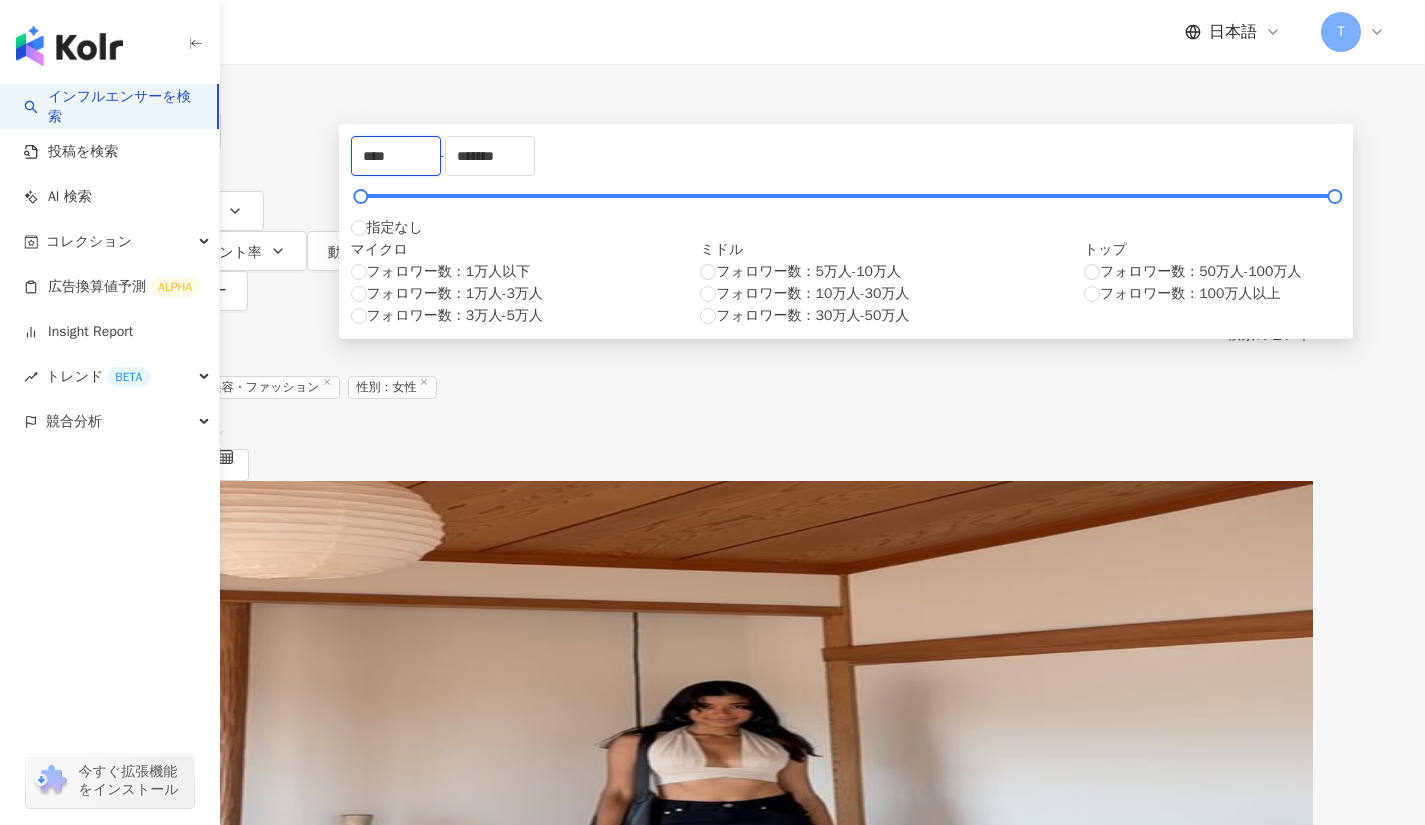 type on "****" 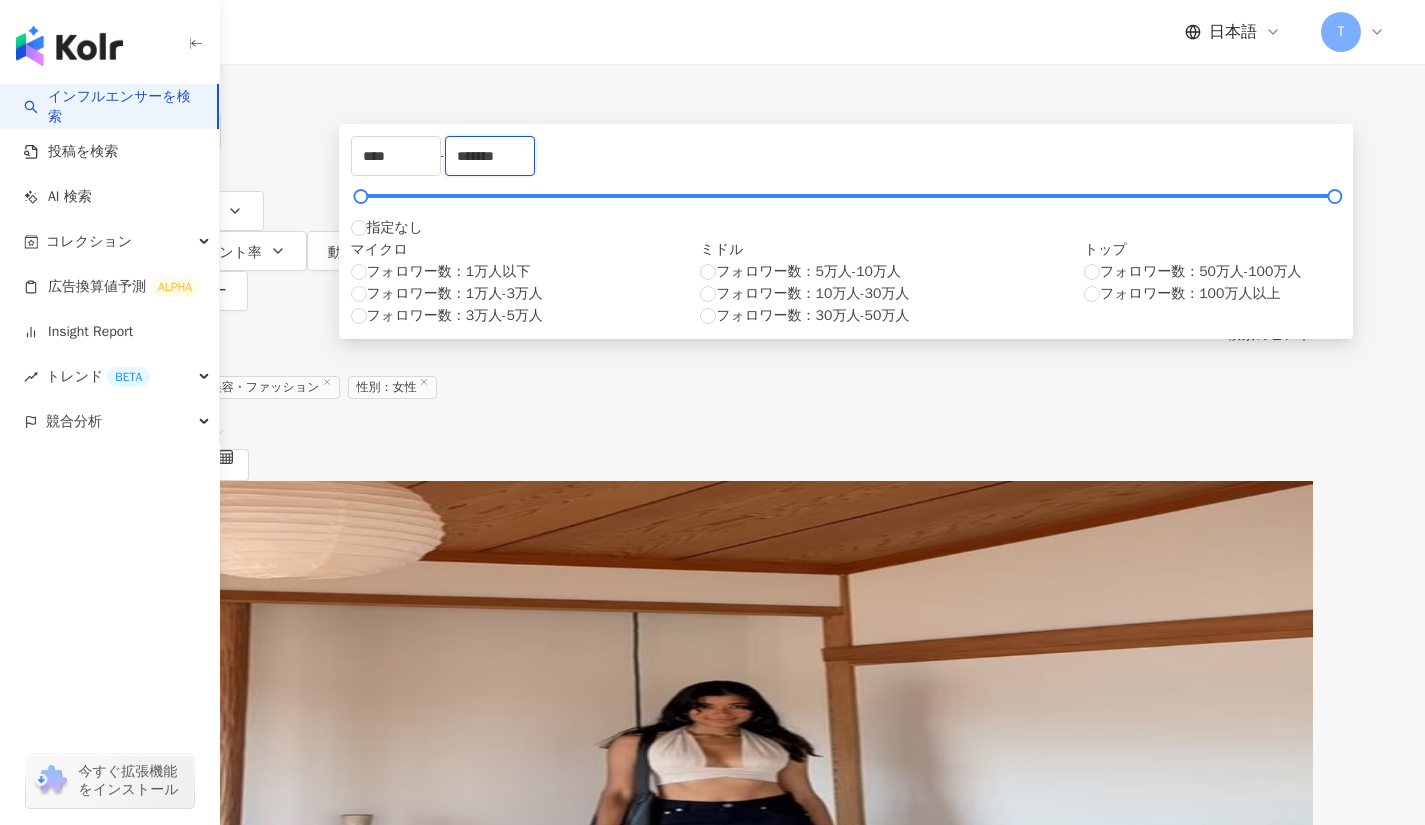 click on "*******" at bounding box center [490, 156] 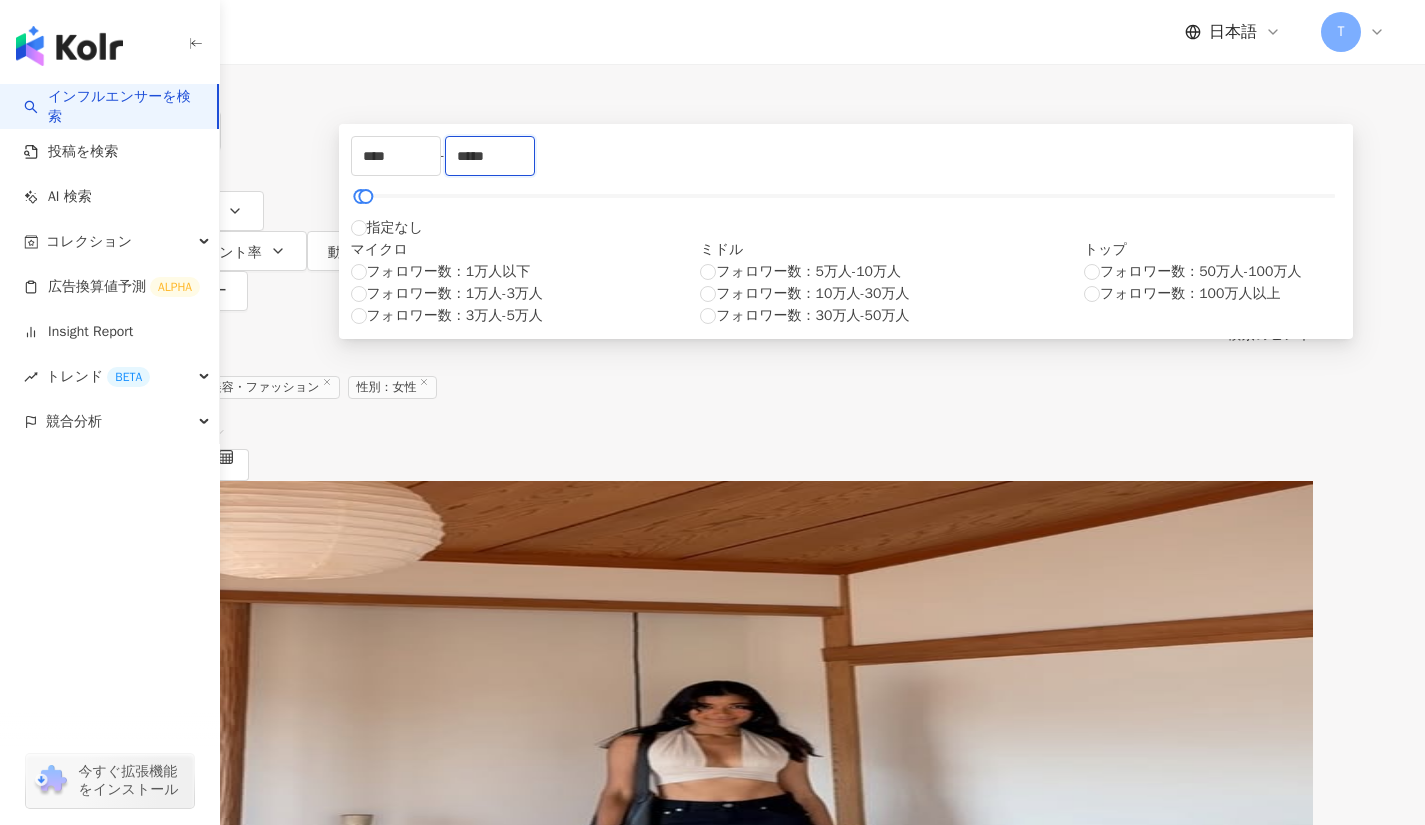 type on "*****" 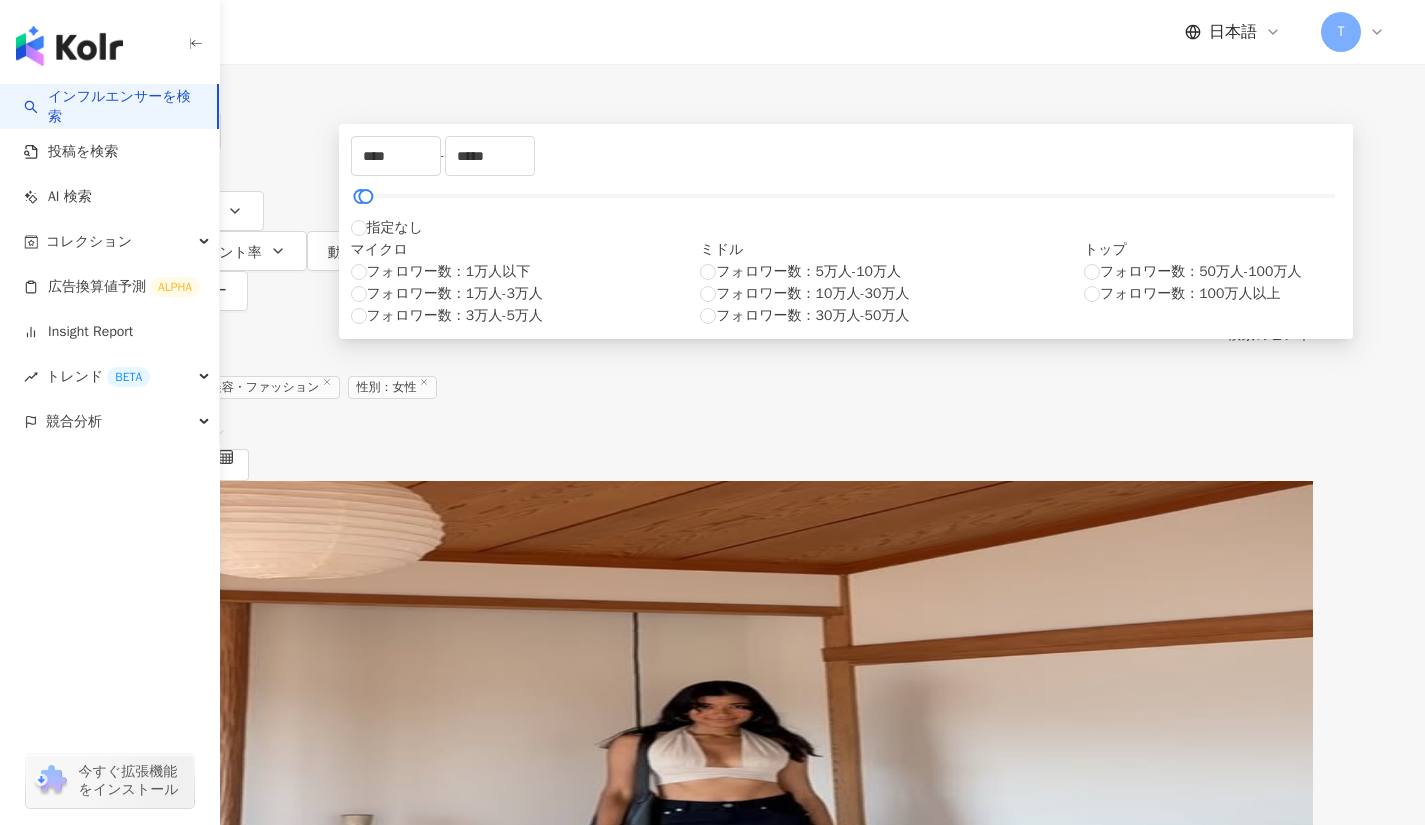 click 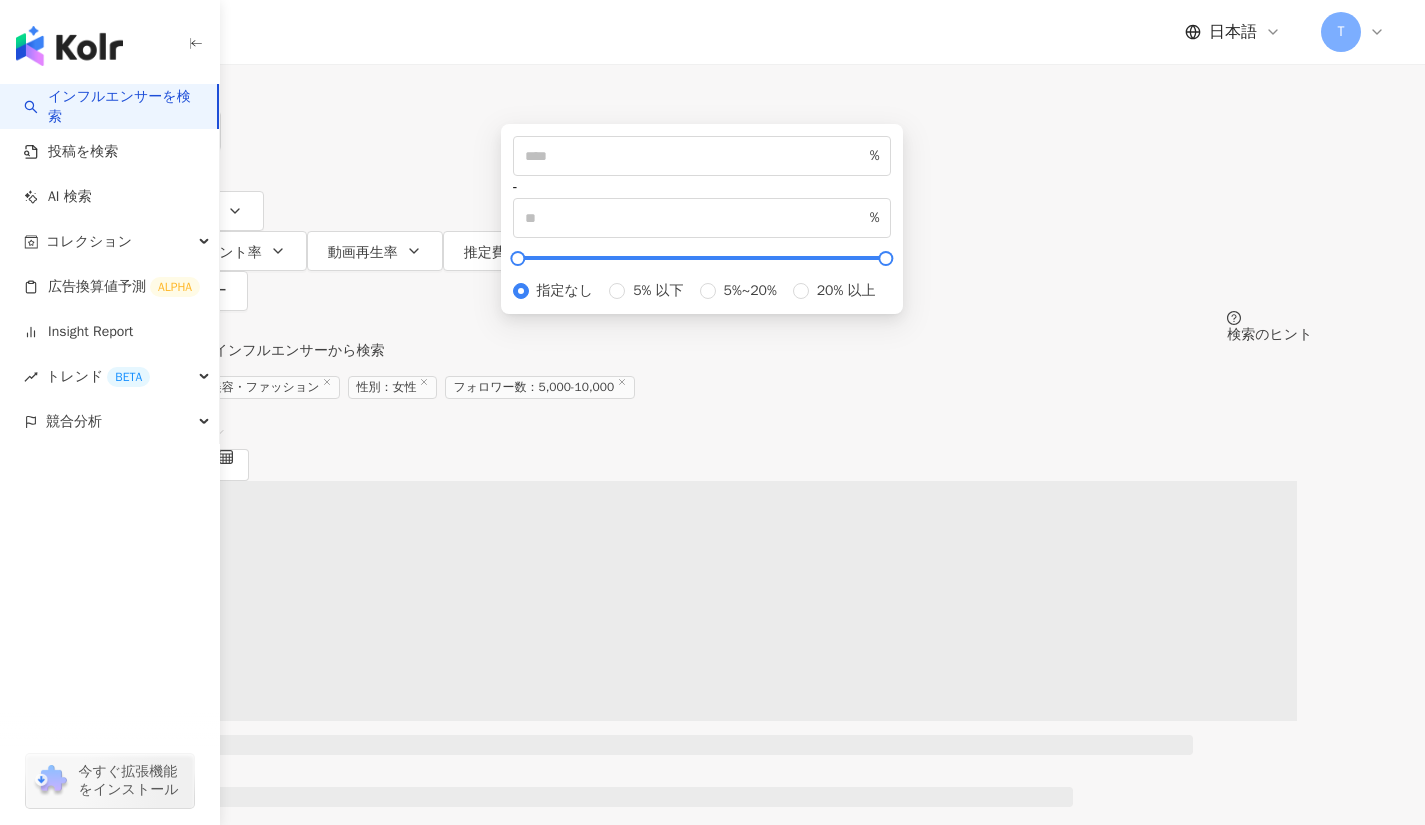 click on "%" at bounding box center [702, 156] 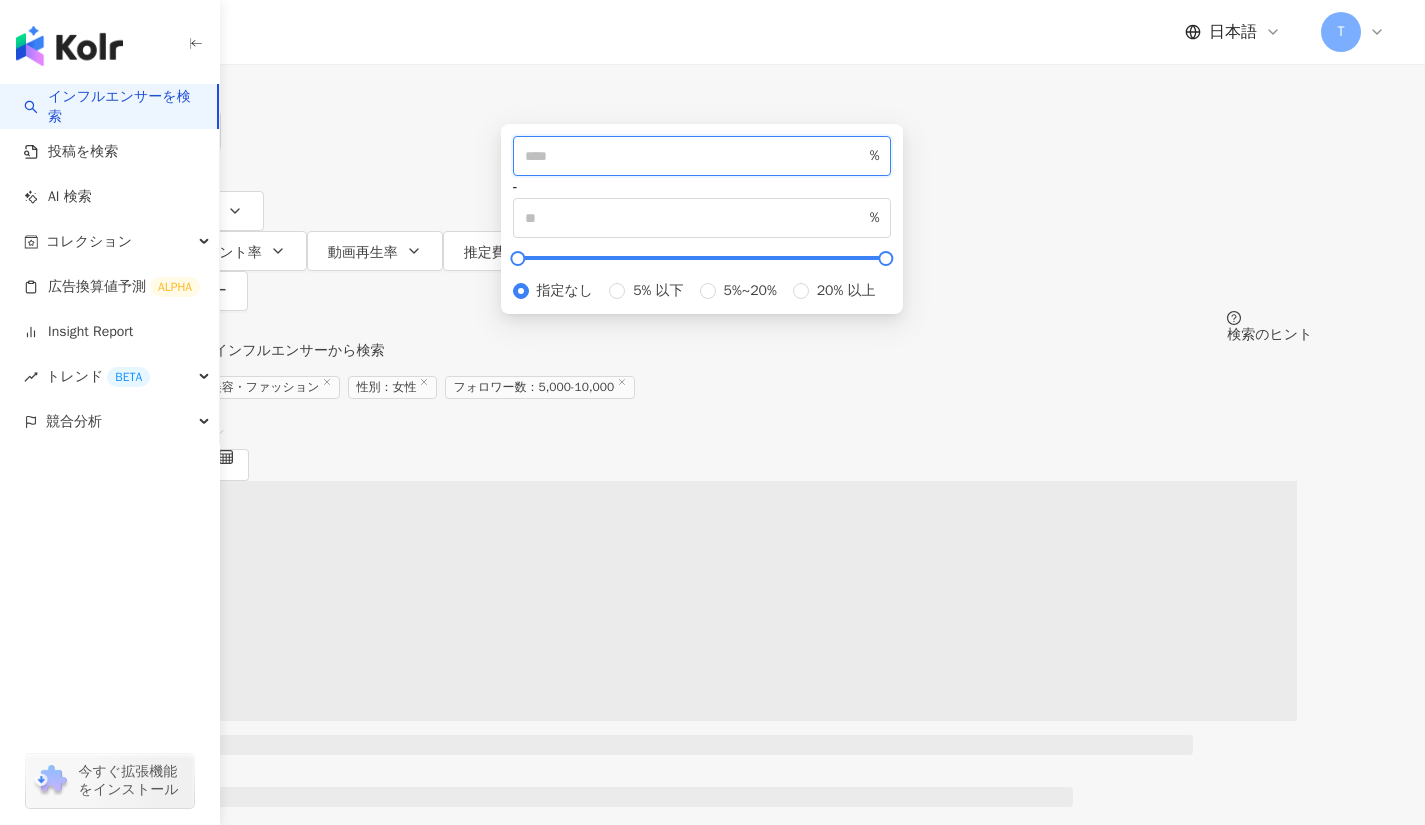type on "*" 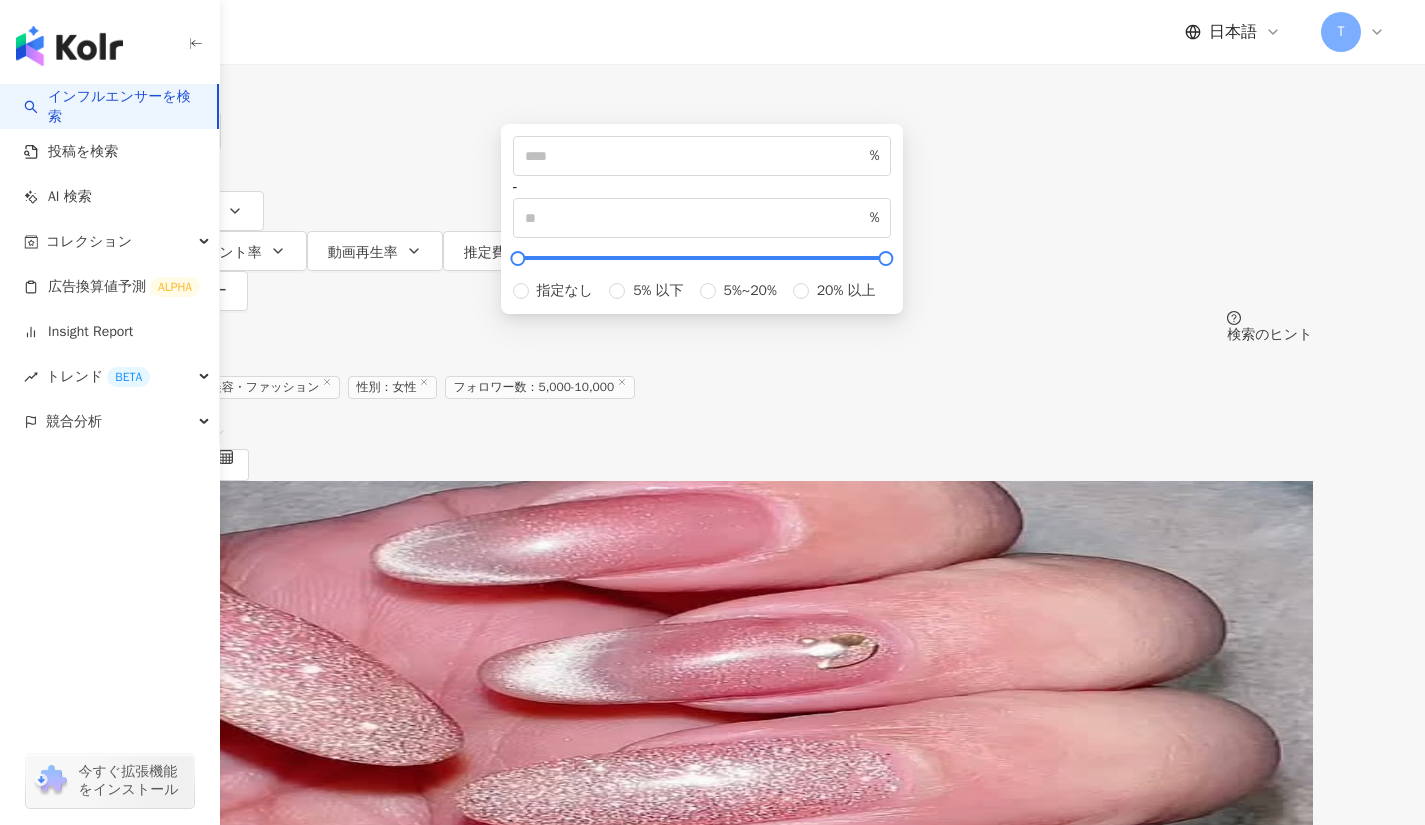 click on "全  5,656  件 条件 ： Instagram 美容・ファッション 性別：女性 フォロワー数：5,000-10,000 リセット 配列： 関連性" at bounding box center [713, 411] 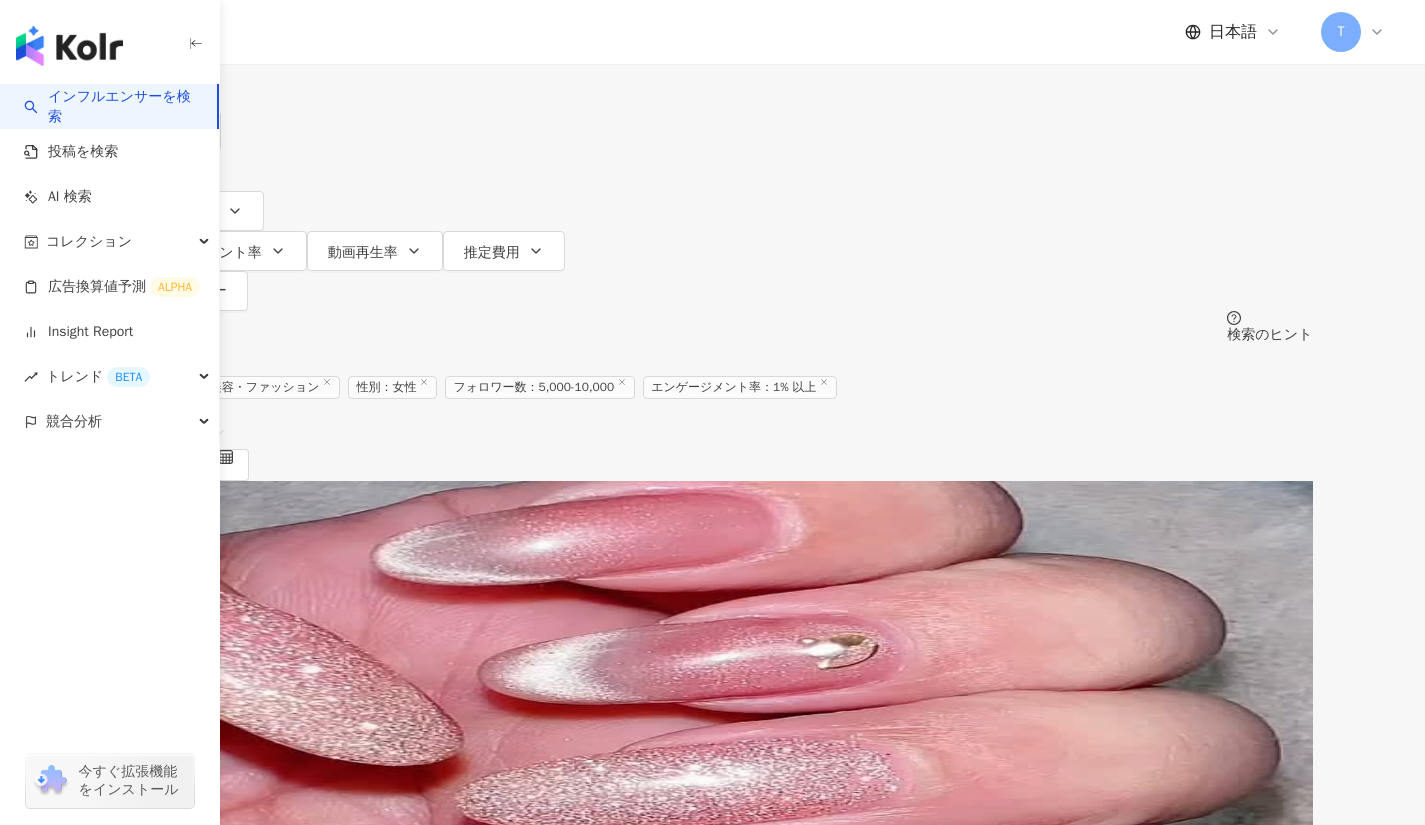 click on "SACHI沙智" at bounding box center (297, 638) 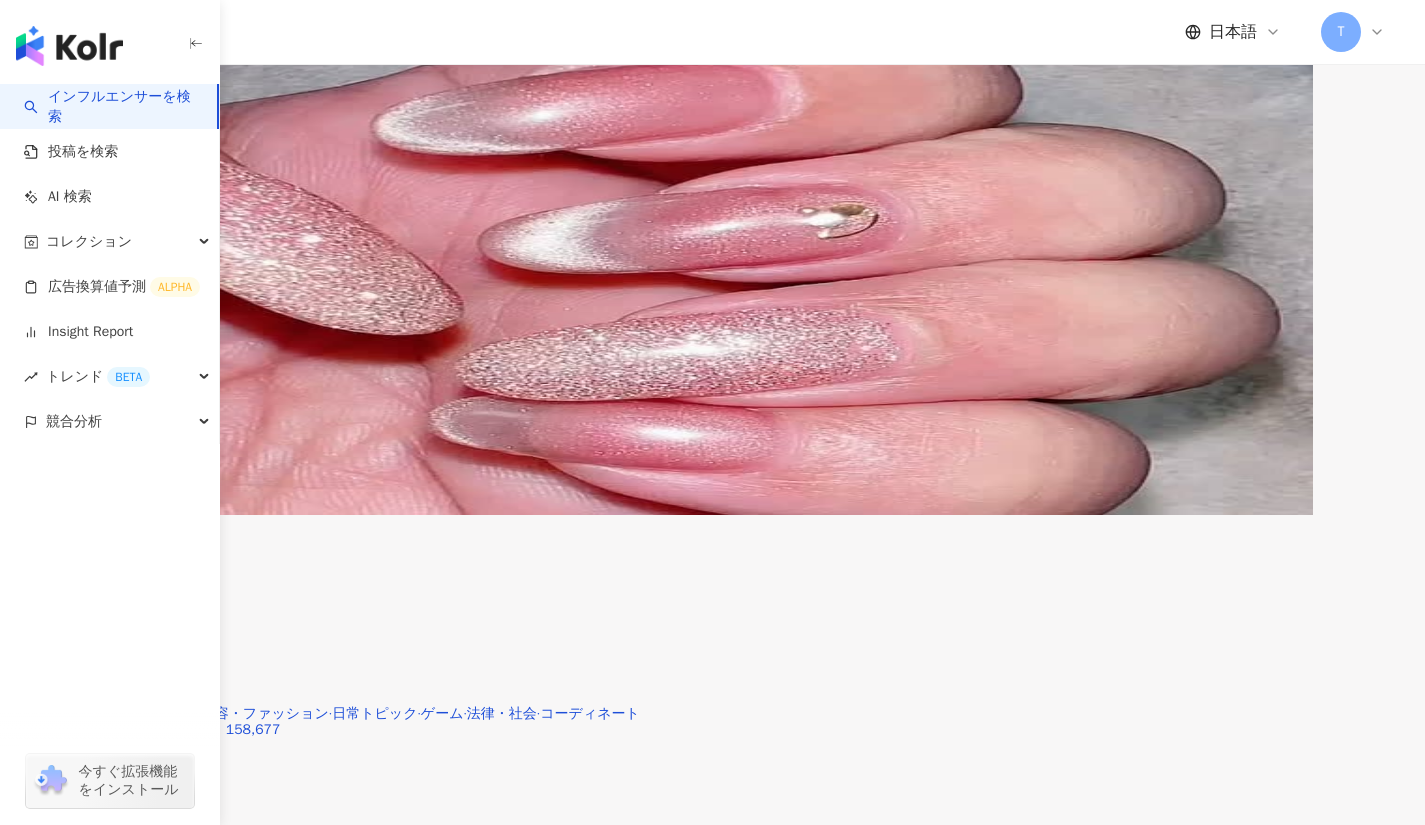 scroll, scrollTop: 349, scrollLeft: 0, axis: vertical 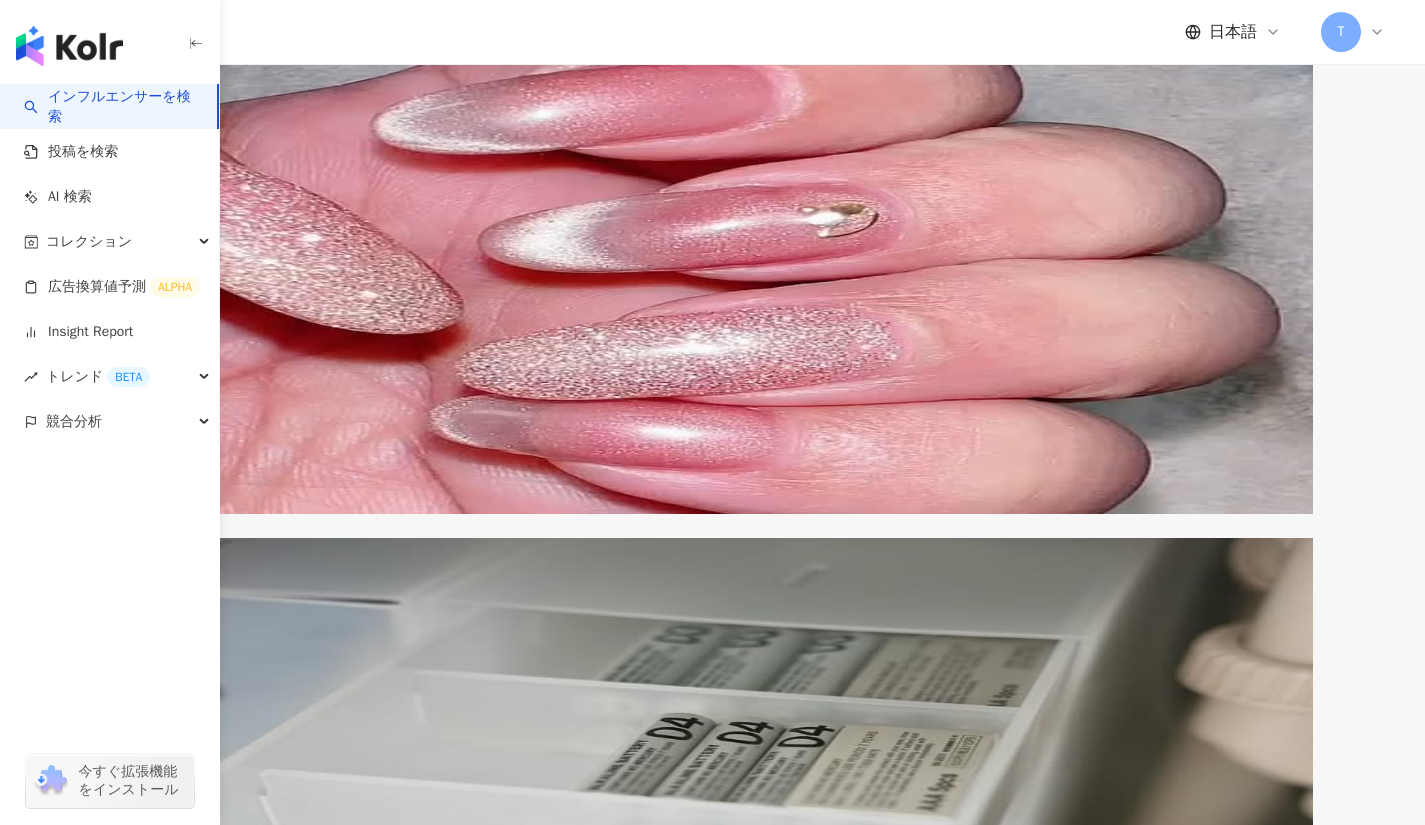 click on "mai minimalism" at bounding box center (161, 695) 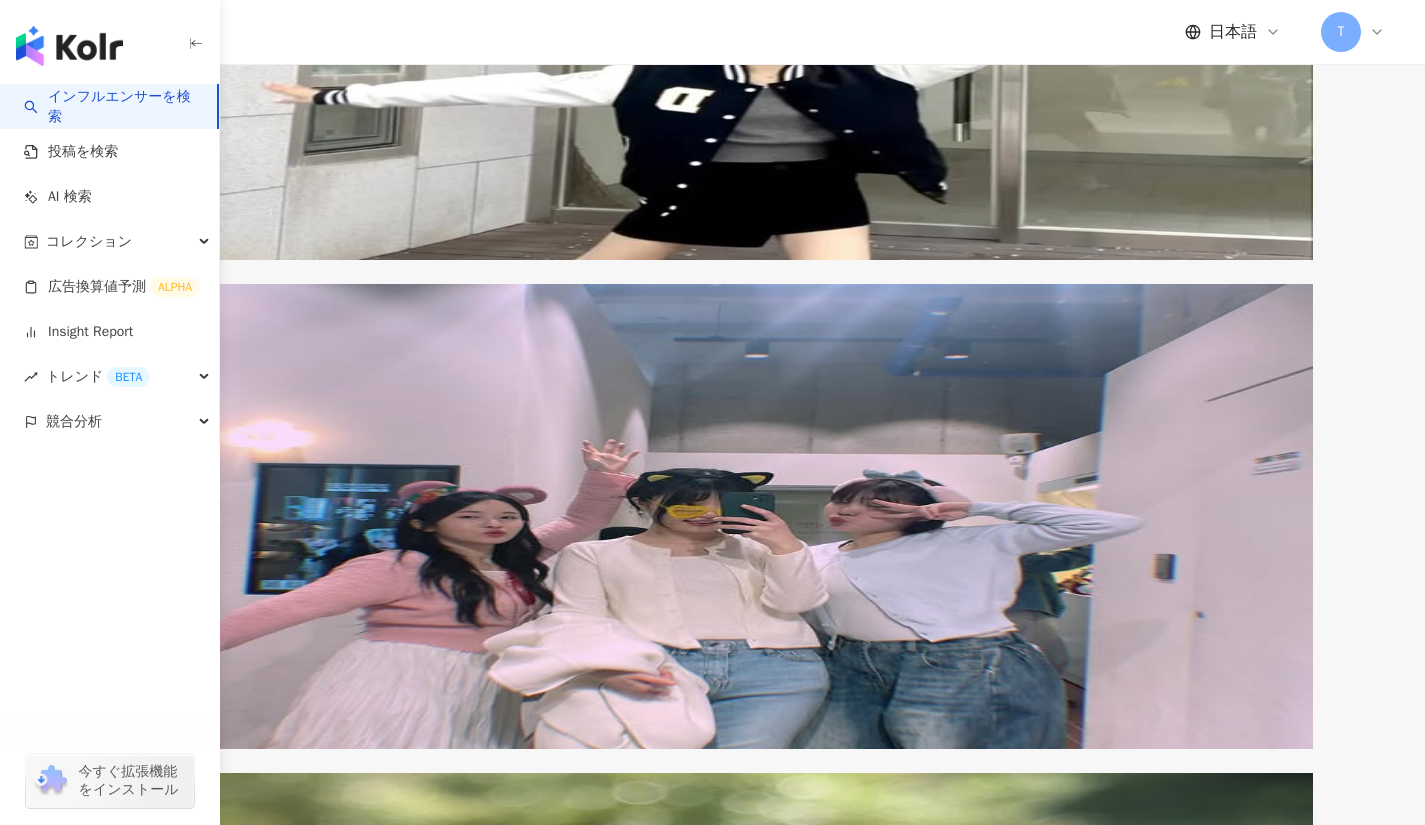 scroll, scrollTop: 1583, scrollLeft: 0, axis: vertical 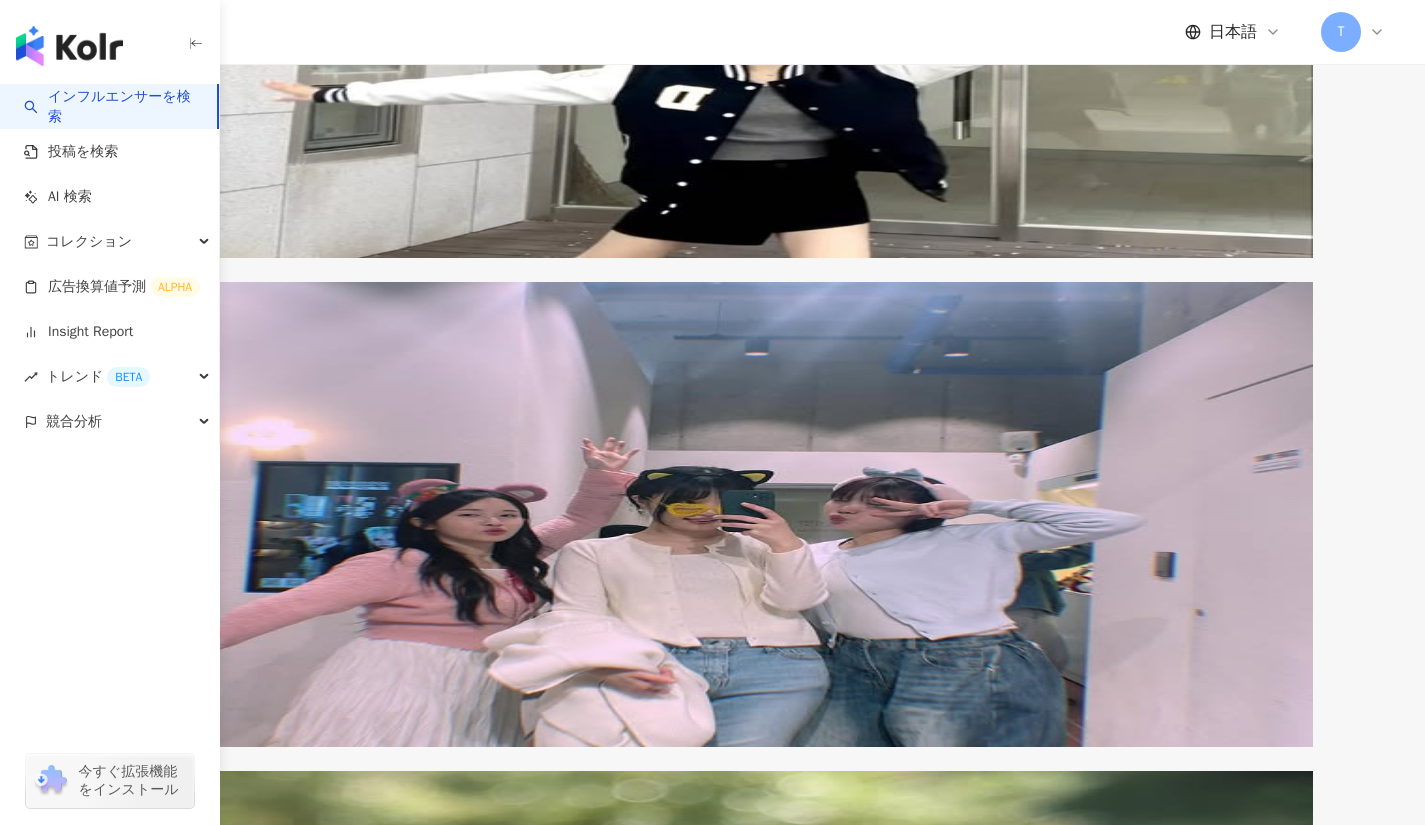 click on "ただのりおん" at bounding box center (200, 1450) 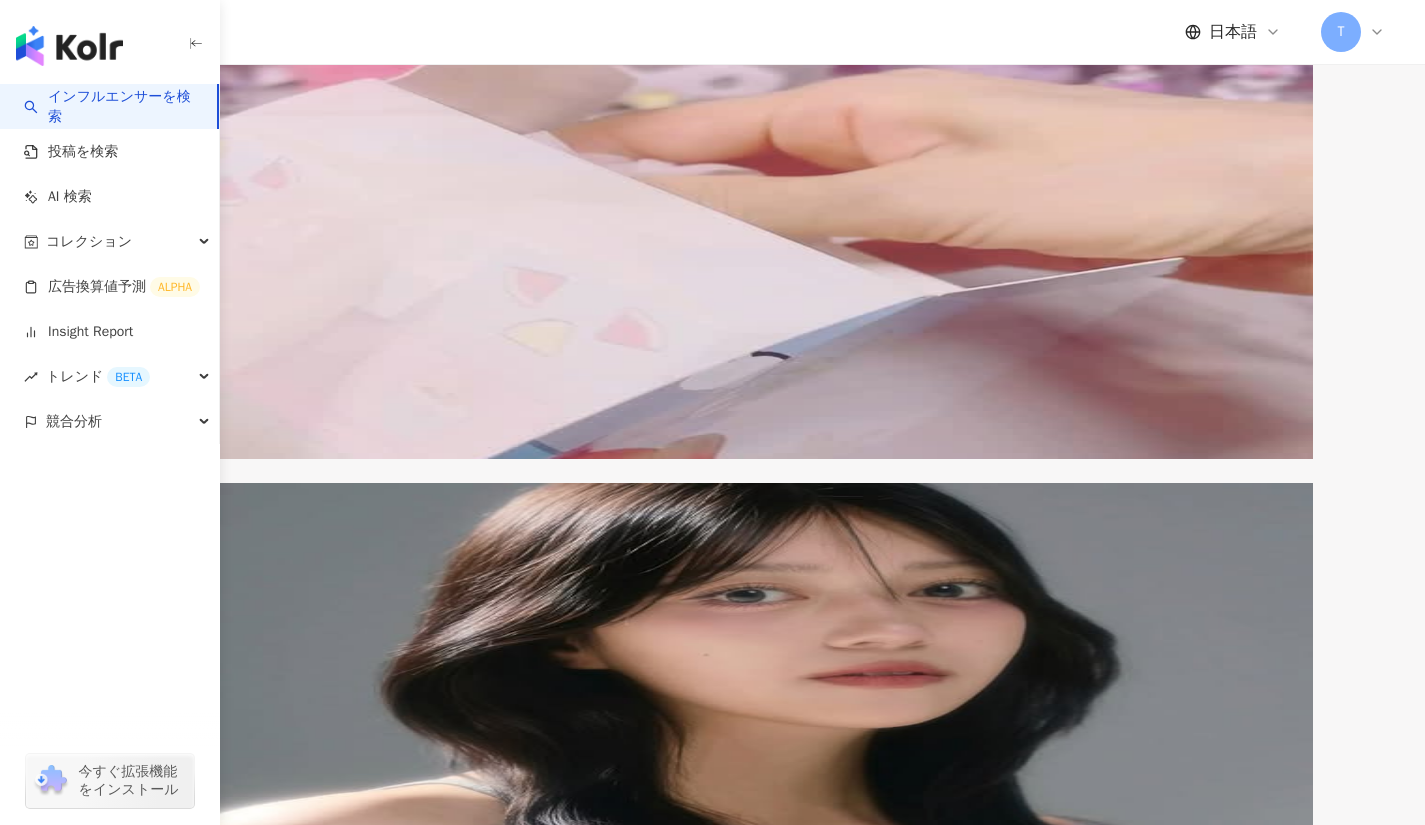 scroll, scrollTop: 2899, scrollLeft: 0, axis: vertical 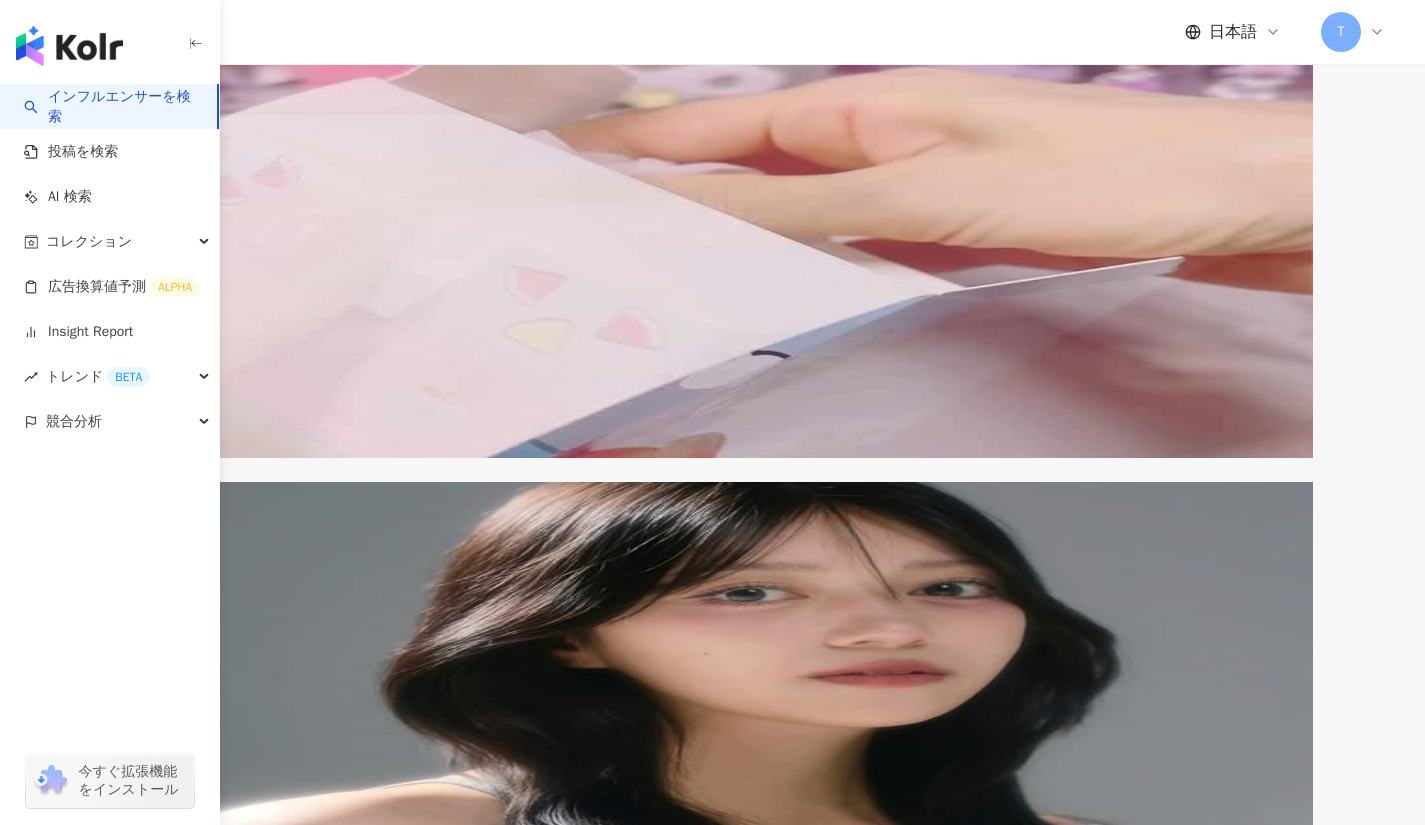 click on "もえちゅう" at bounding box center (157, 2627) 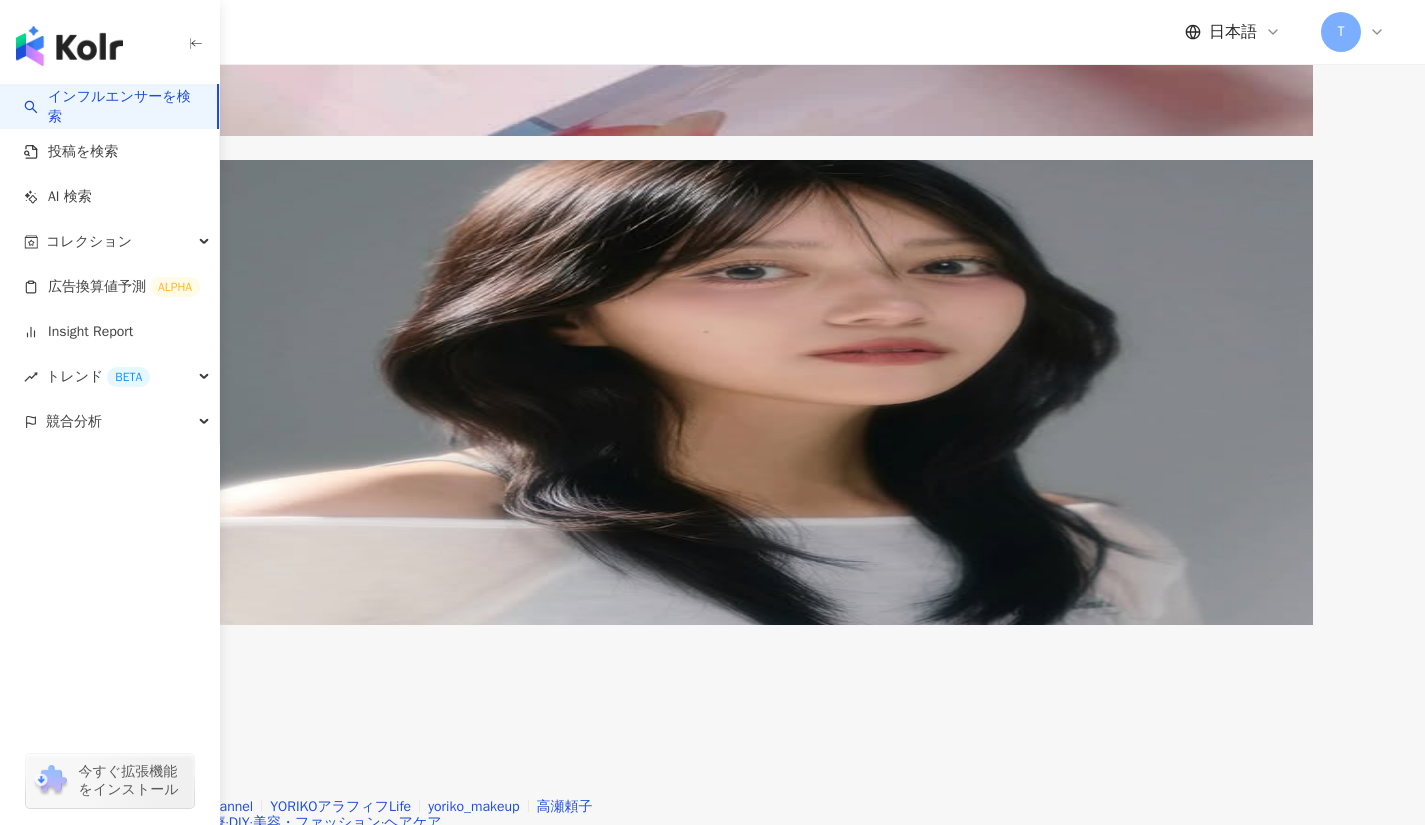 scroll, scrollTop: 3225, scrollLeft: 0, axis: vertical 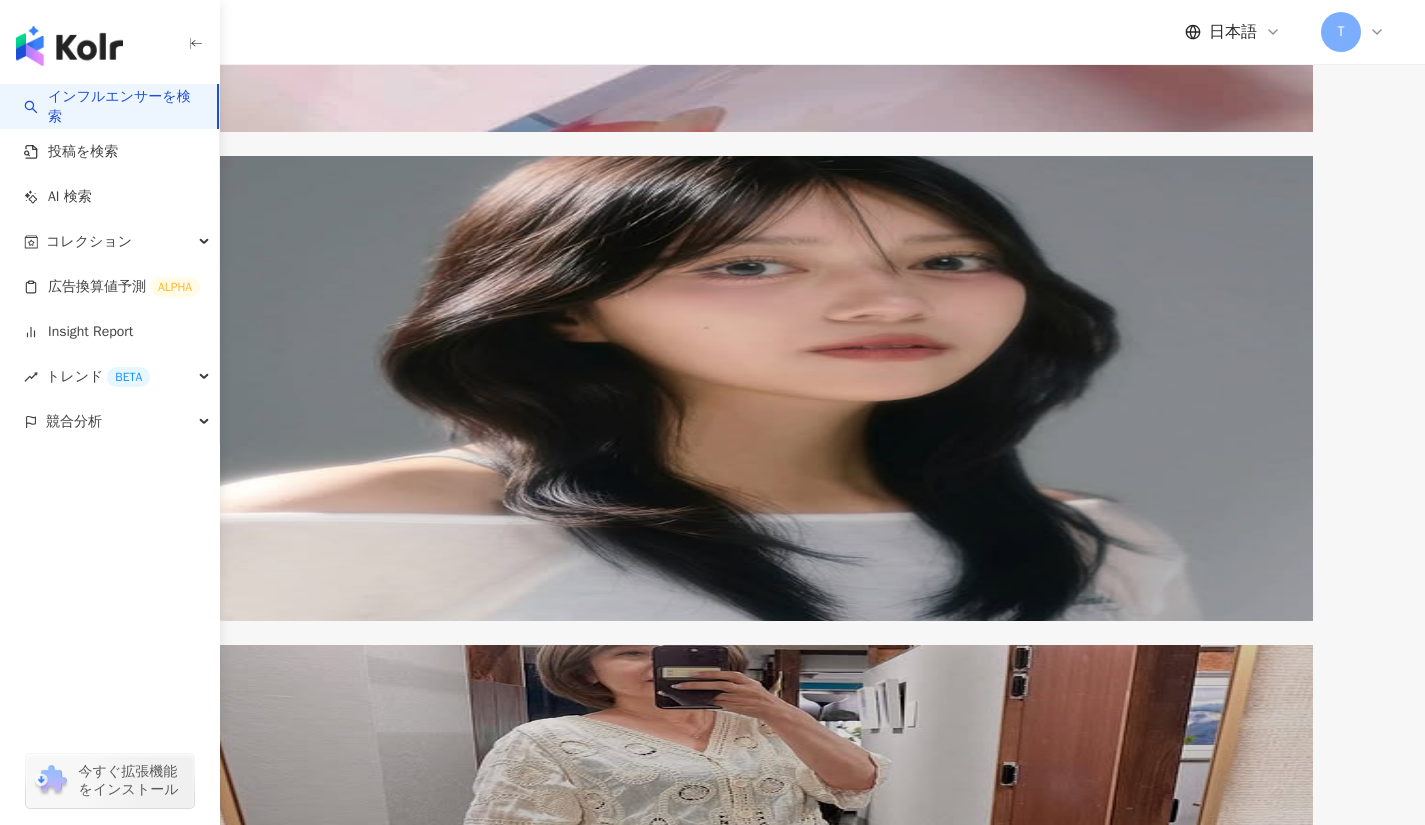 click on "次のページ" at bounding box center [378, 3134] 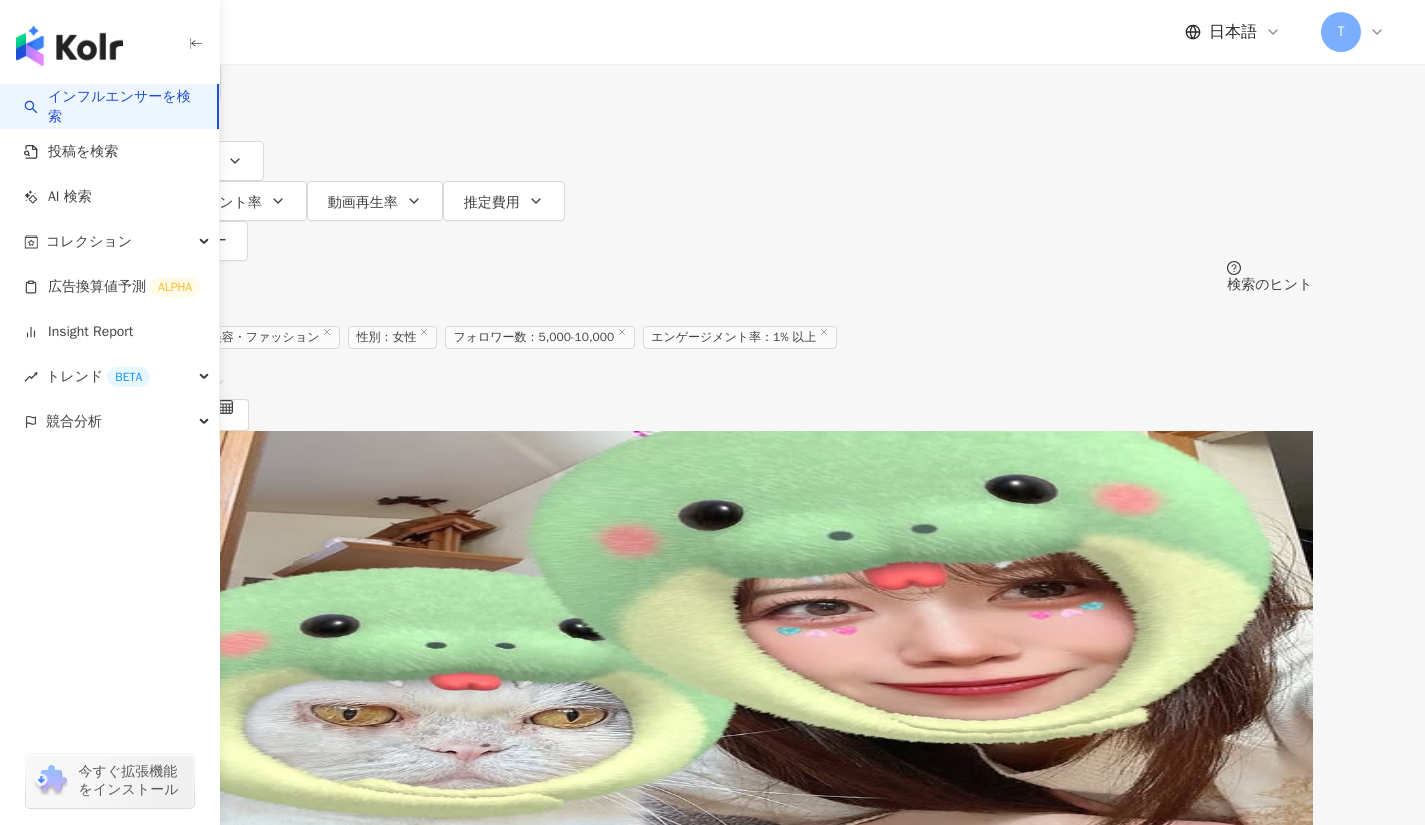 scroll, scrollTop: 53, scrollLeft: 0, axis: vertical 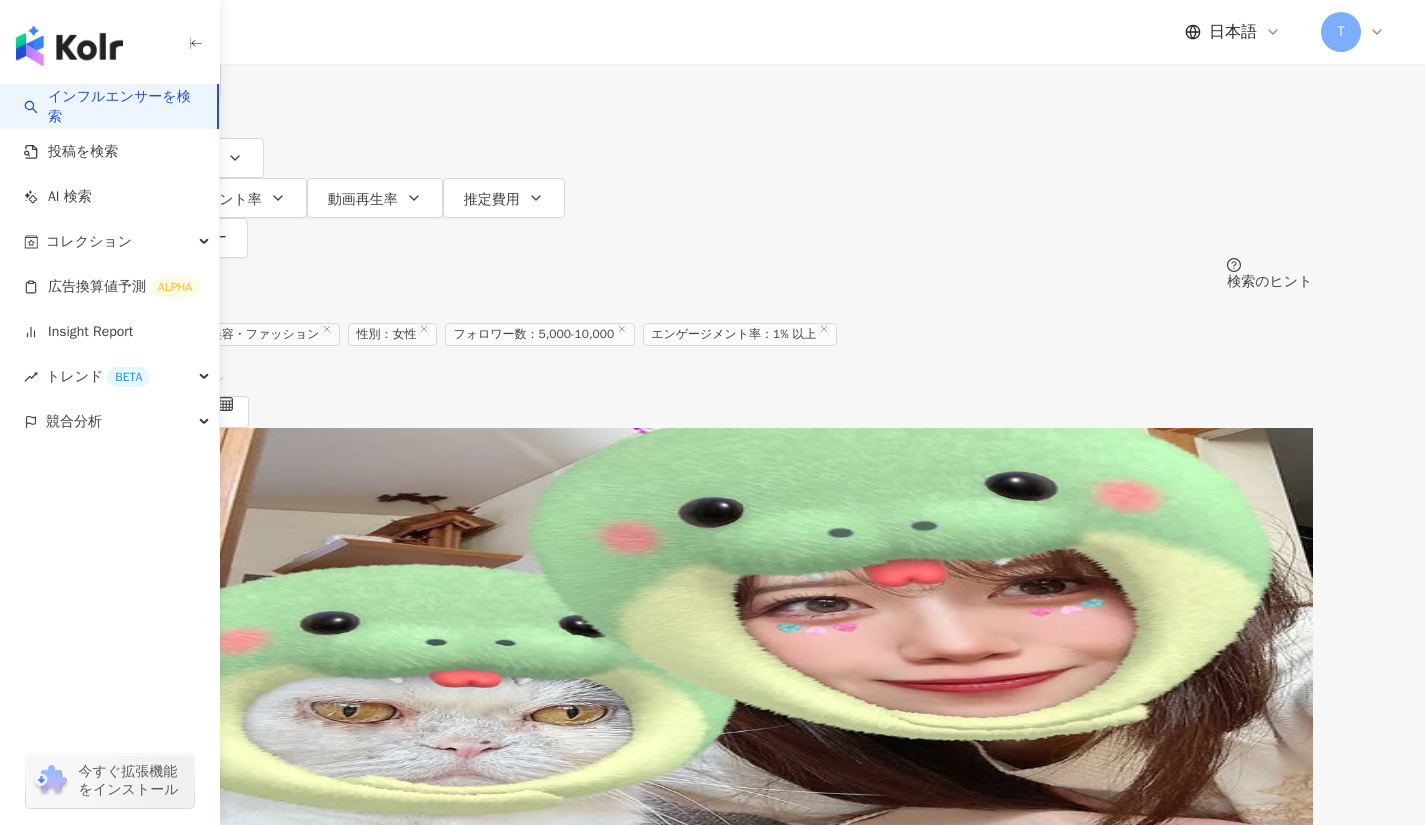 click on "chiichan ちぃちゃんねる" at bounding box center (190, 585) 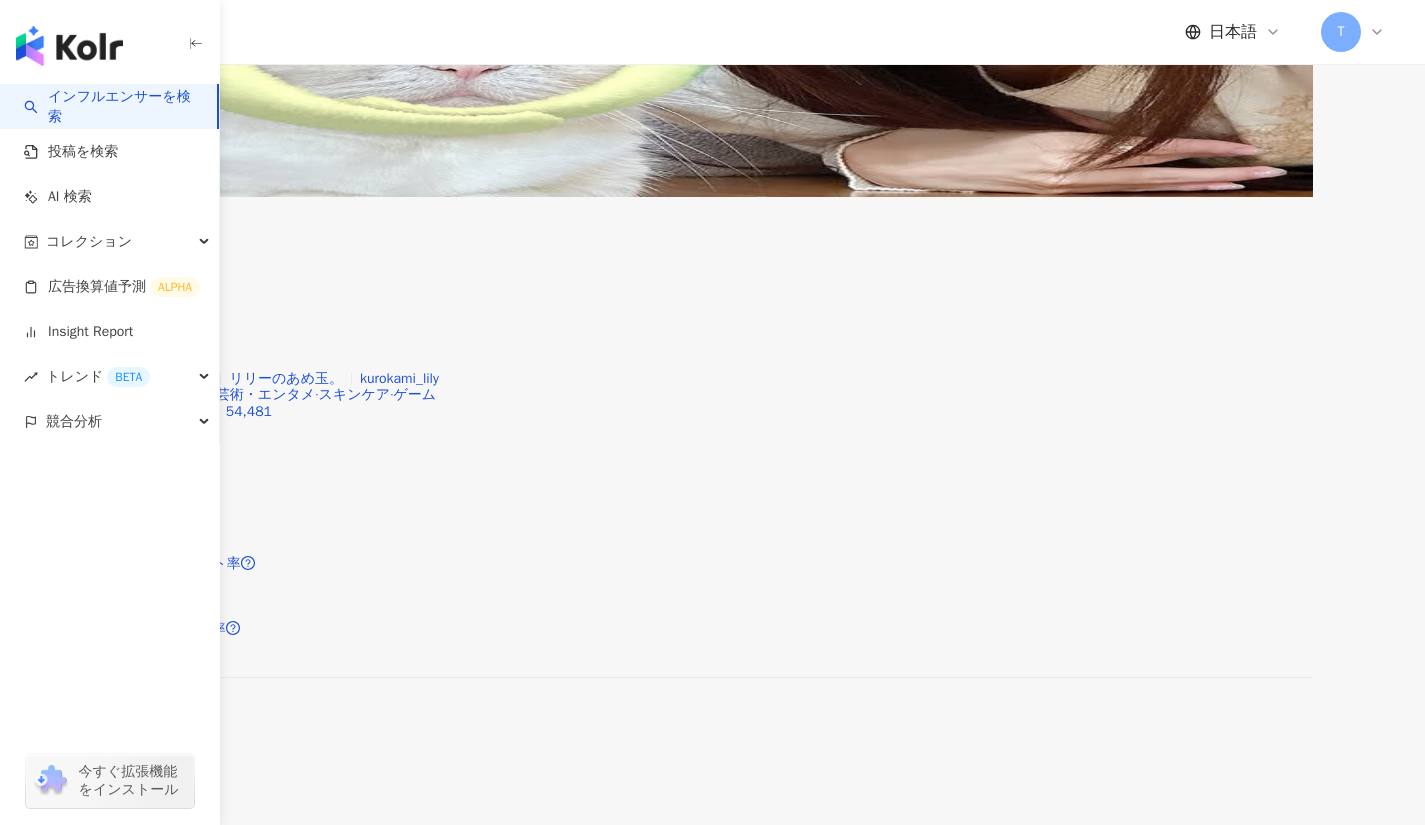 scroll, scrollTop: 649, scrollLeft: 0, axis: vertical 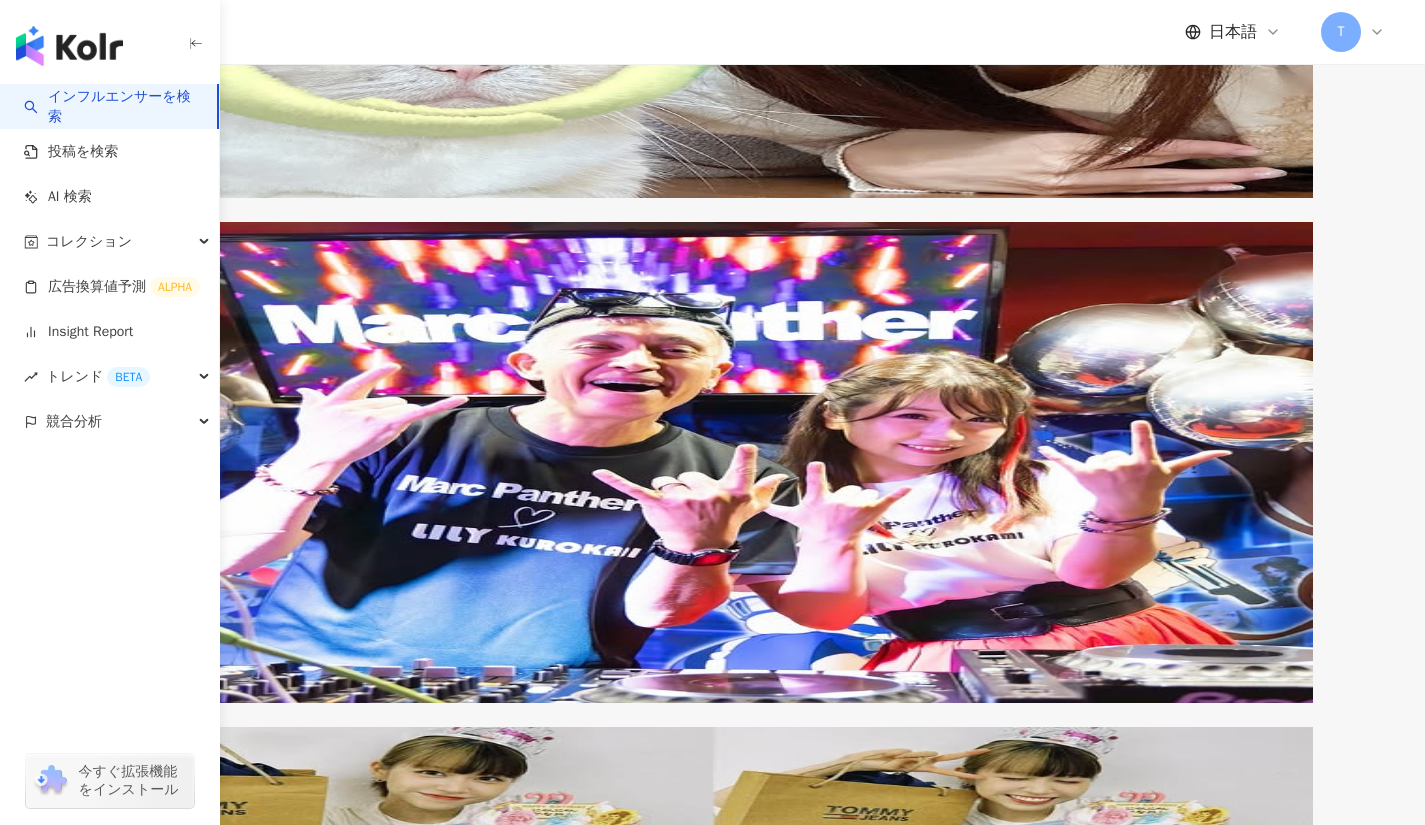 click on "kanami_tpg" at bounding box center (207, 884) 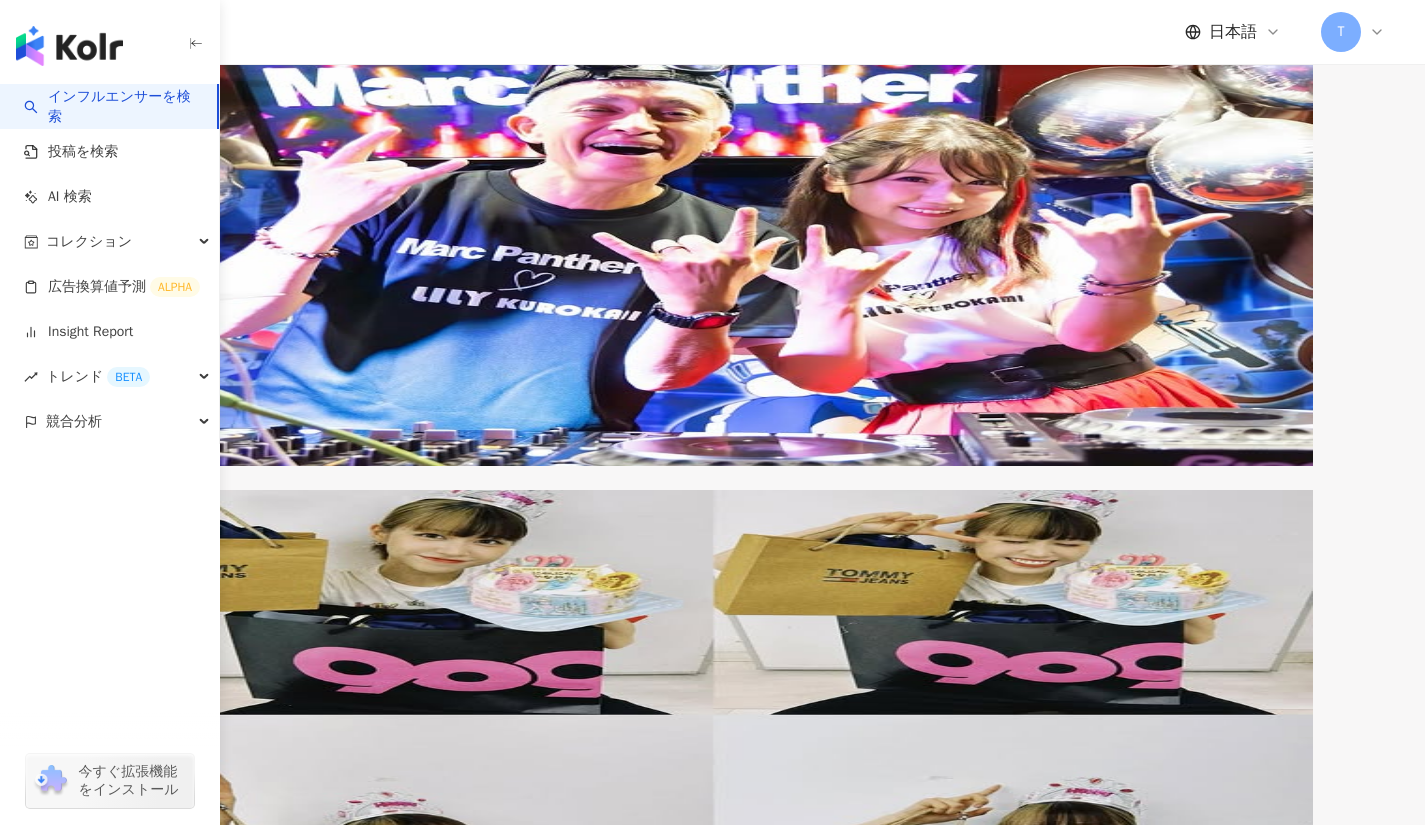 scroll, scrollTop: 887, scrollLeft: 0, axis: vertical 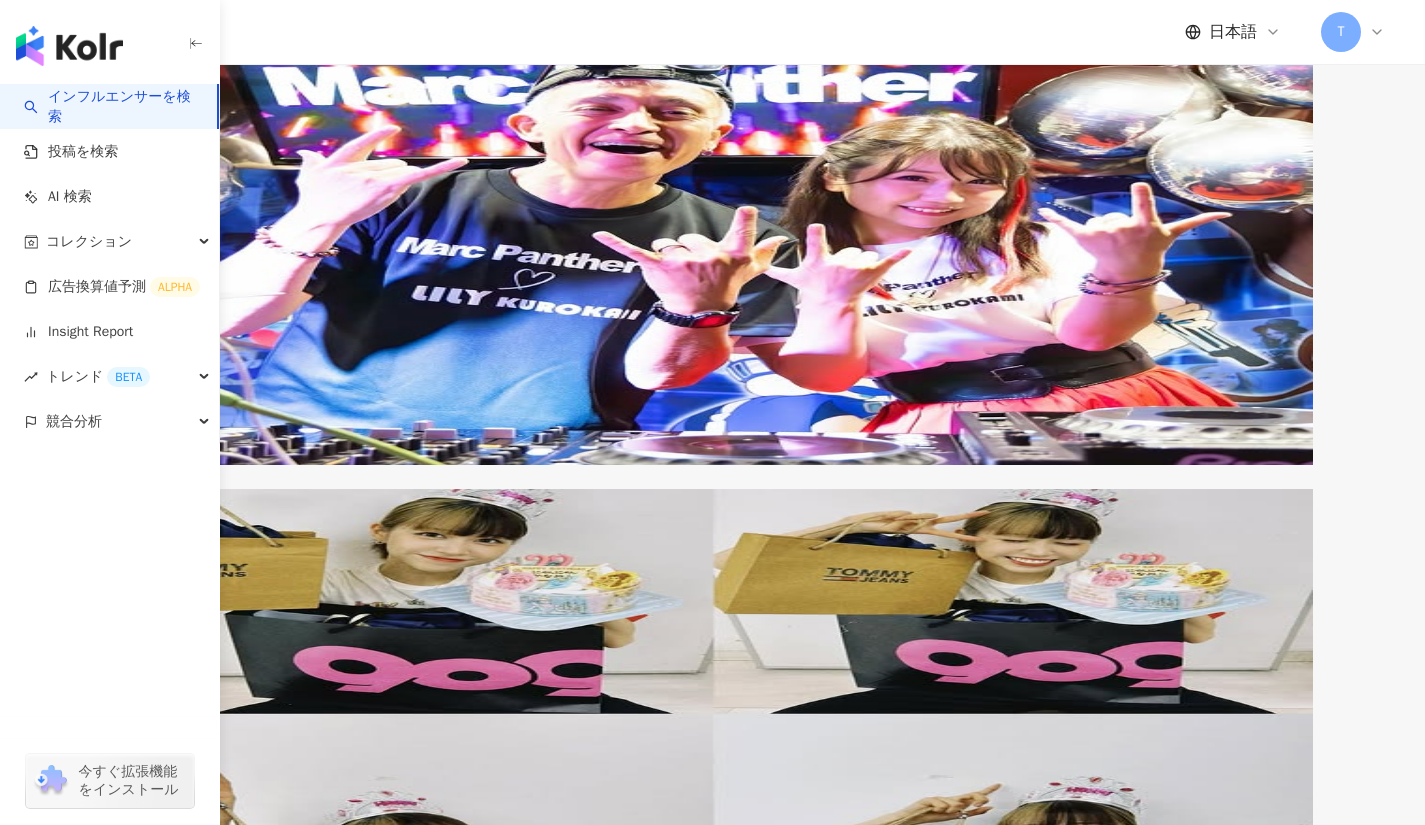 click on "𝐌𝐚𝐢,5431666355" at bounding box center (171, 1119) 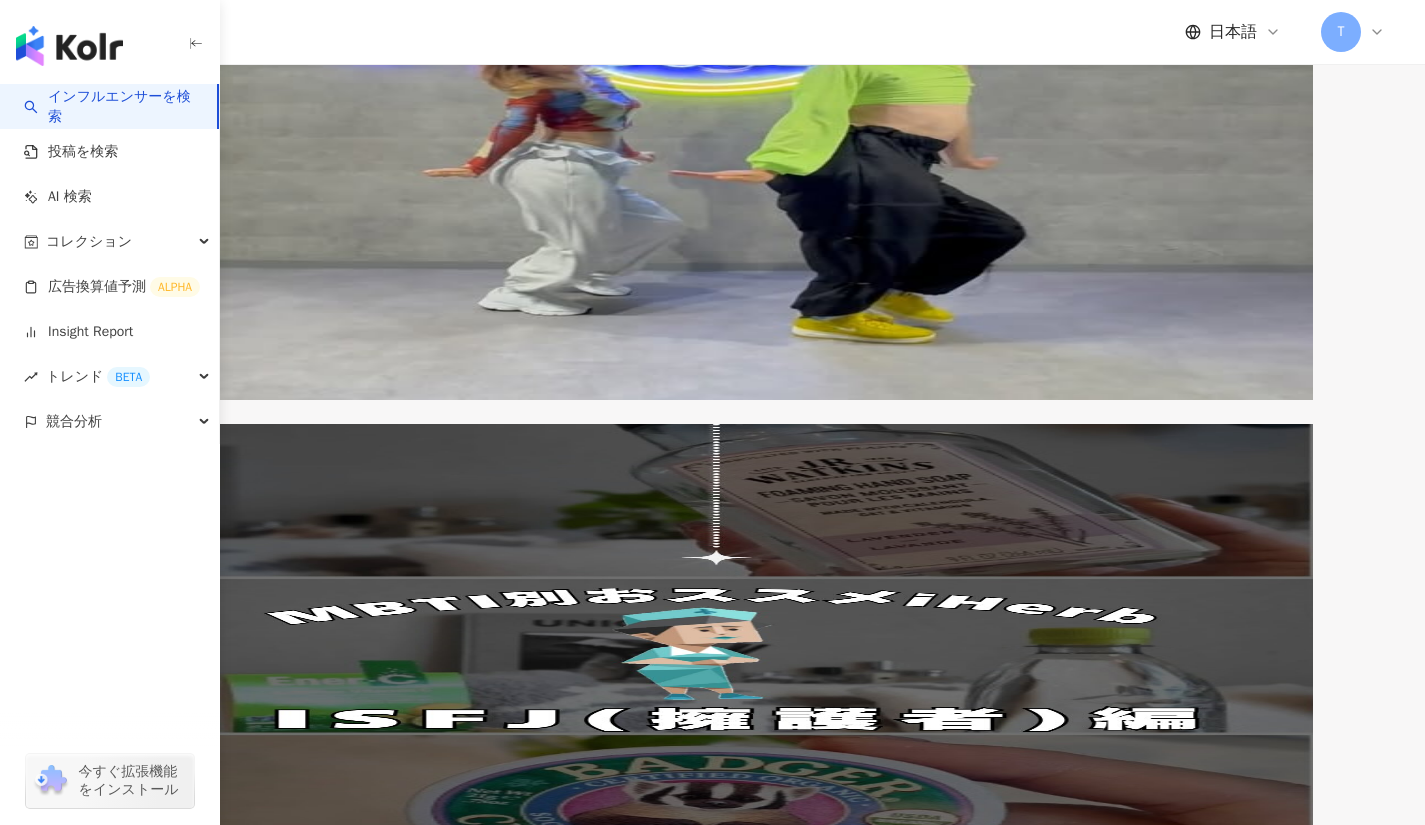 click on "Una" at bounding box center [125, 2505] 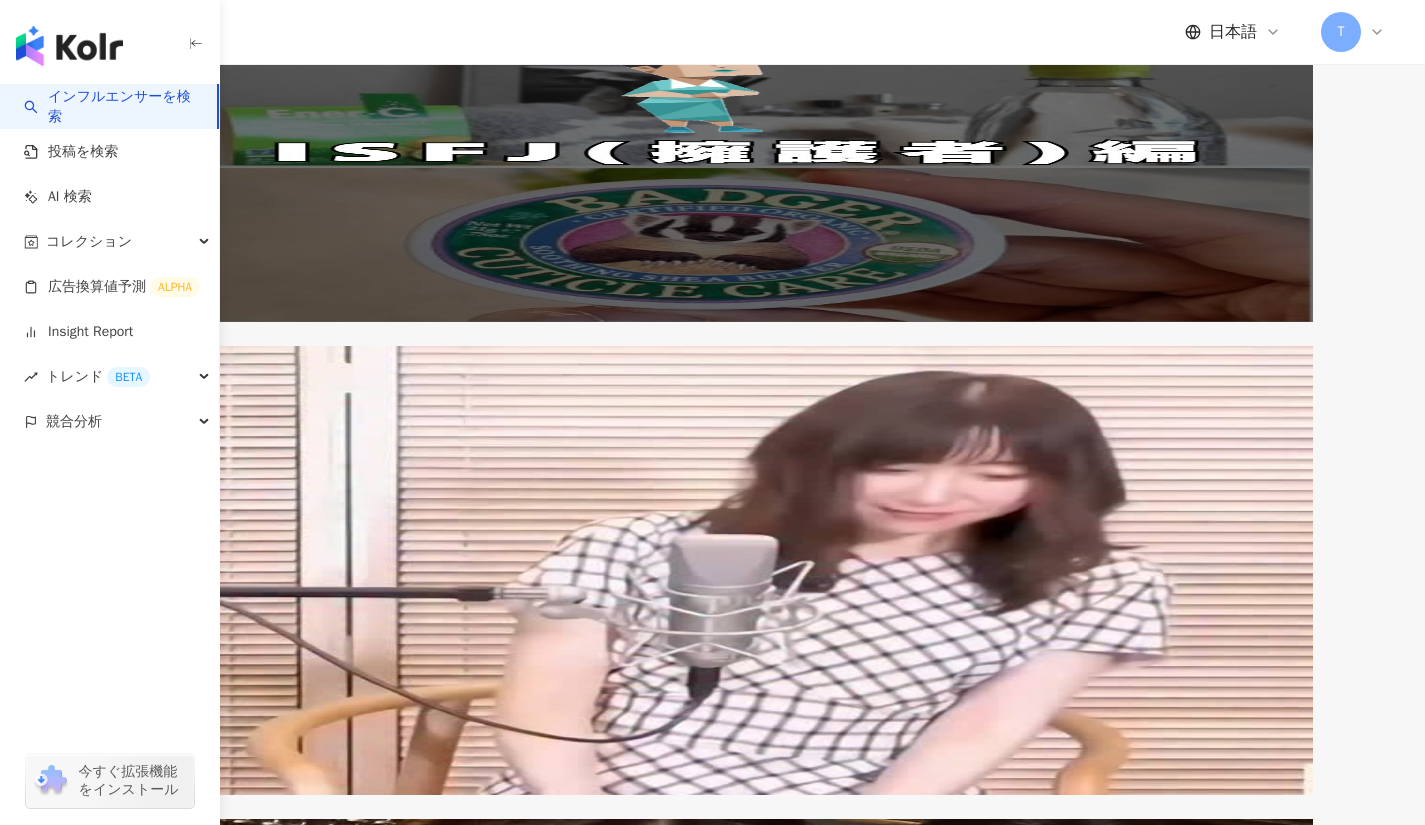 scroll, scrollTop: 2912, scrollLeft: 0, axis: vertical 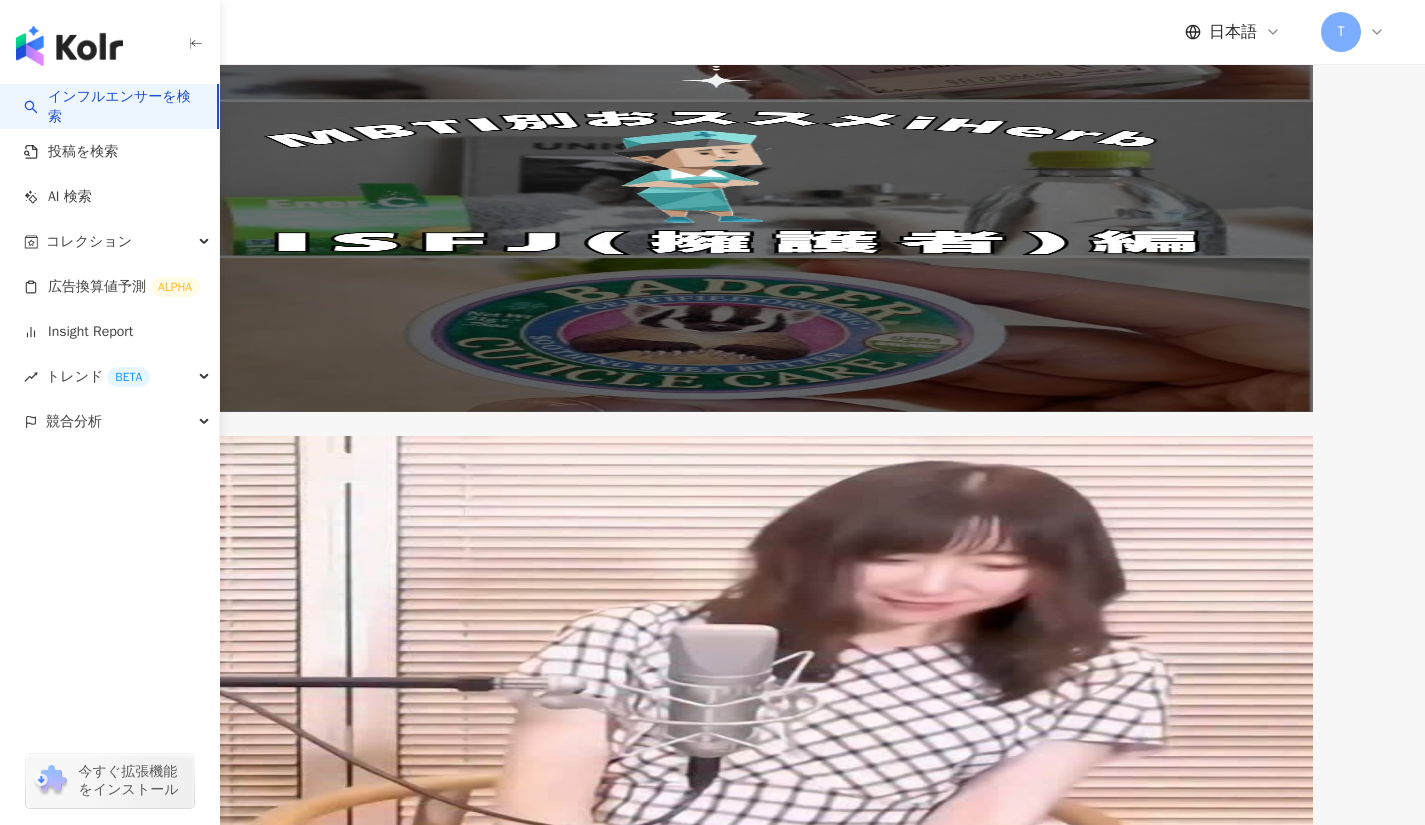 click on "次のページ" at bounding box center (475, 3350) 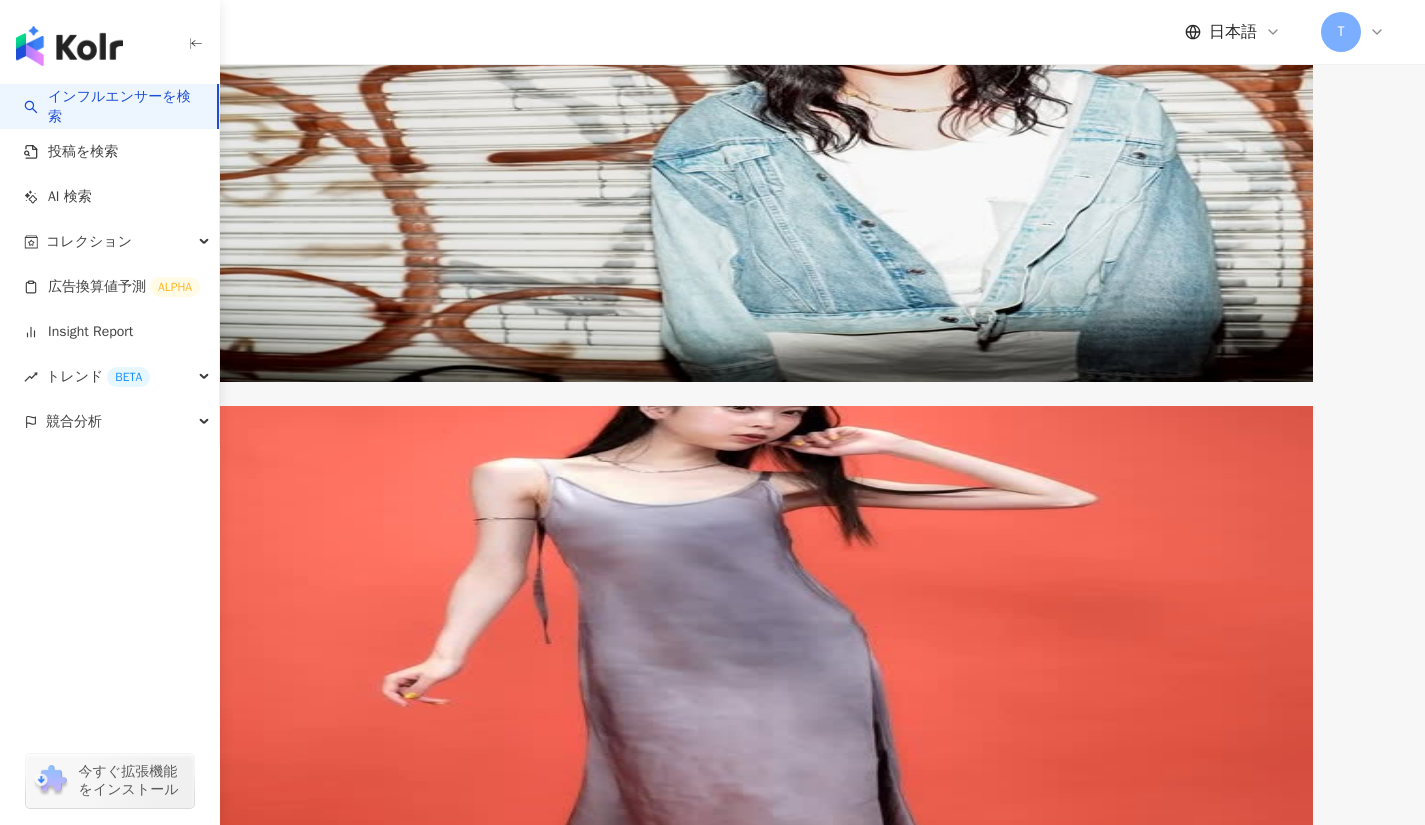 scroll, scrollTop: 1982, scrollLeft: 0, axis: vertical 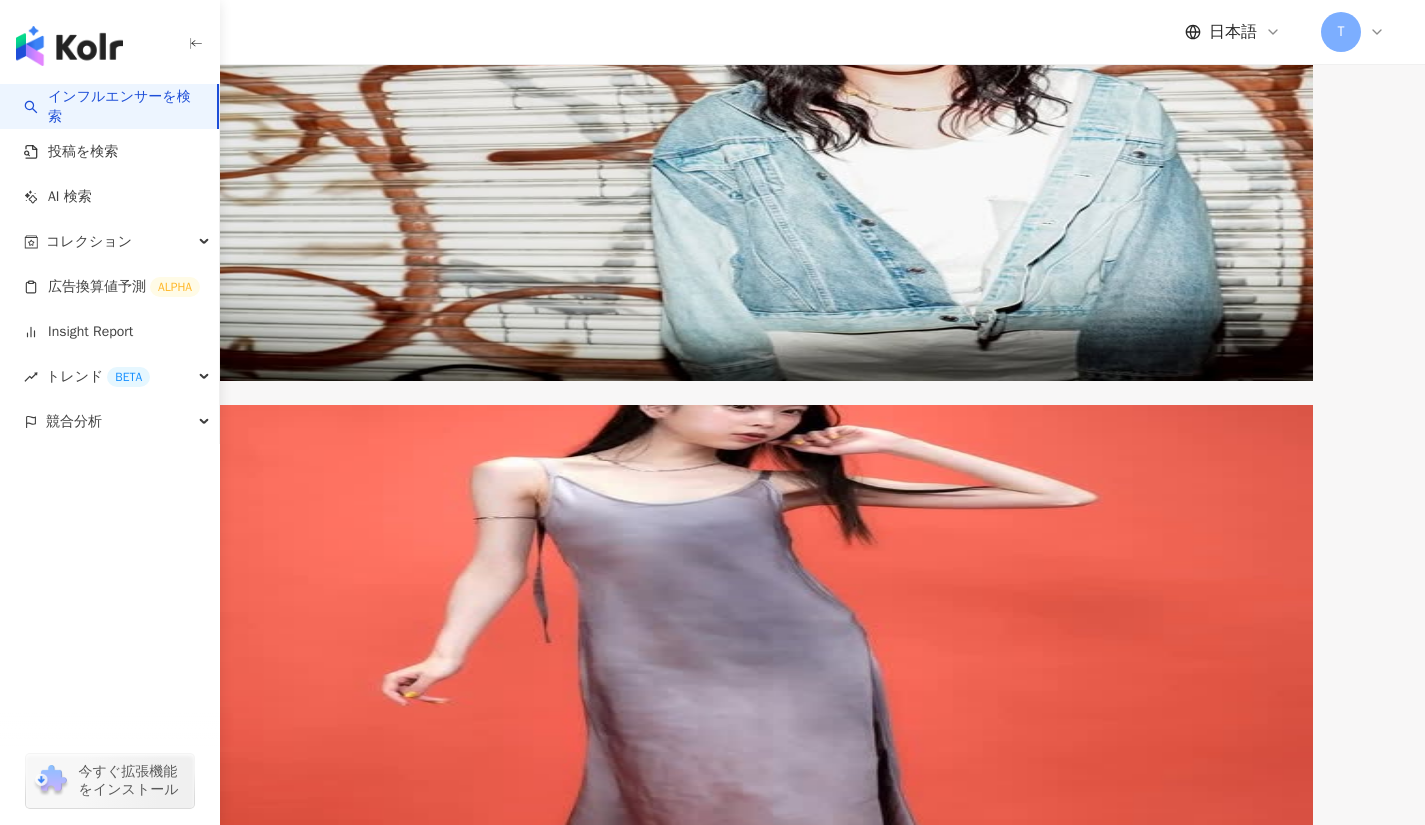 click on "アジュンマTV" at bounding box center [156, 2012] 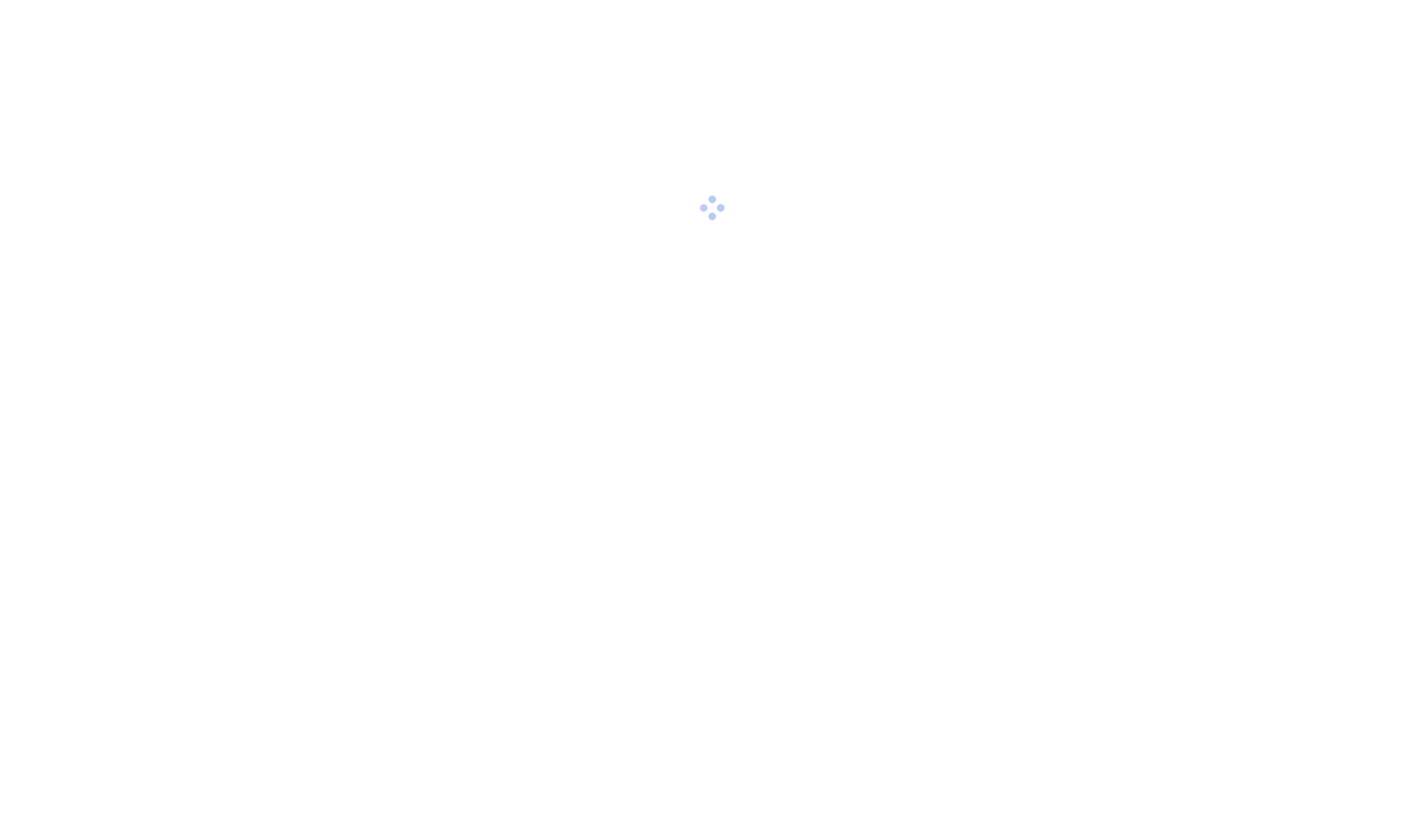 scroll, scrollTop: 0, scrollLeft: 0, axis: both 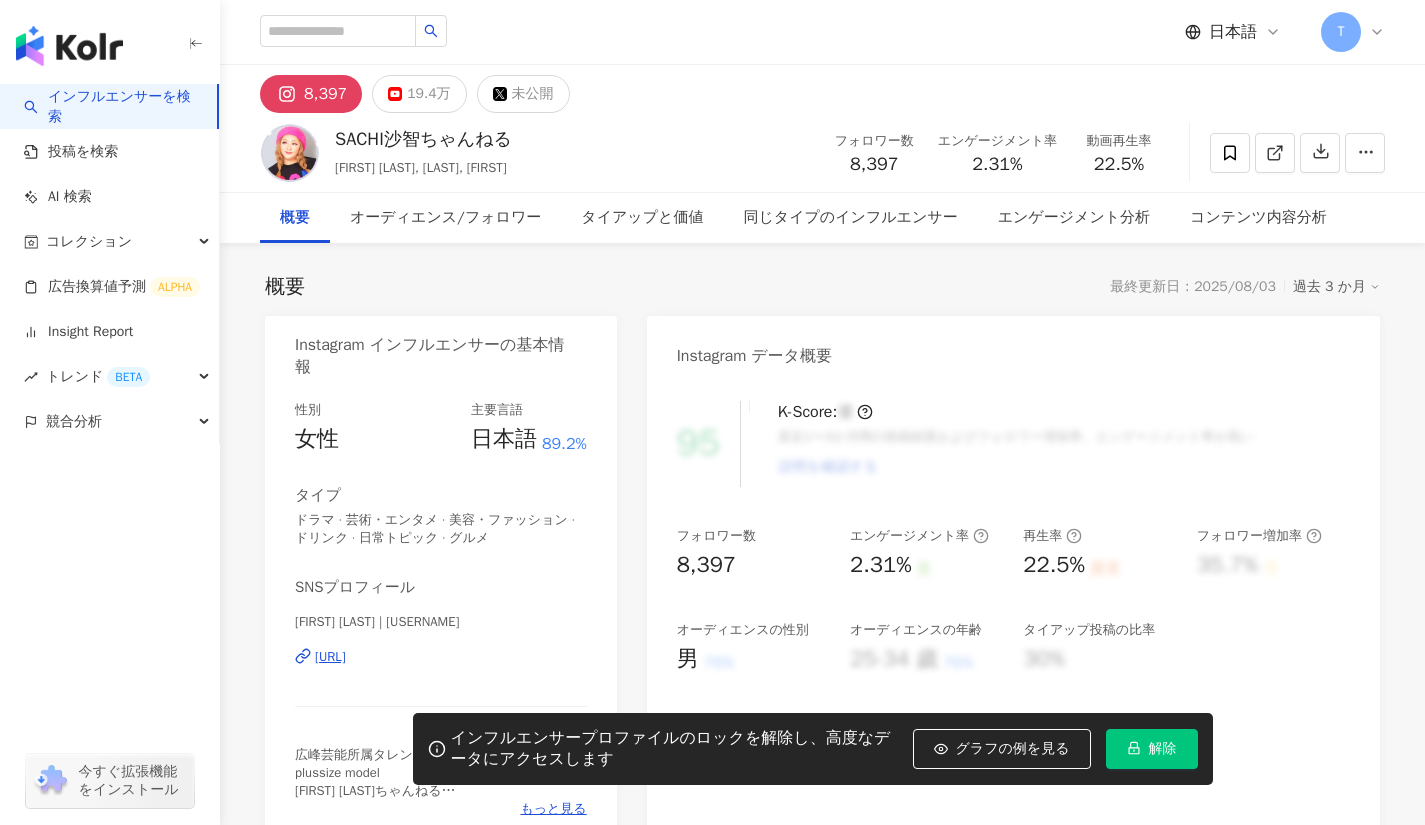 click on "解除" at bounding box center (1152, 749) 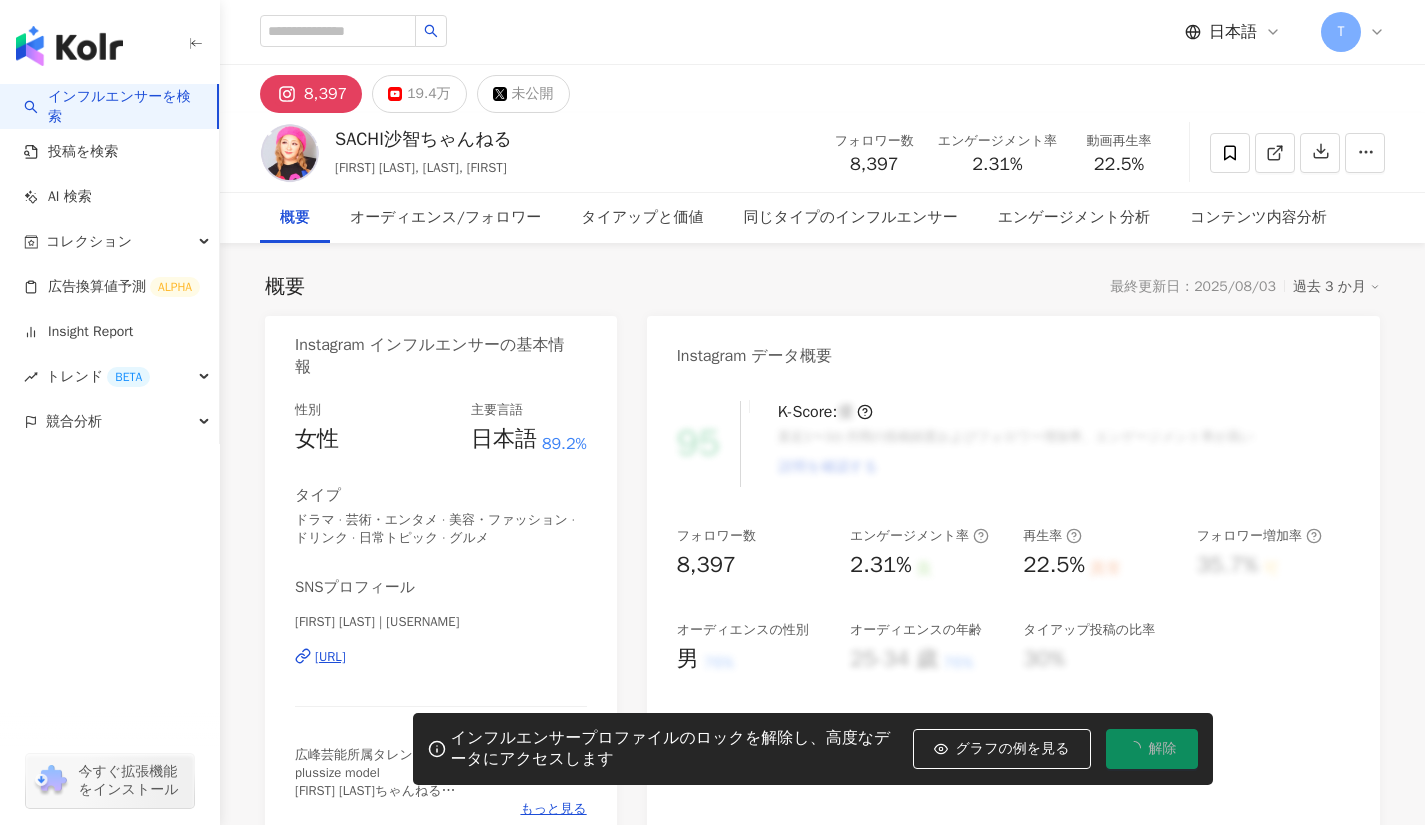 click on "https://www.instagram.com/sachi.47.song/" at bounding box center [330, 657] 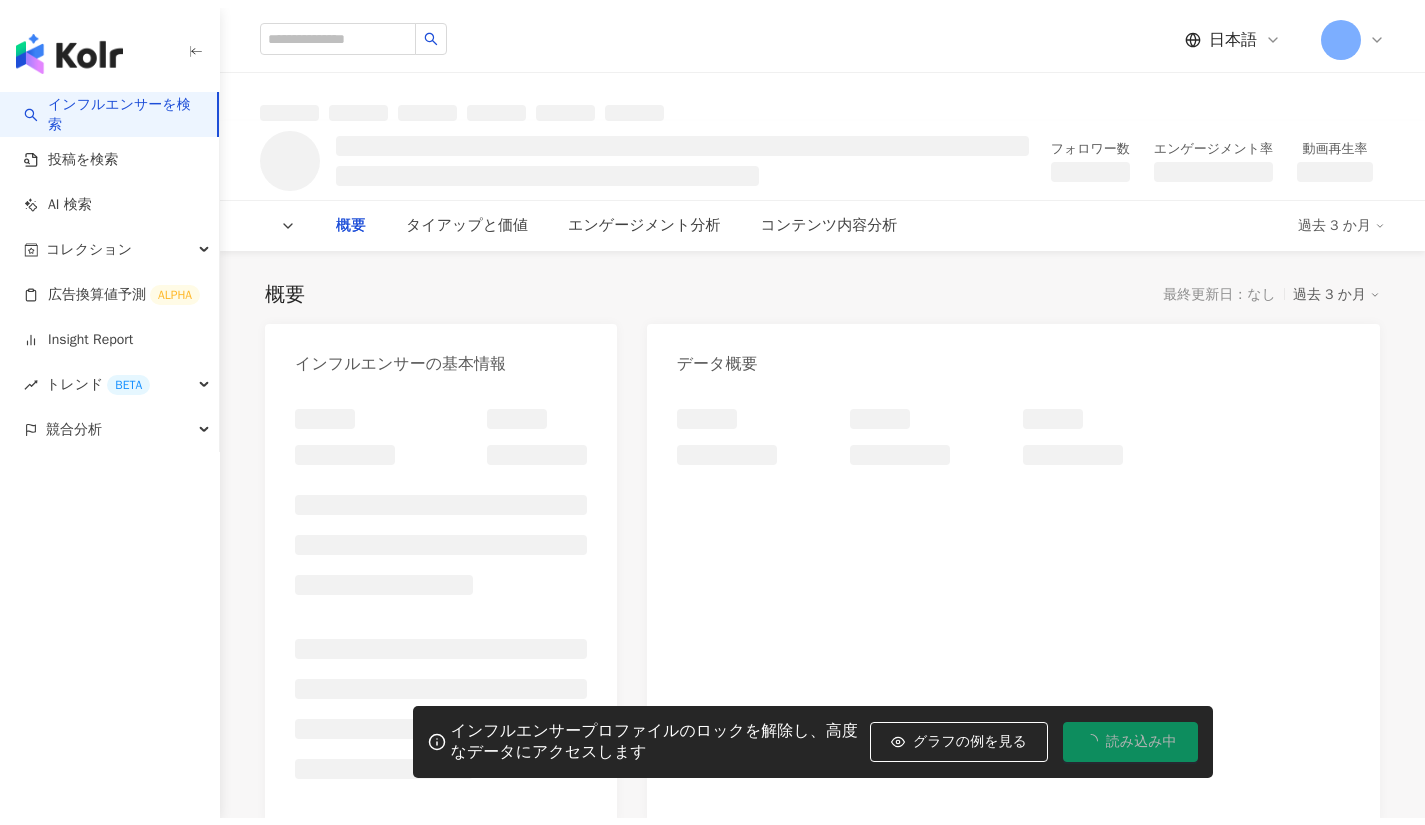 scroll, scrollTop: 0, scrollLeft: 0, axis: both 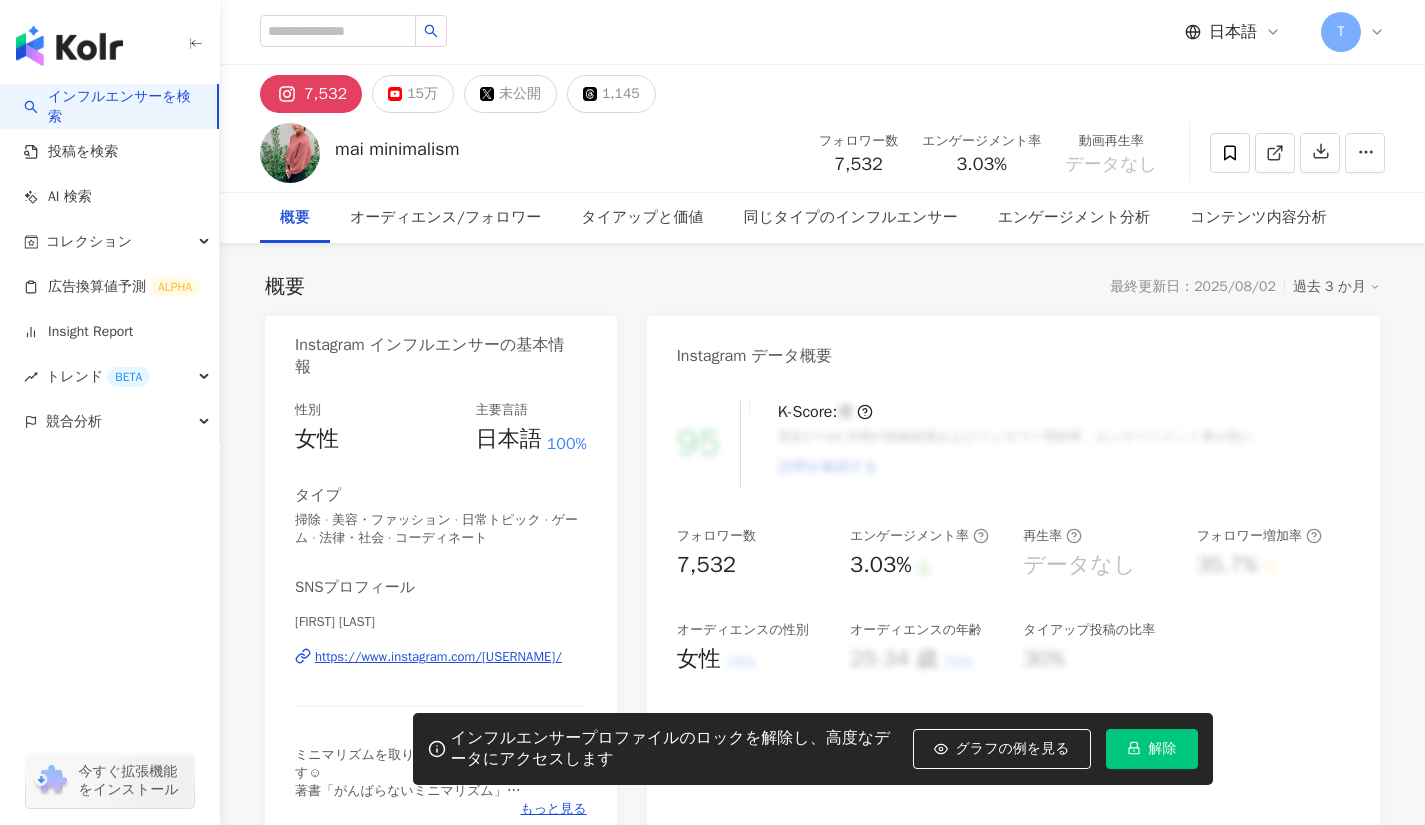 click on "https://www.instagram.com/[USERNAME]/" at bounding box center [438, 657] 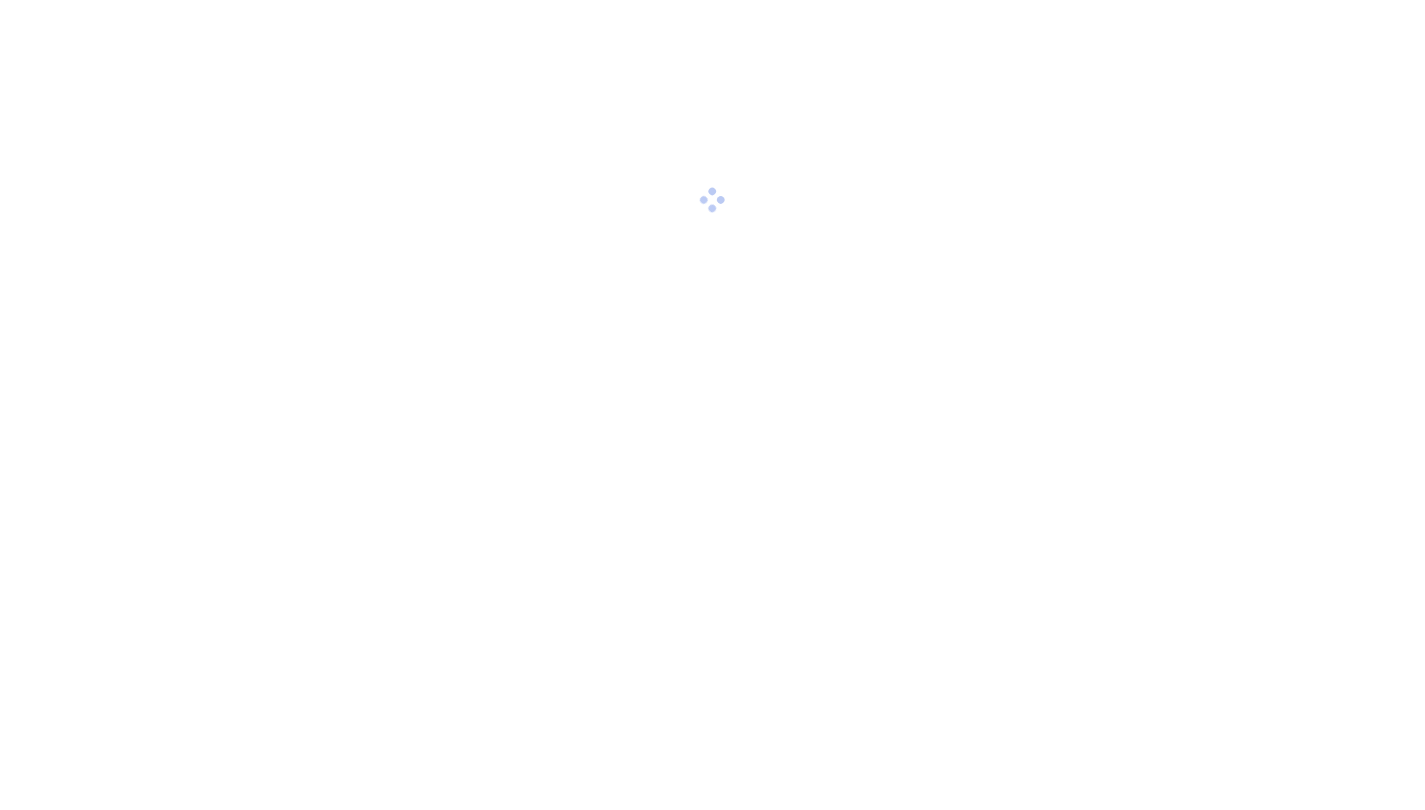 scroll, scrollTop: 0, scrollLeft: 0, axis: both 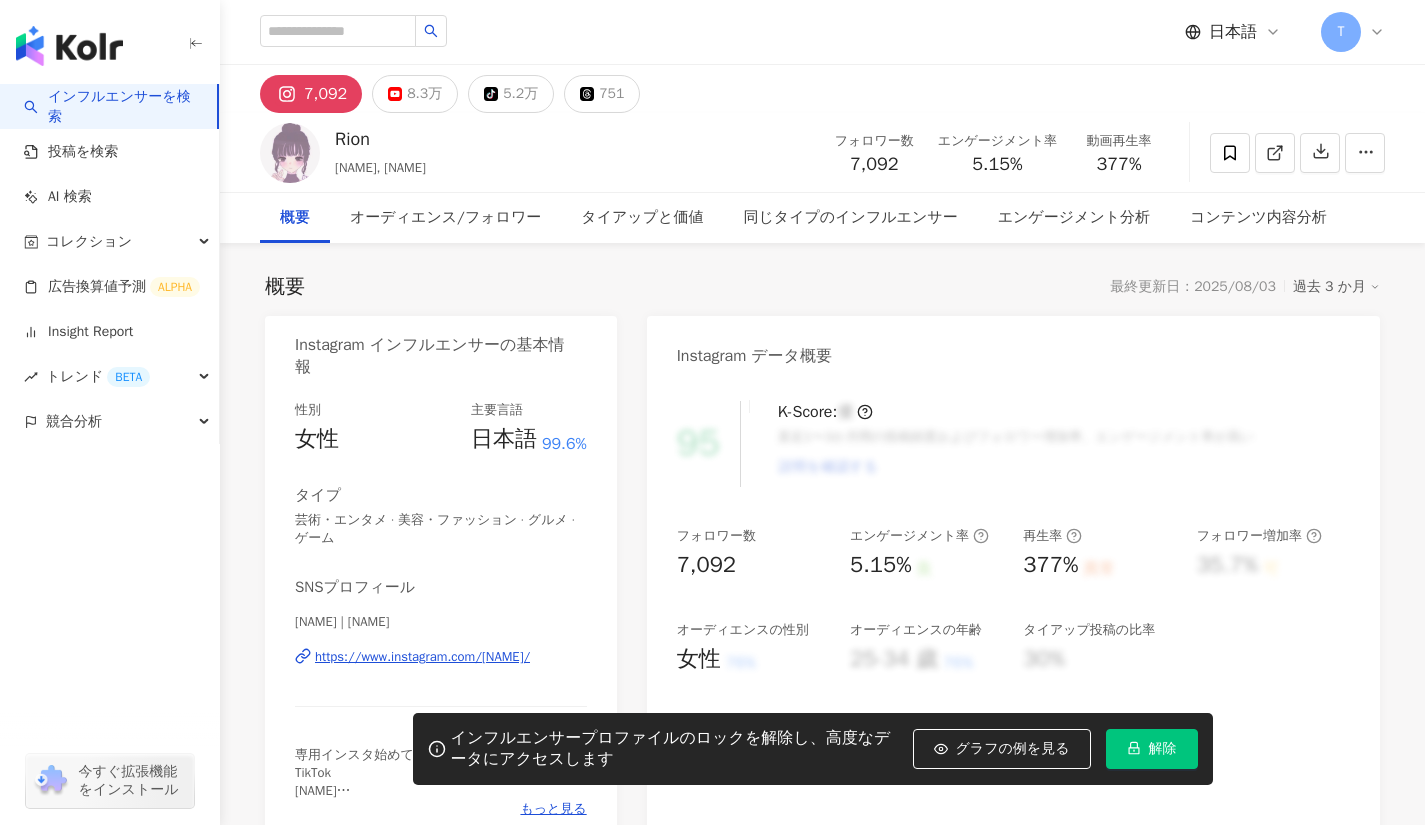 click on "解除" at bounding box center (1163, 749) 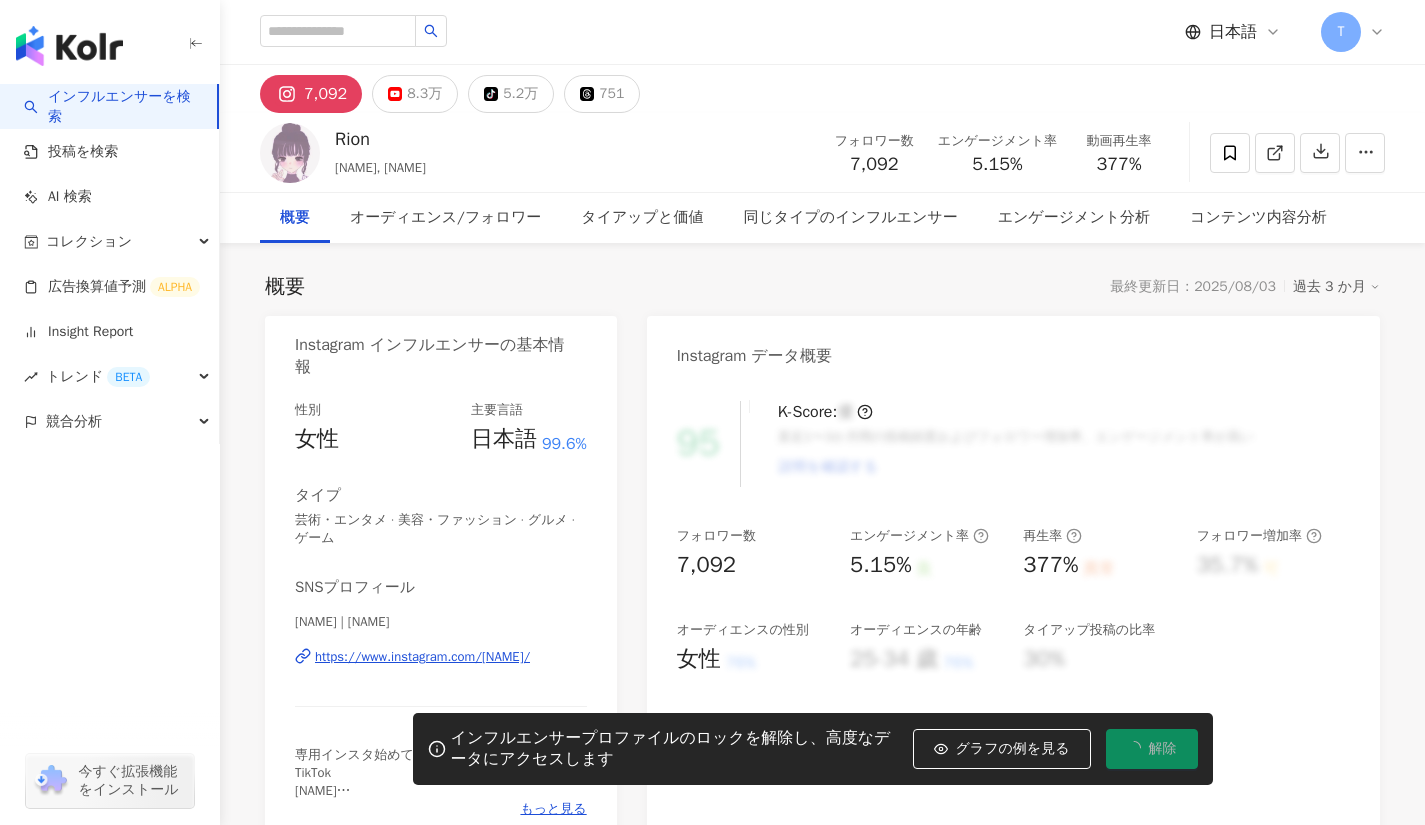 click on "解除" at bounding box center (1163, 749) 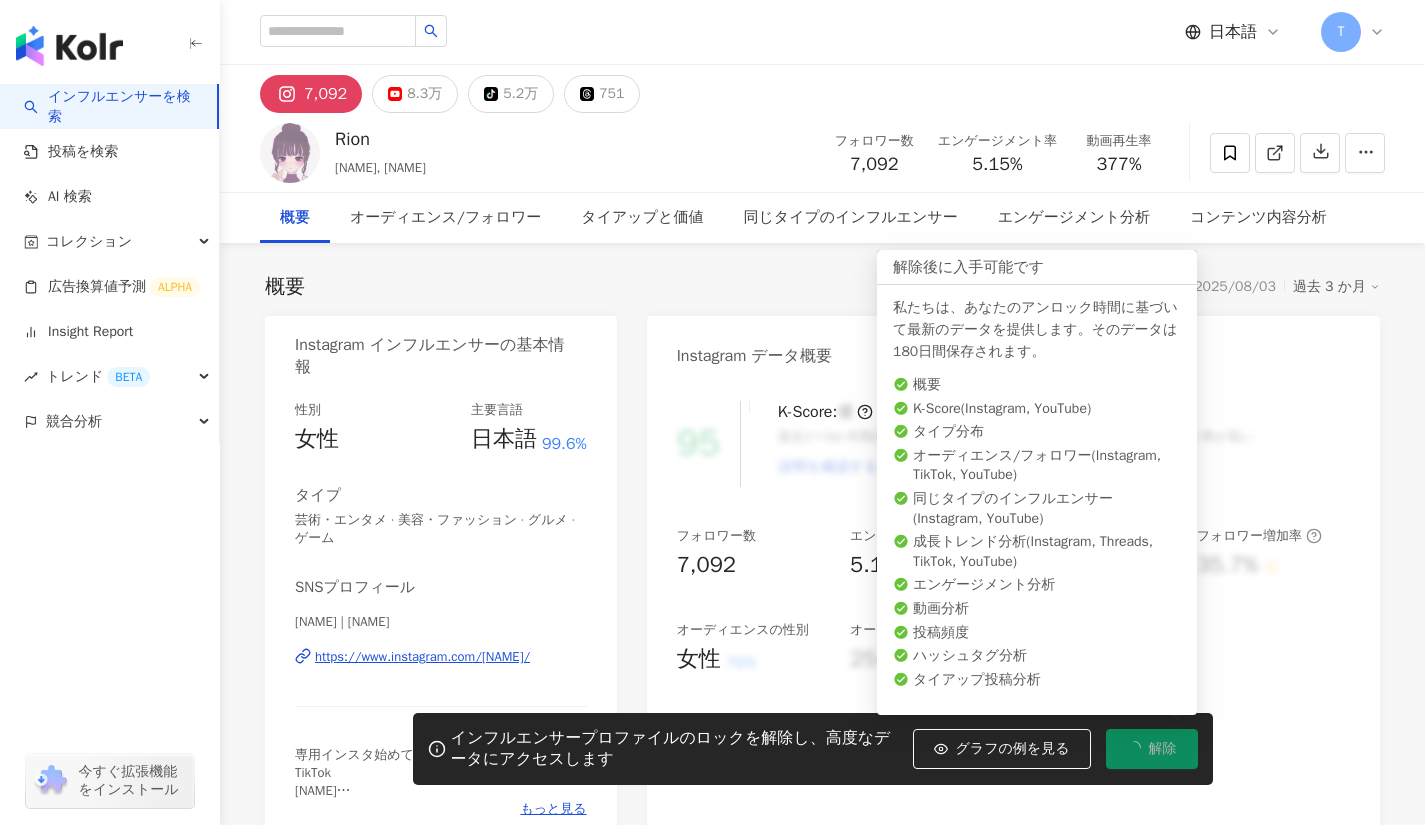 click on "https://www.instagram.com/[NAME]/" at bounding box center (422, 657) 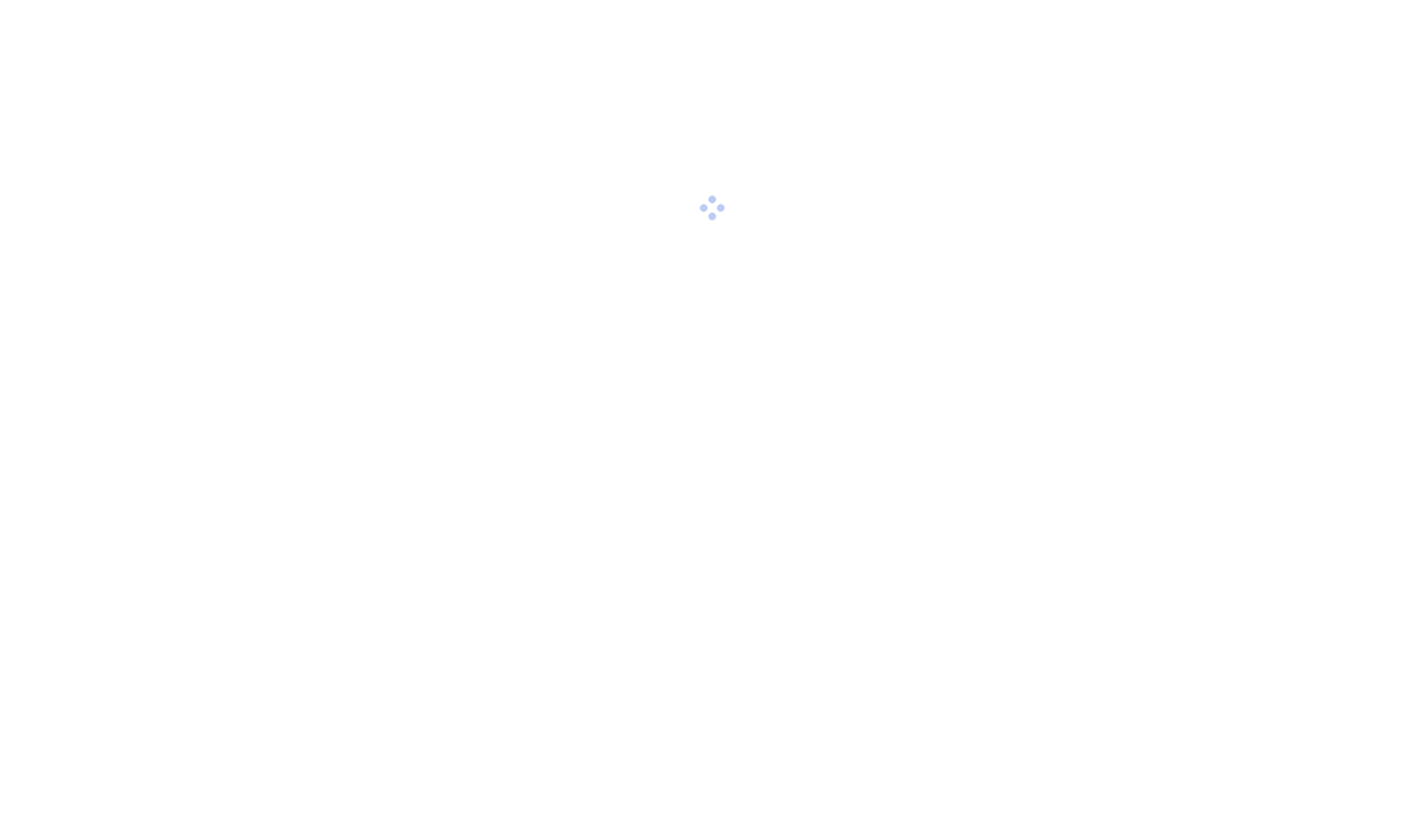 scroll, scrollTop: 0, scrollLeft: 0, axis: both 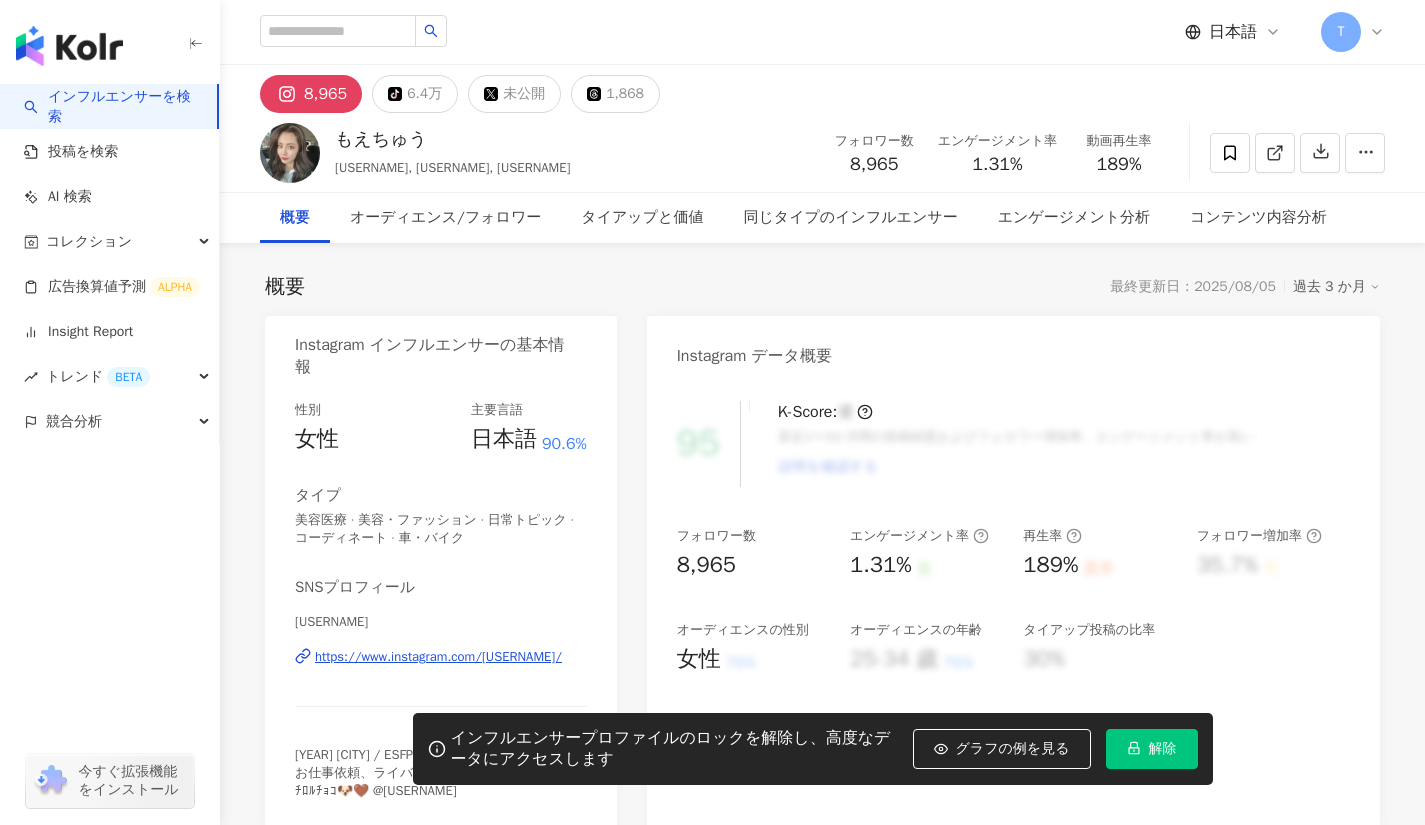 click on "https://www.instagram.com/moeka_0726/" at bounding box center [438, 657] 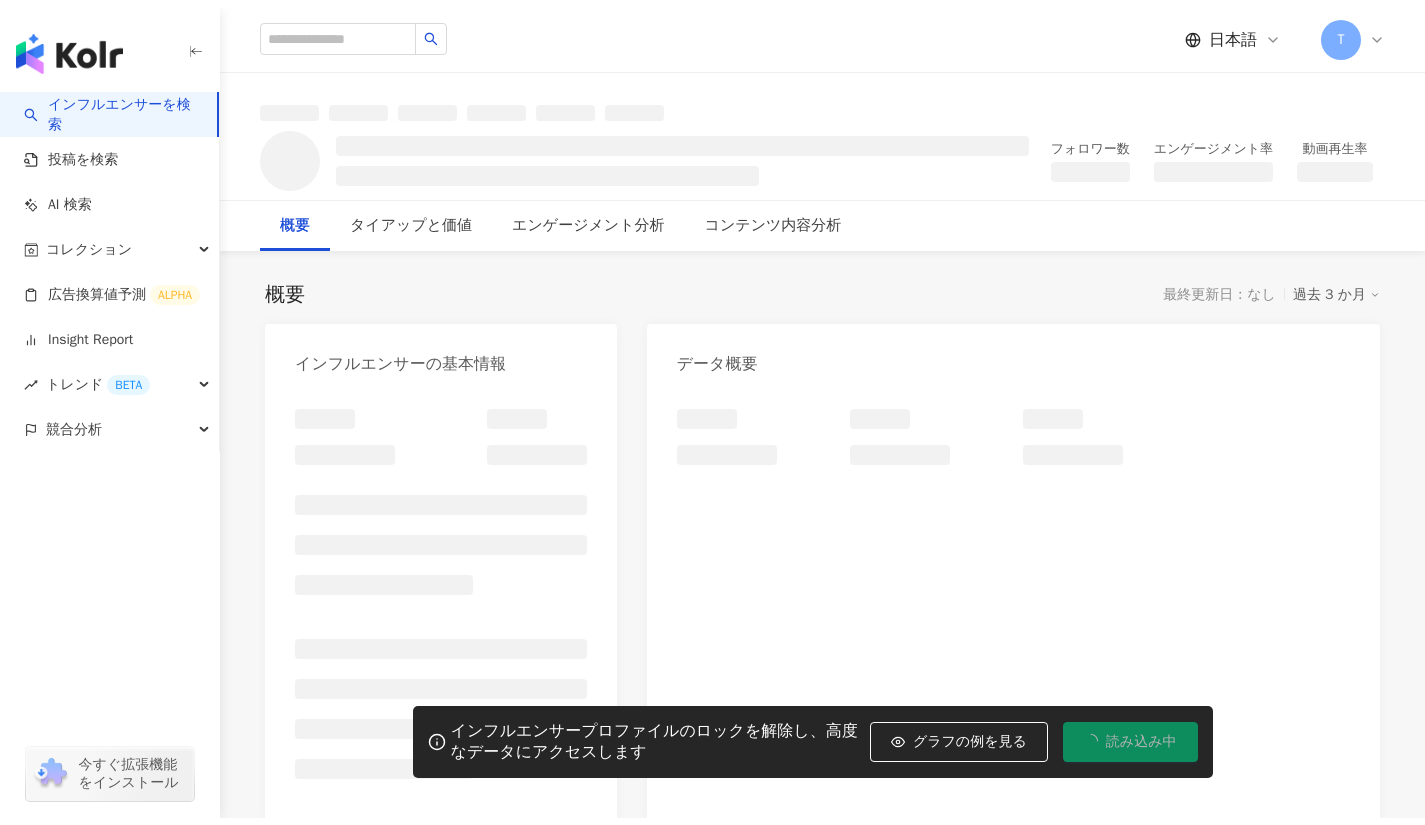 scroll, scrollTop: 0, scrollLeft: 0, axis: both 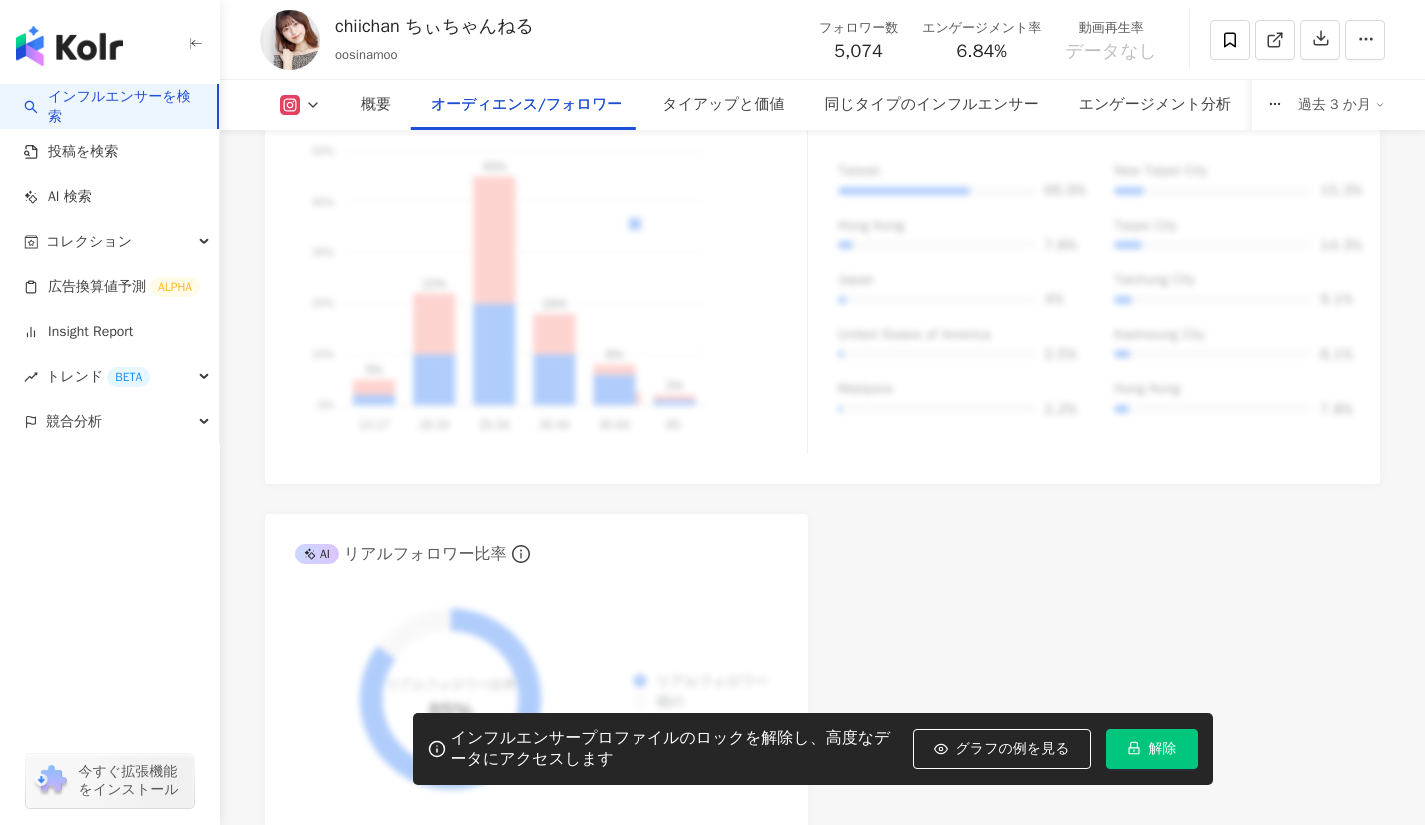 click on "https://www.instagram.com/oosinamoo/" at bounding box center (330, -1382) 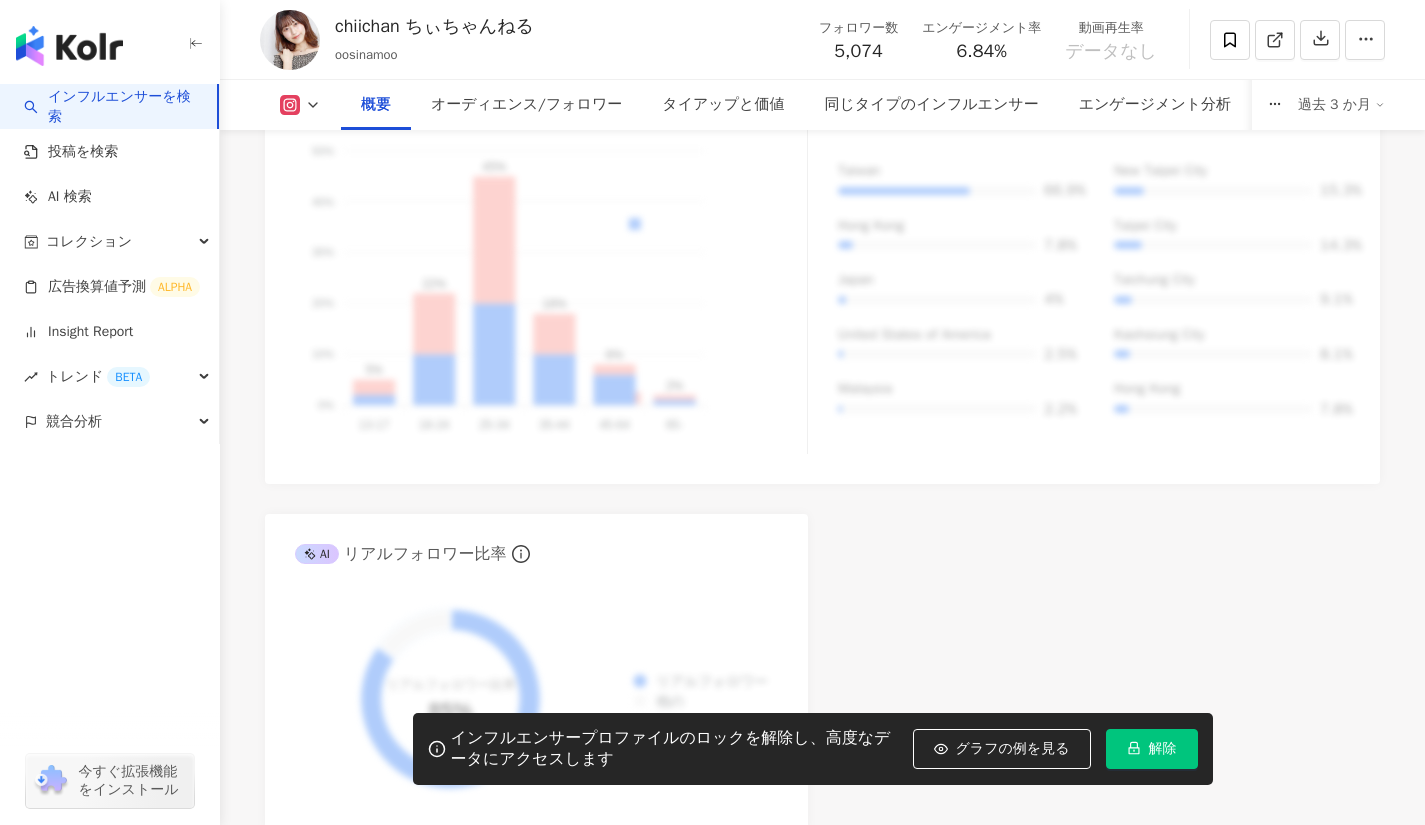 scroll, scrollTop: 184, scrollLeft: 0, axis: vertical 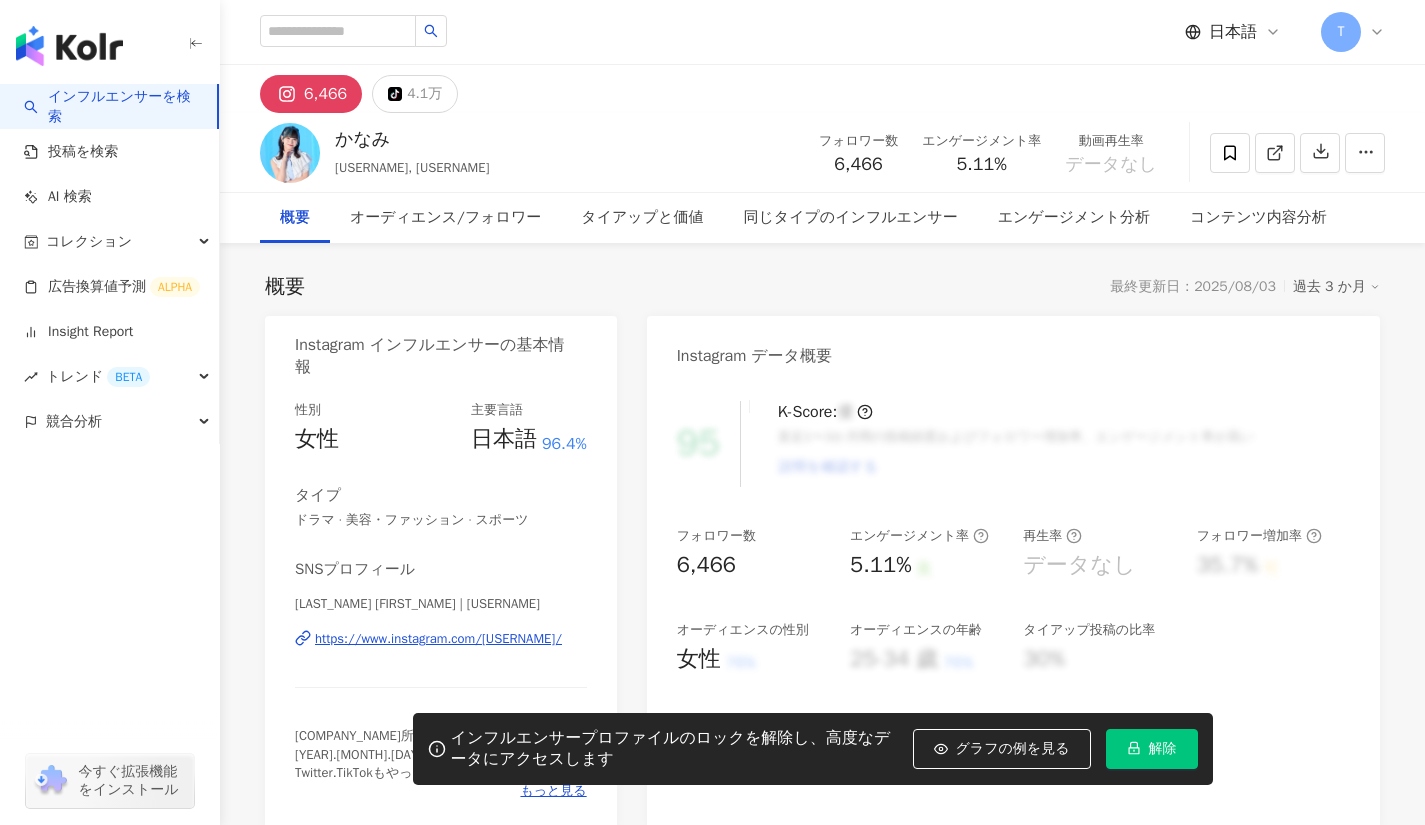 click on "解除" at bounding box center [1163, 749] 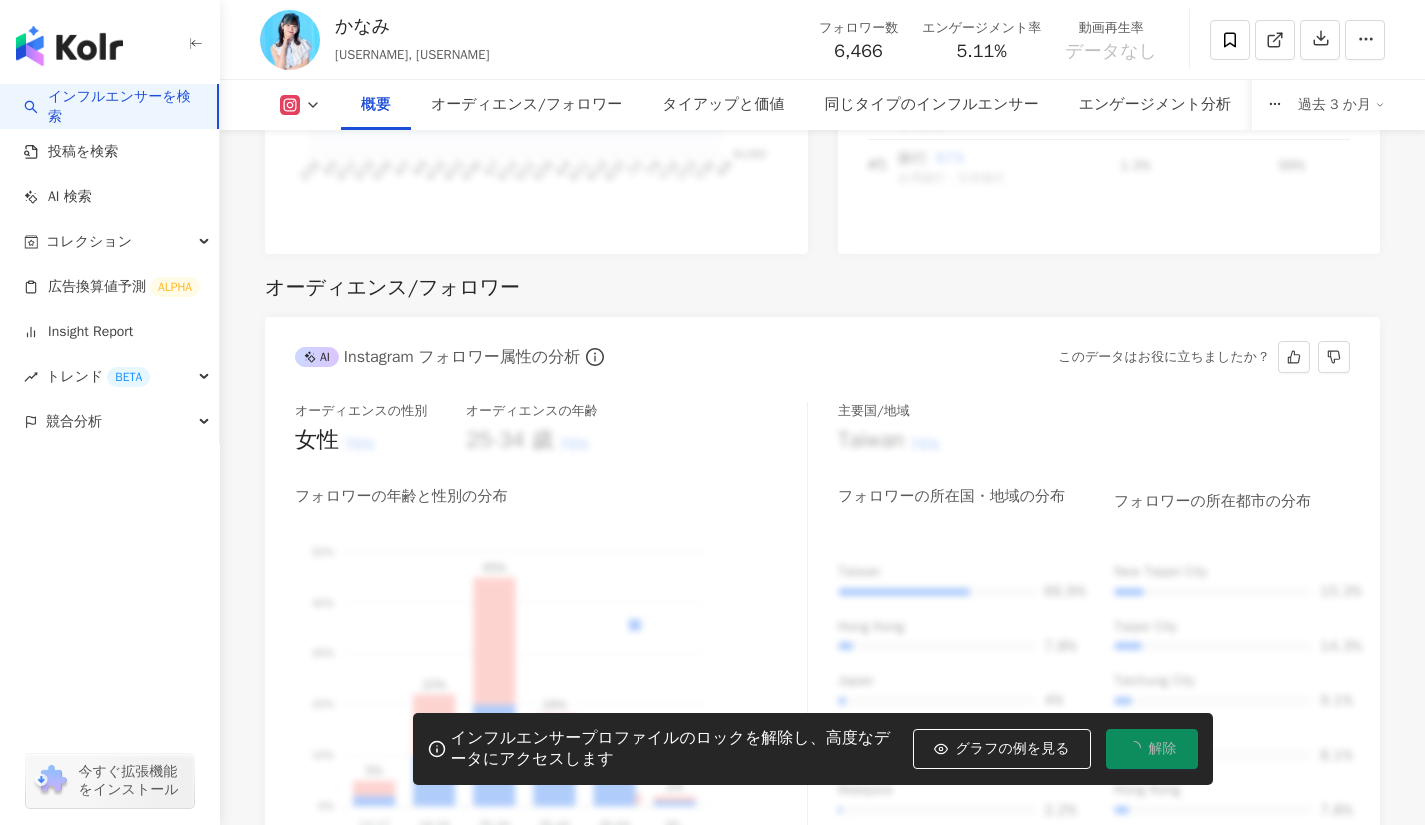 scroll, scrollTop: 2338, scrollLeft: 0, axis: vertical 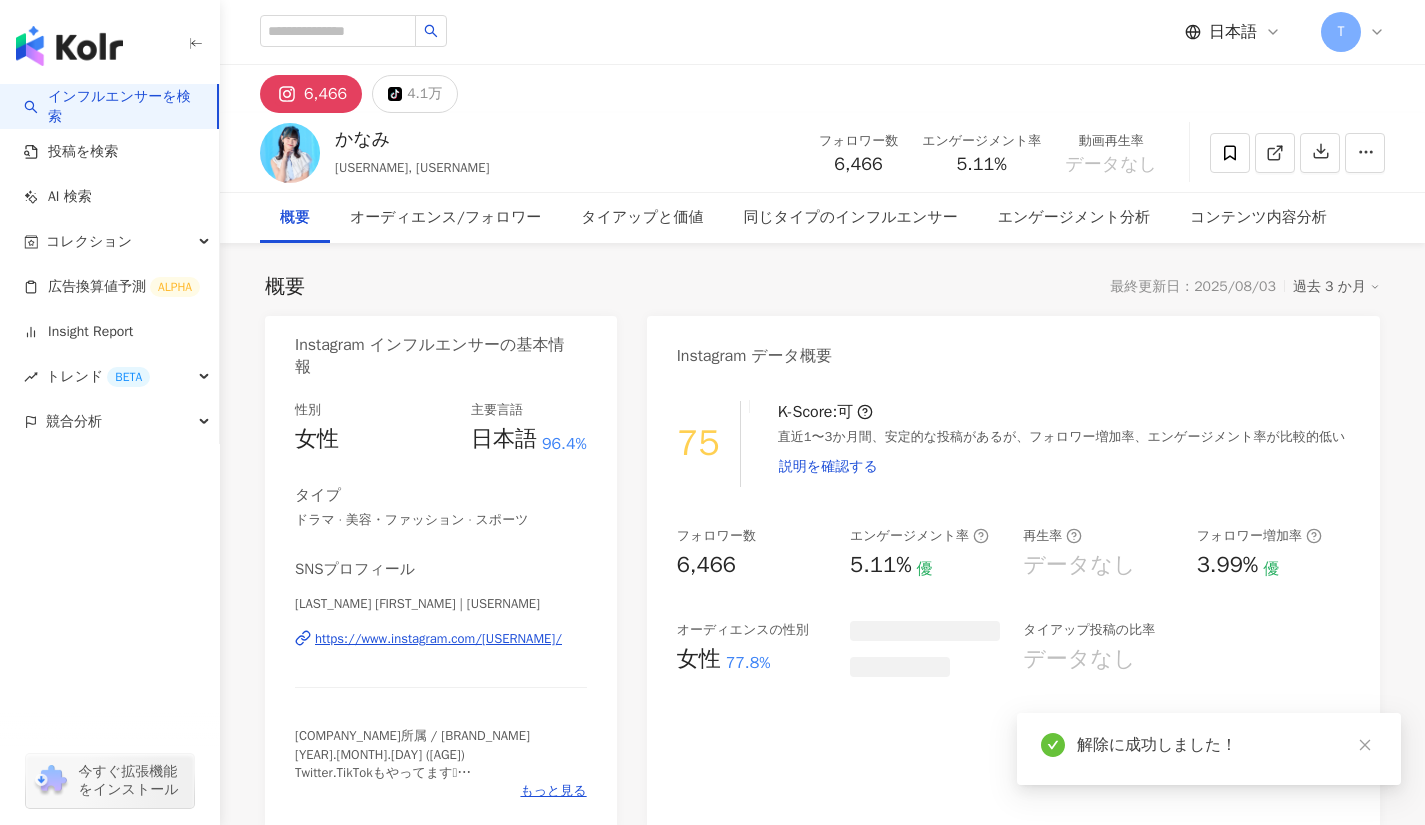 click on "https://www.instagram.com/[USERNAME]/" at bounding box center [438, 639] 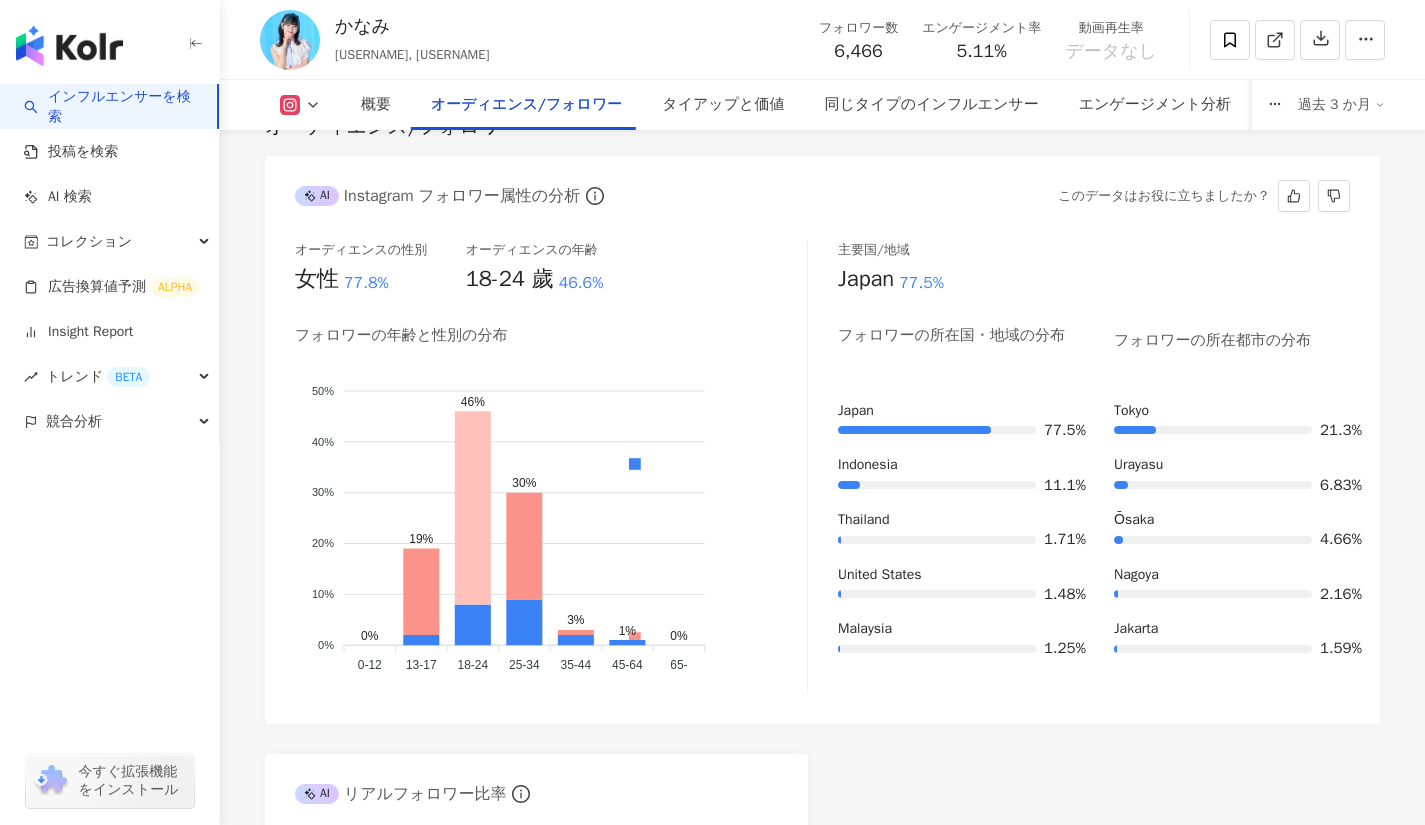 scroll, scrollTop: 1793, scrollLeft: 0, axis: vertical 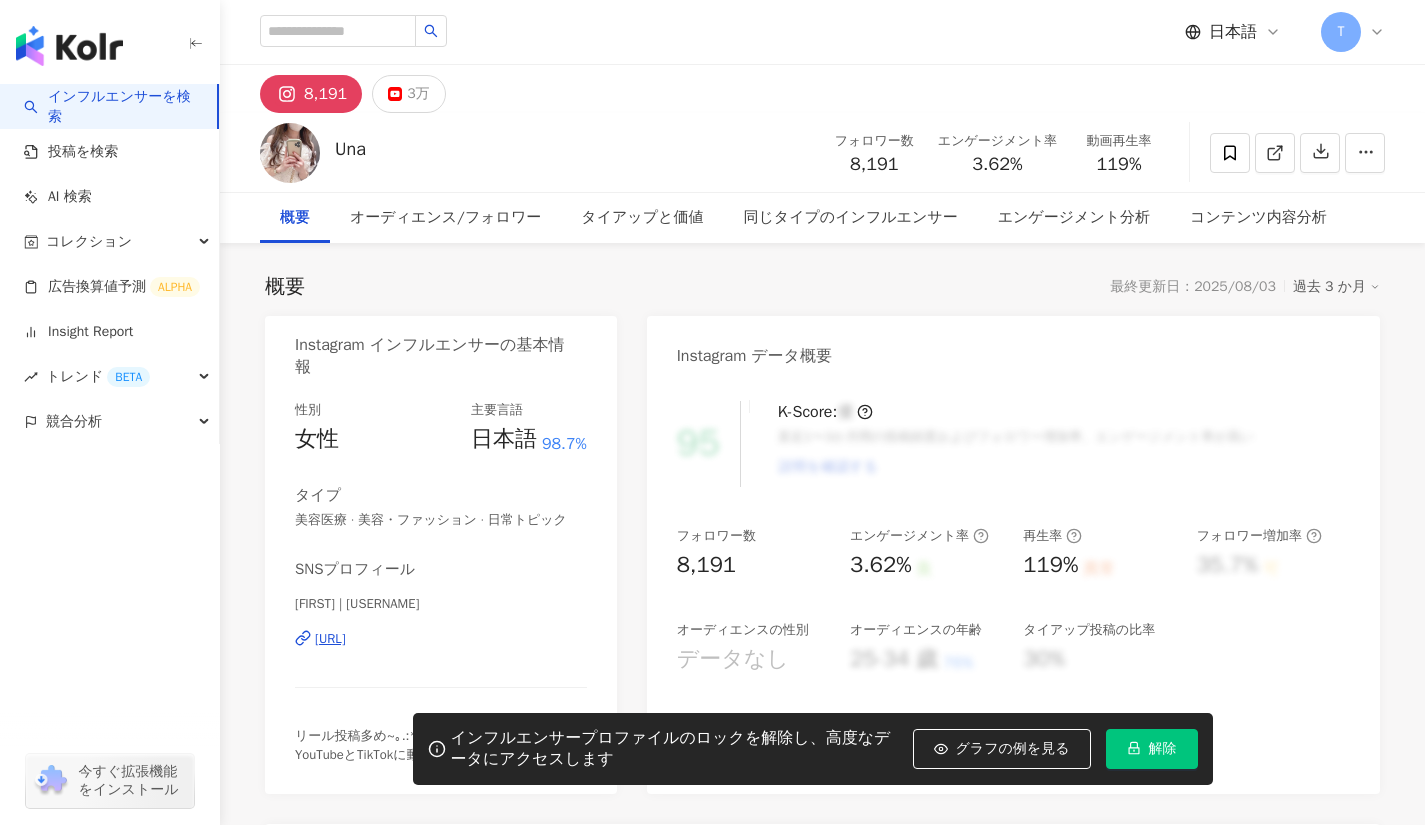 click on "[URL]" at bounding box center (330, 639) 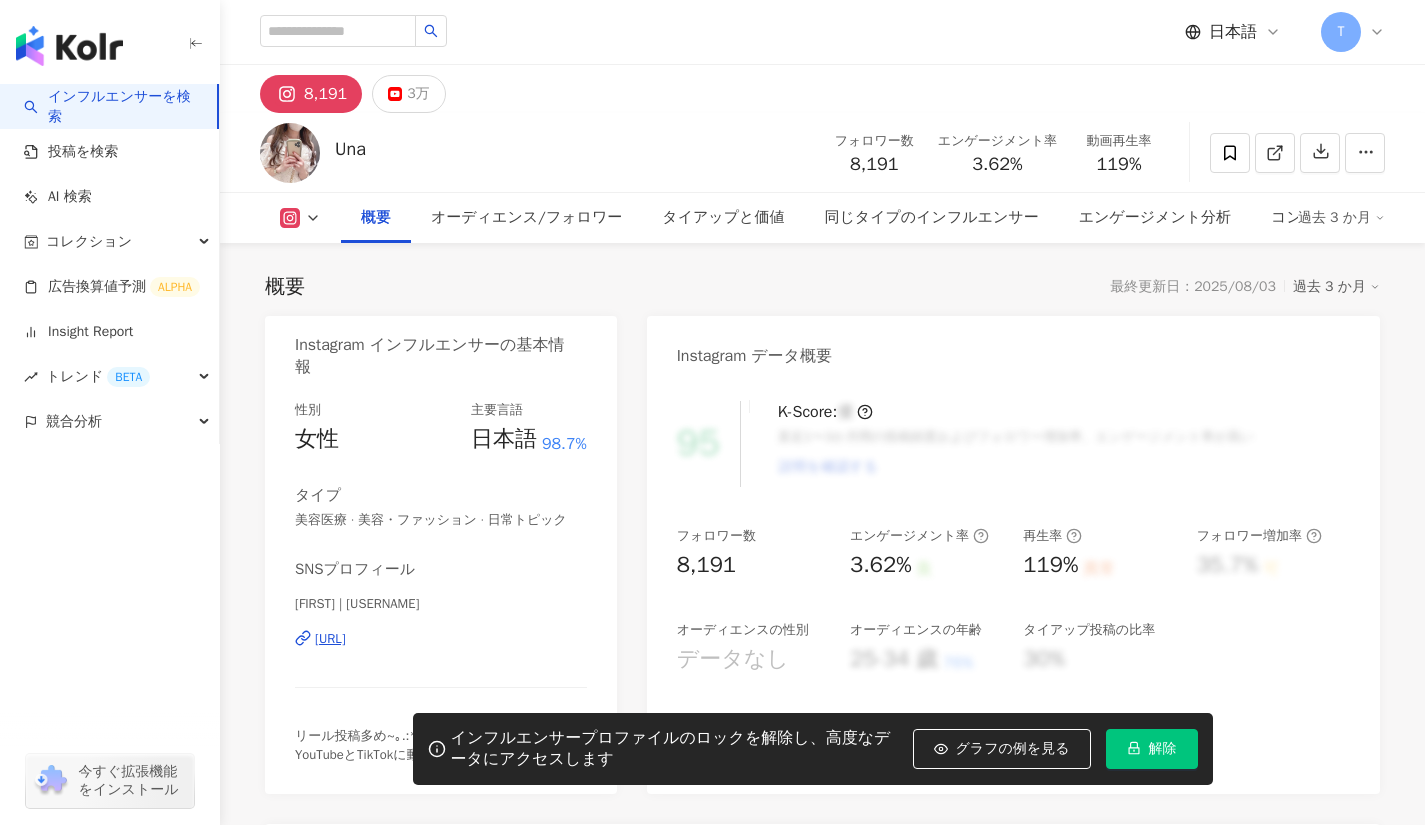scroll, scrollTop: 213, scrollLeft: 0, axis: vertical 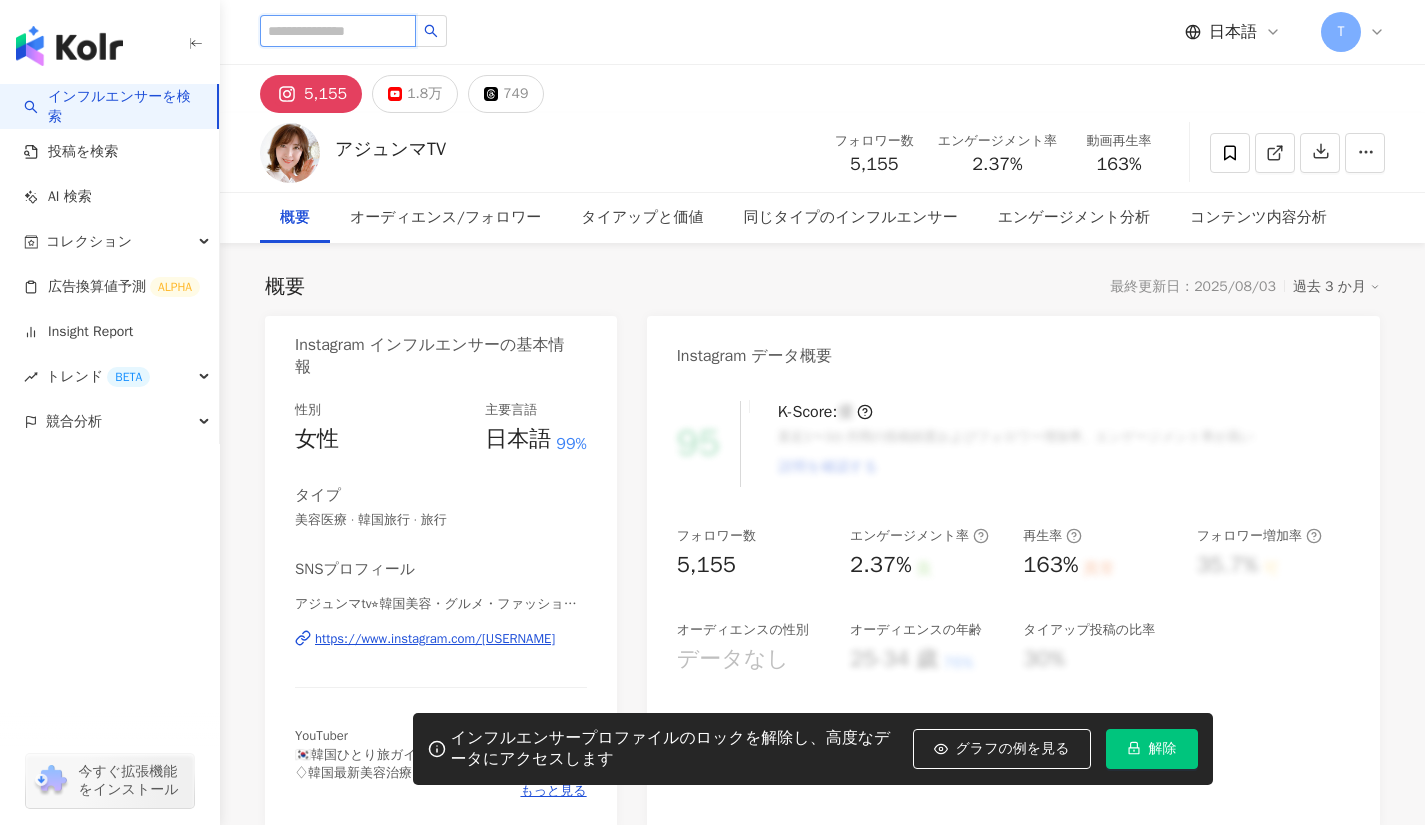 click at bounding box center (338, 31) 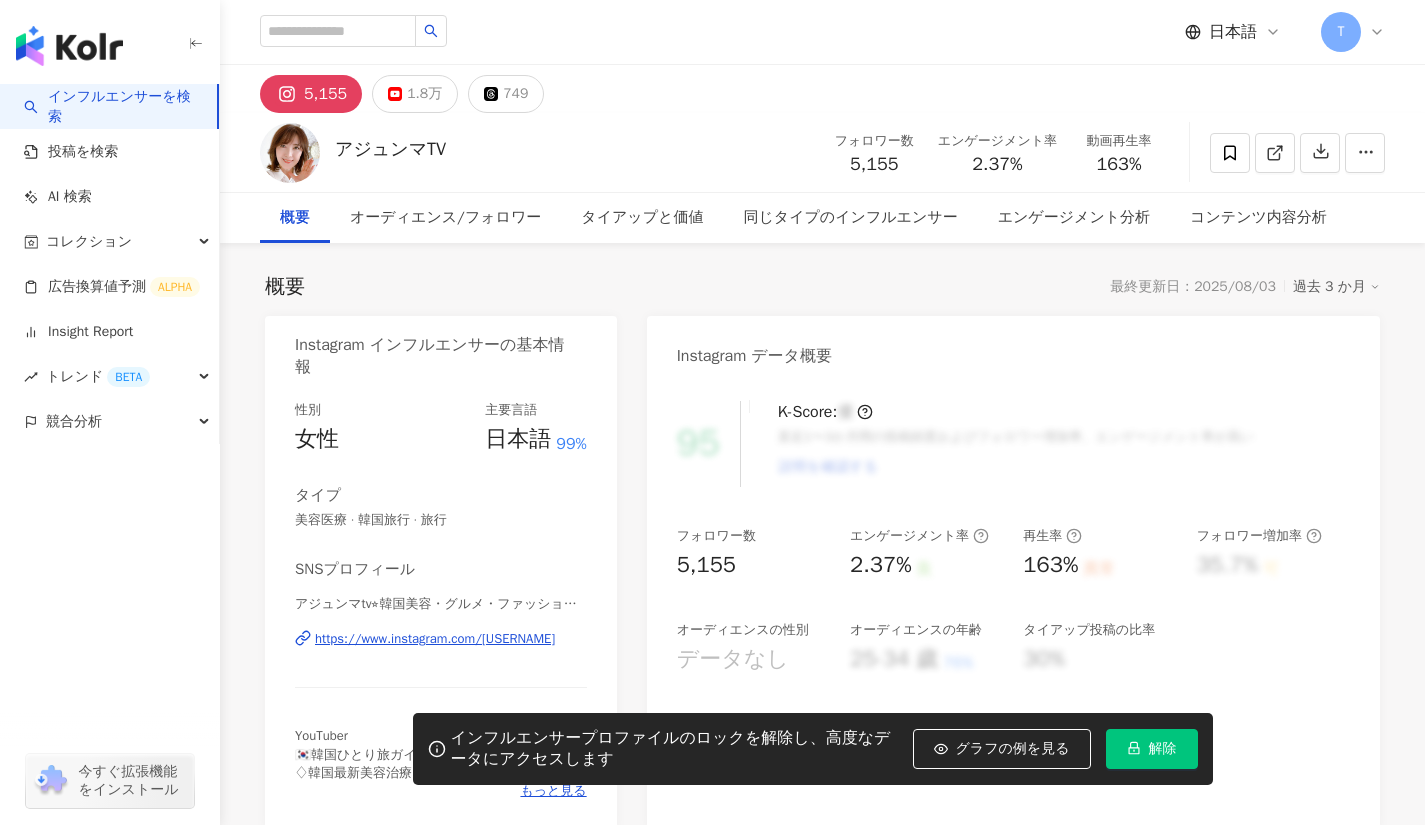 click on "日本語 T" at bounding box center [822, 32] 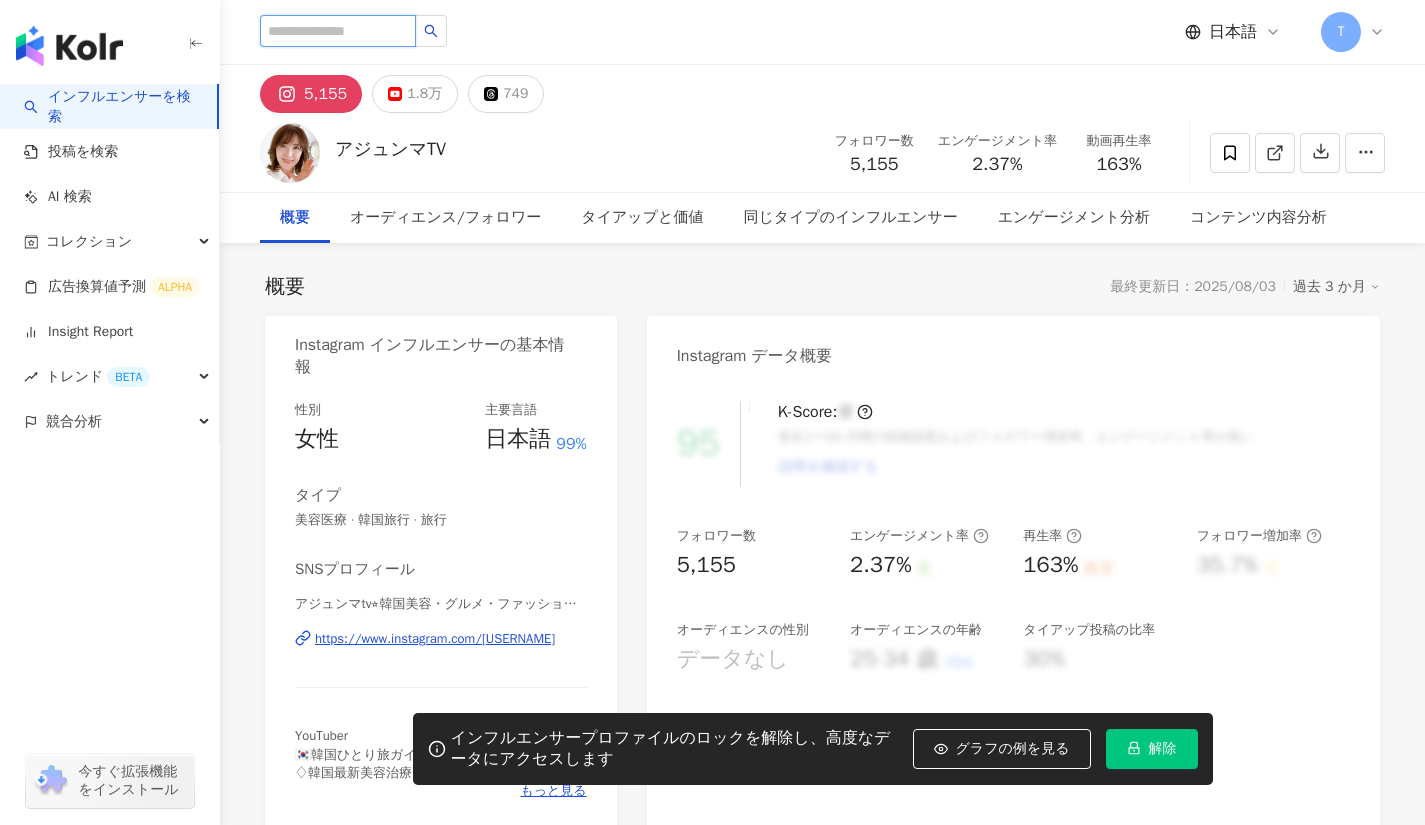 click at bounding box center [338, 31] 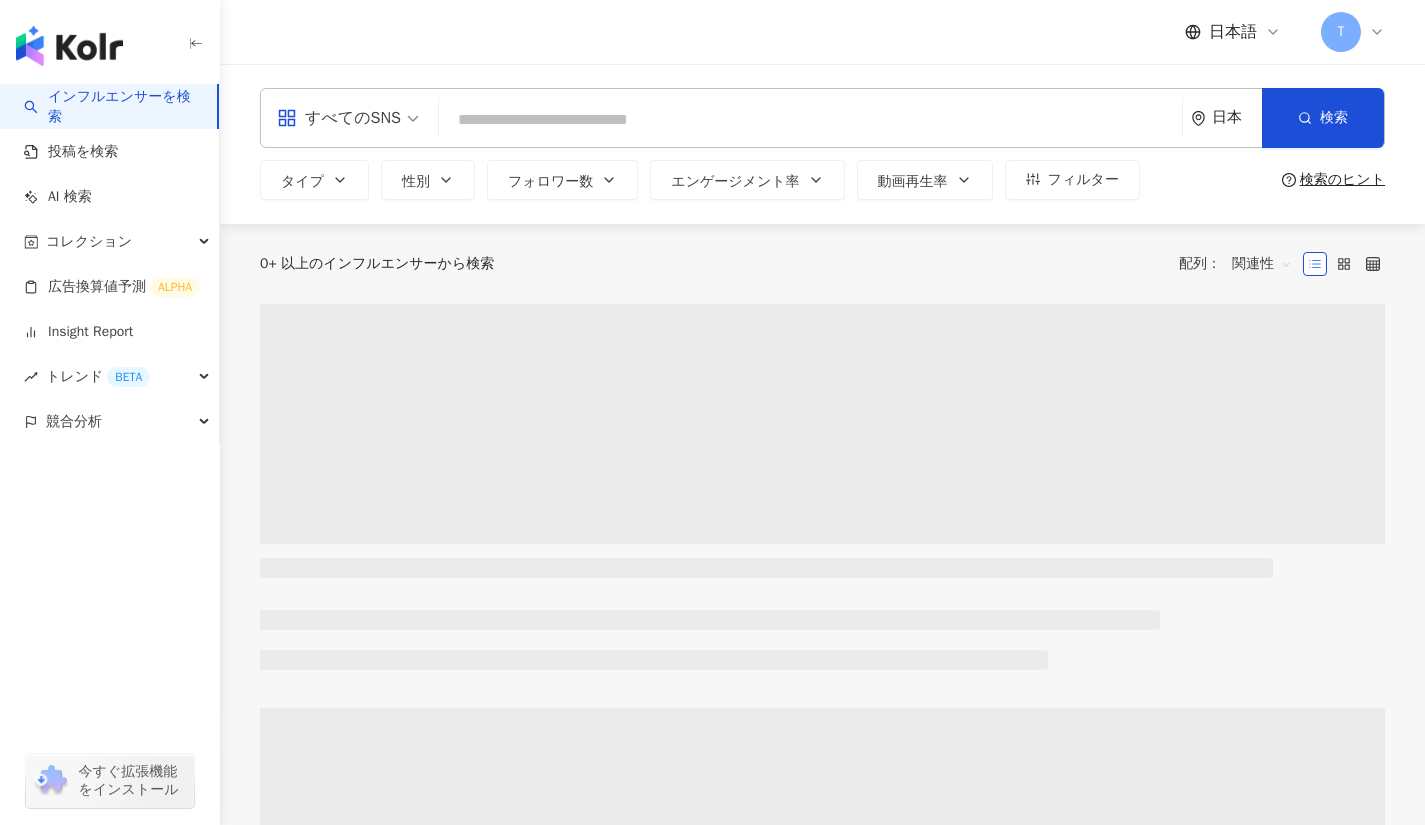 scroll, scrollTop: 0, scrollLeft: 0, axis: both 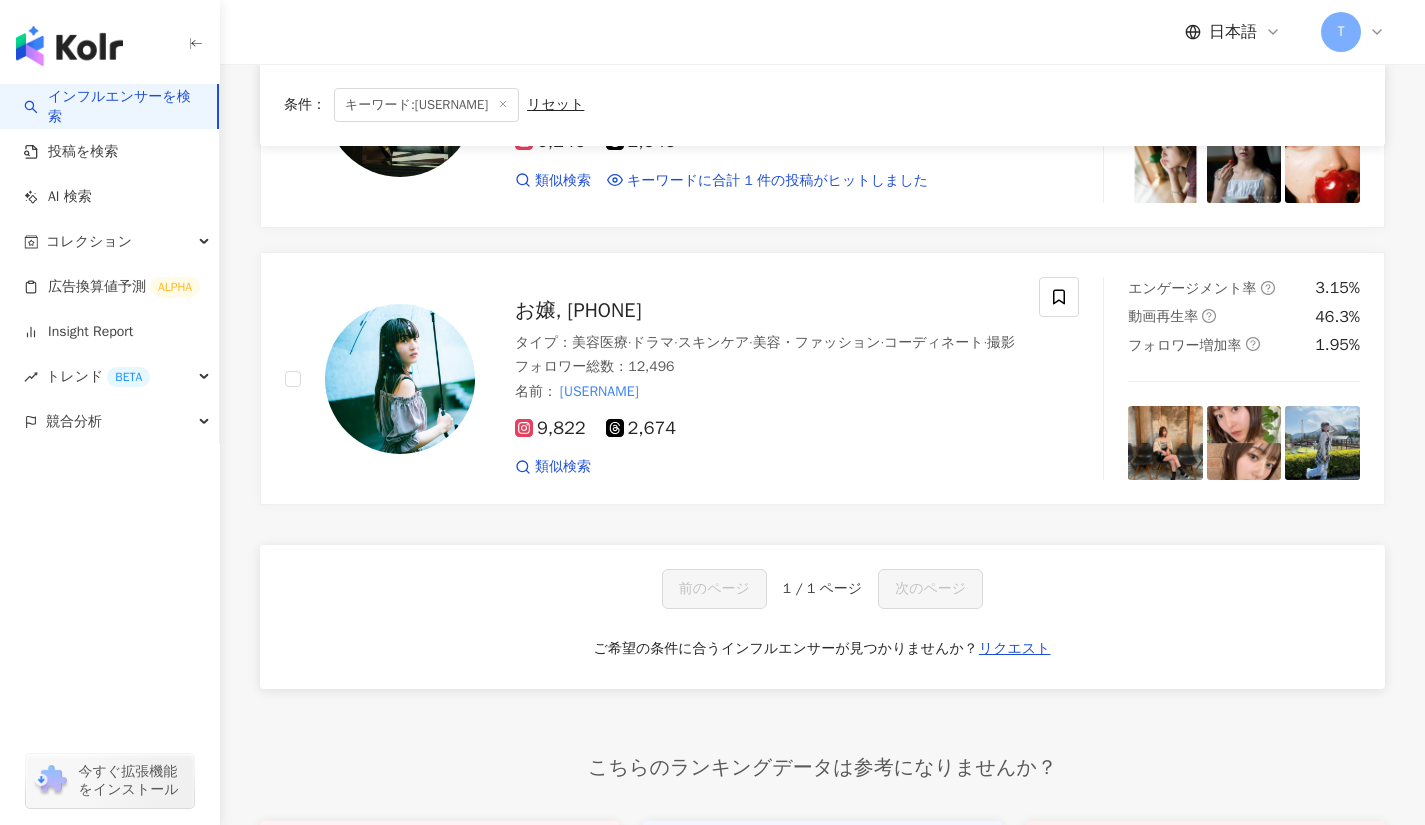 click on "[NAME],[PHONE]" at bounding box center (578, 310) 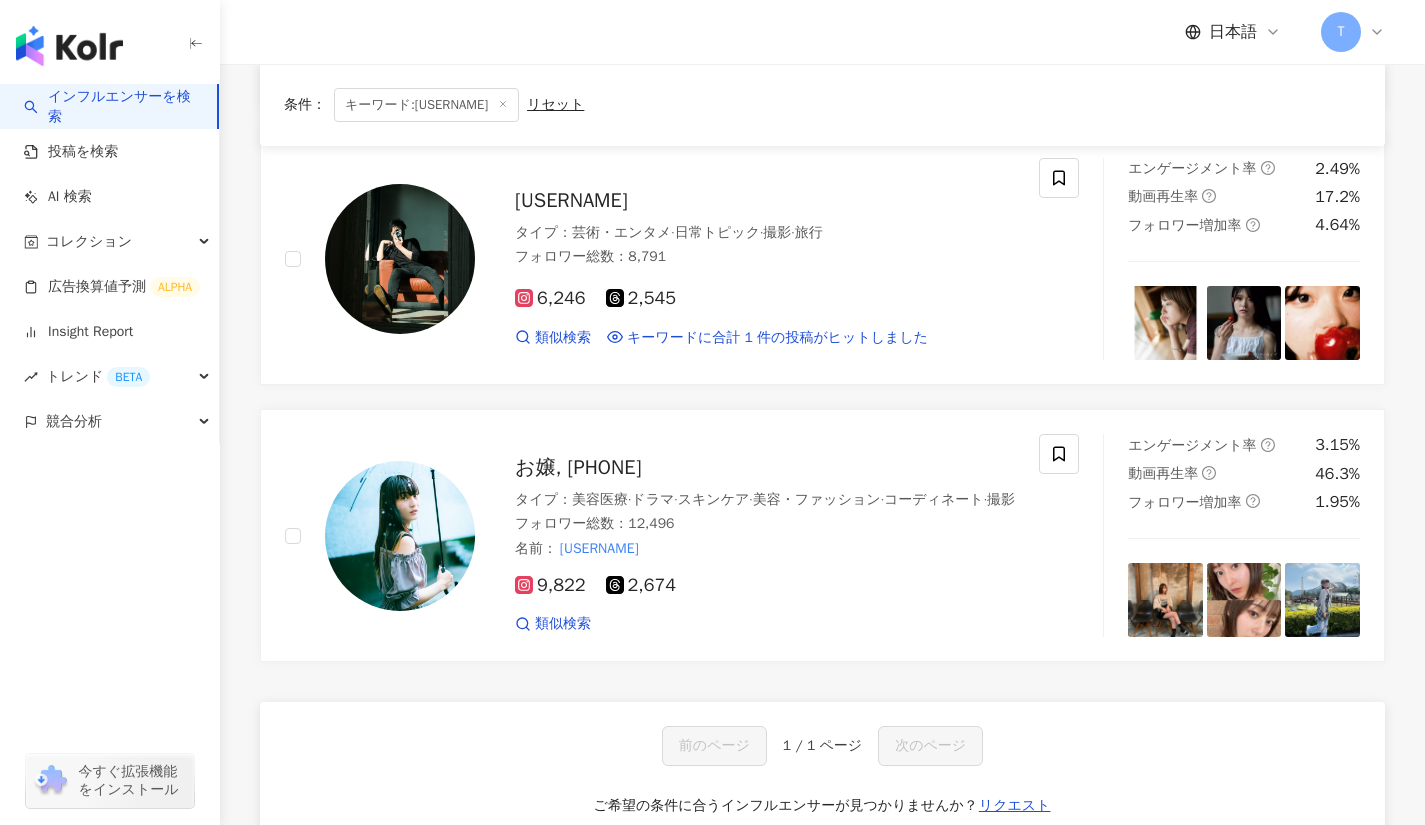scroll, scrollTop: 791, scrollLeft: 0, axis: vertical 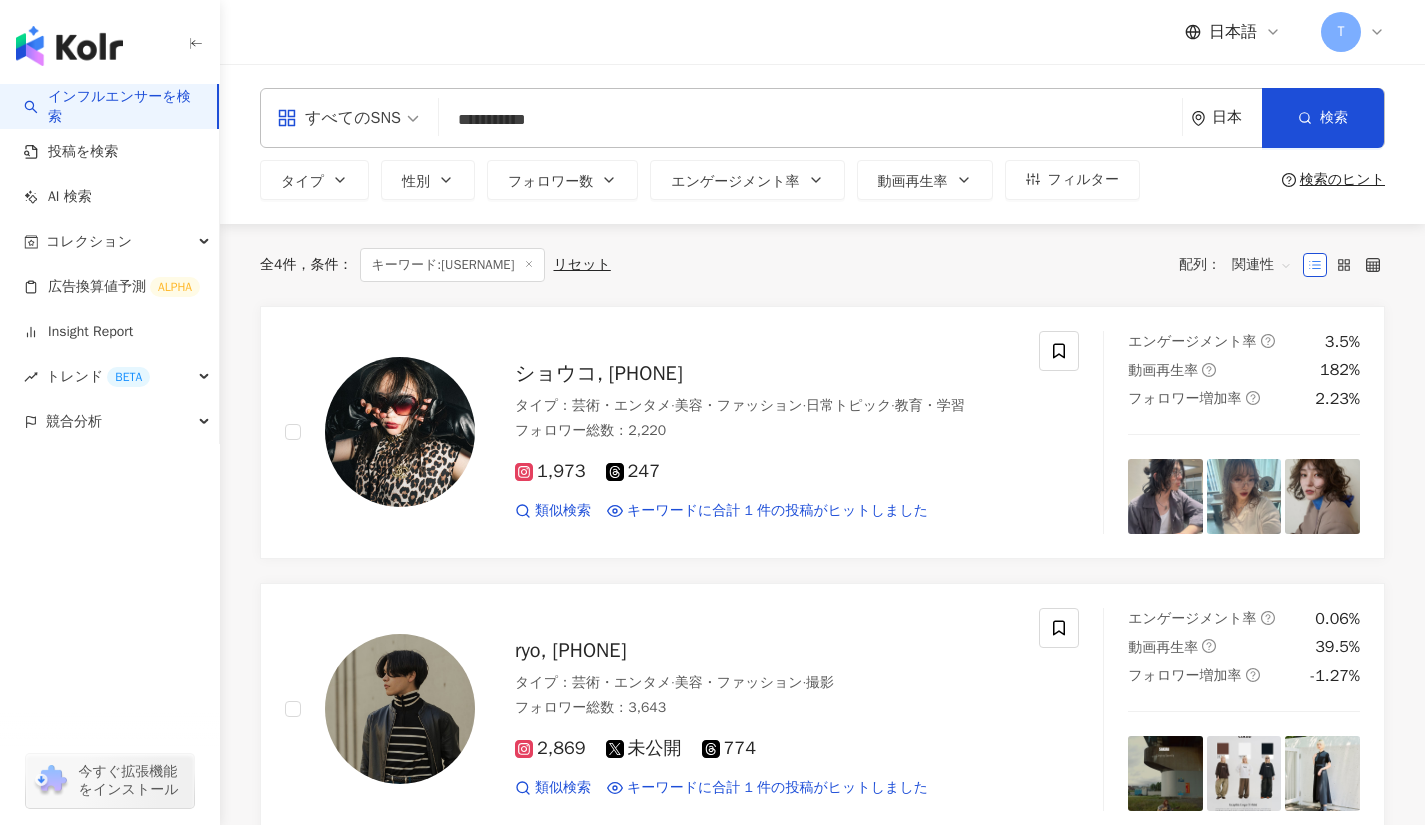 drag, startPoint x: 454, startPoint y: 133, endPoint x: 330, endPoint y: 153, distance: 125.60255 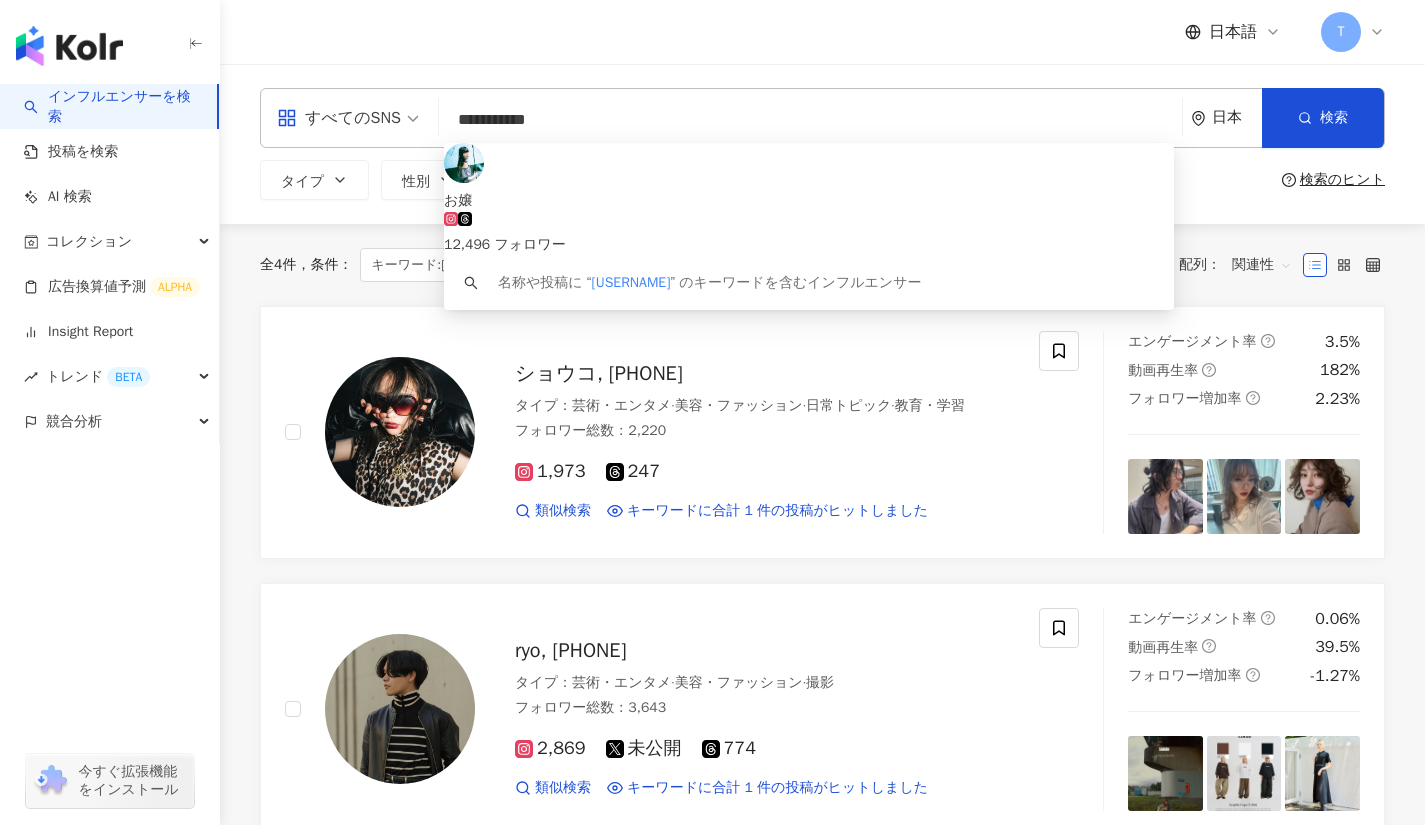 paste 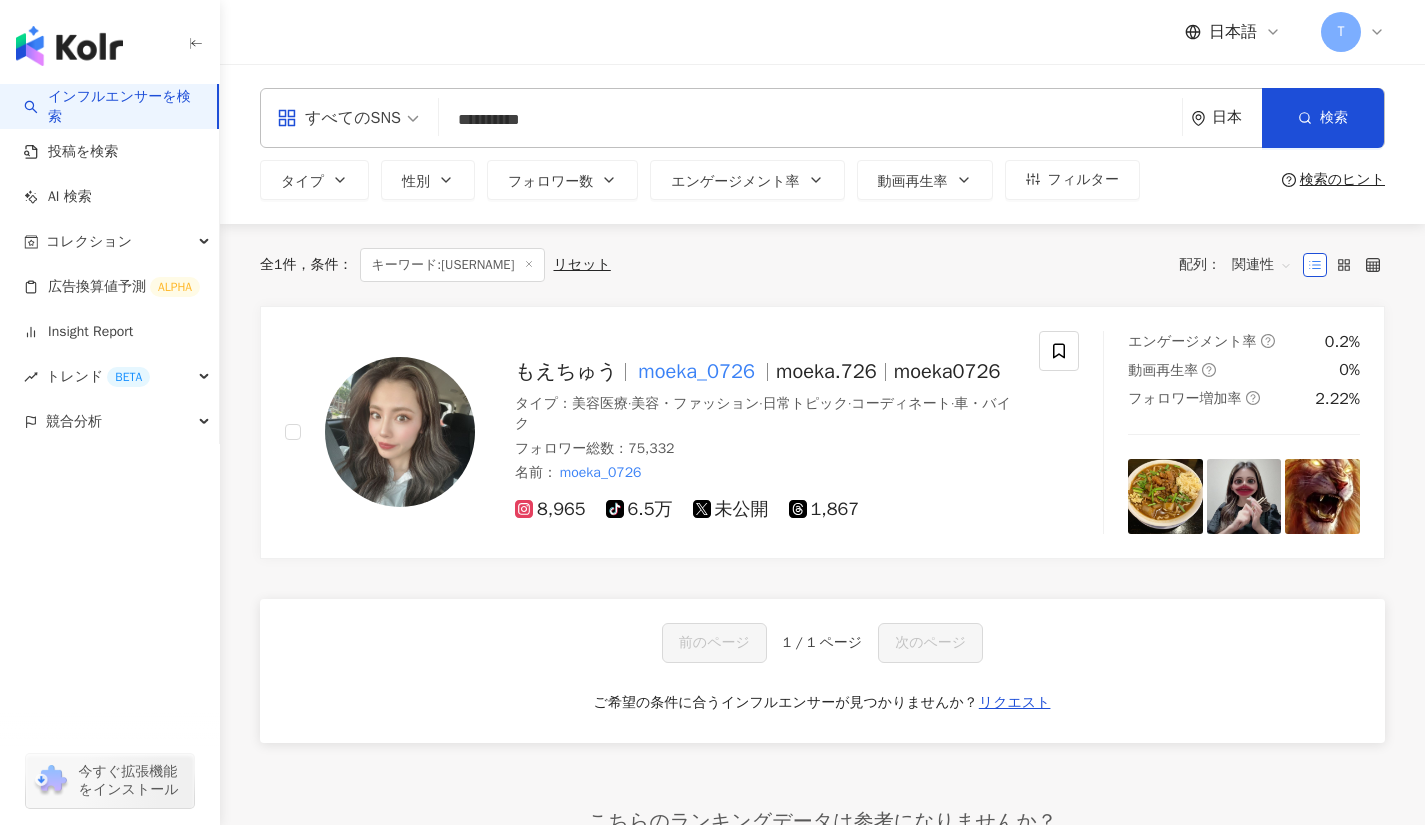 type on "**********" 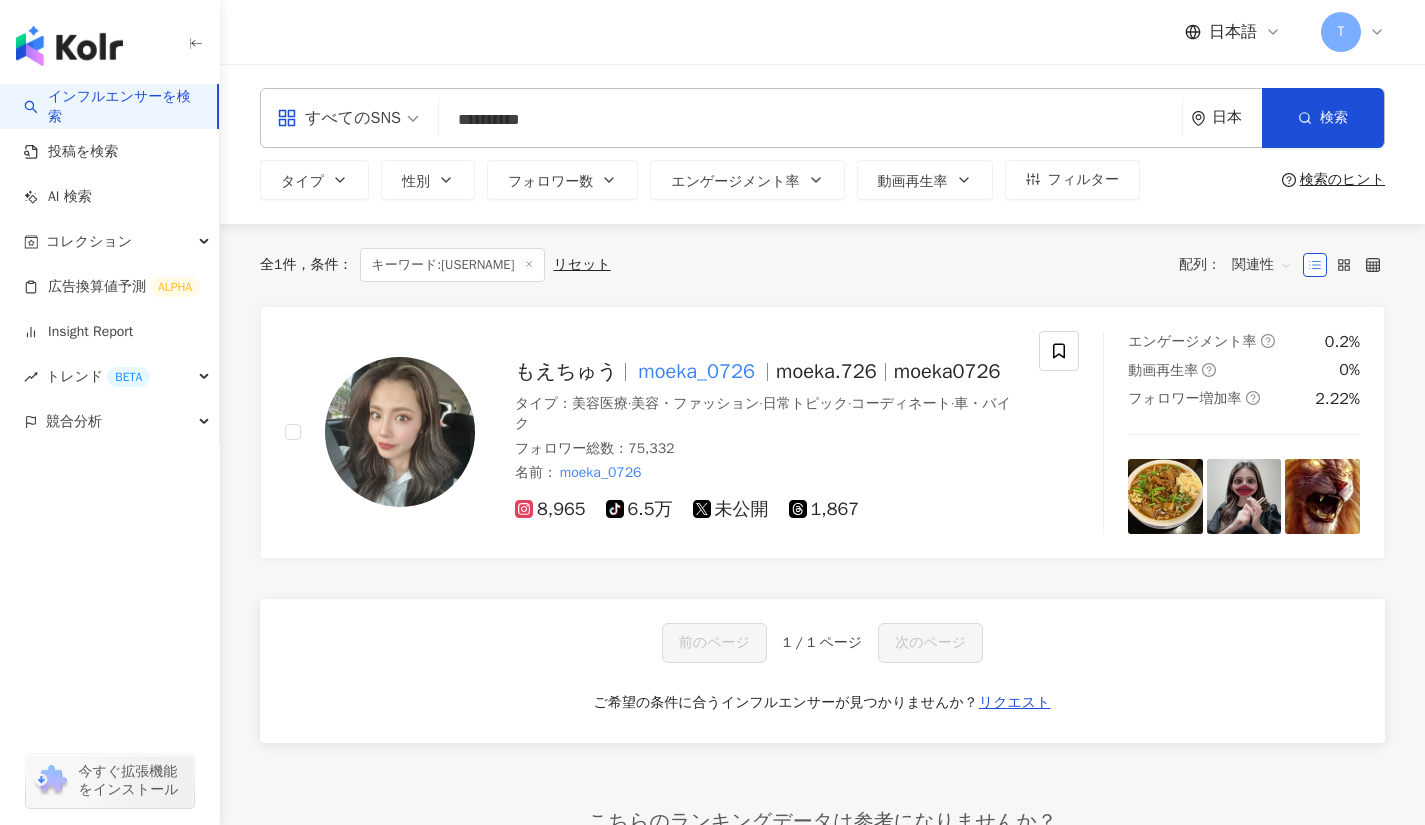 click on "**********" at bounding box center [822, 118] 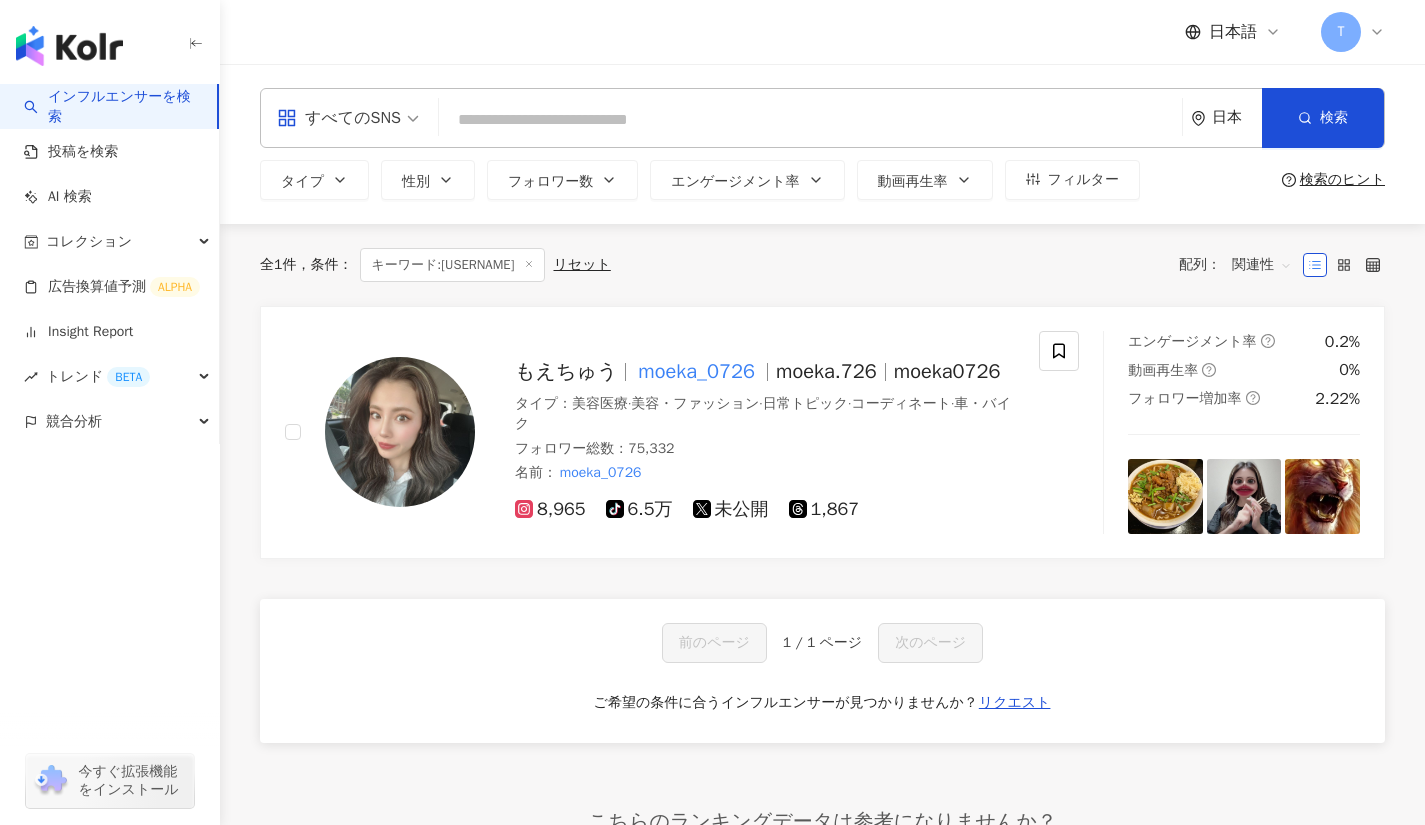 paste on "********" 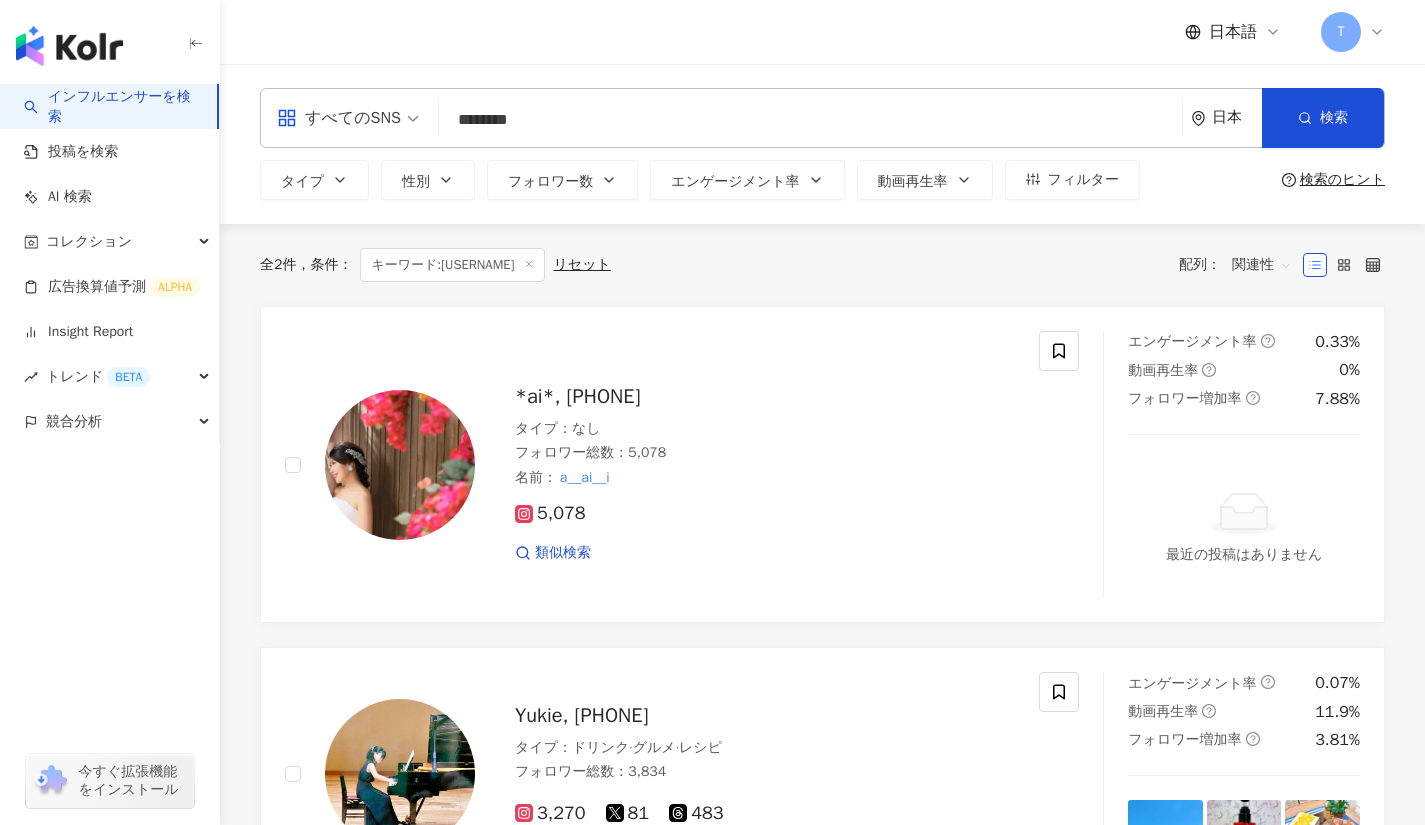 click on "*[INITIAL]*, [PHONE]" at bounding box center (577, 396) 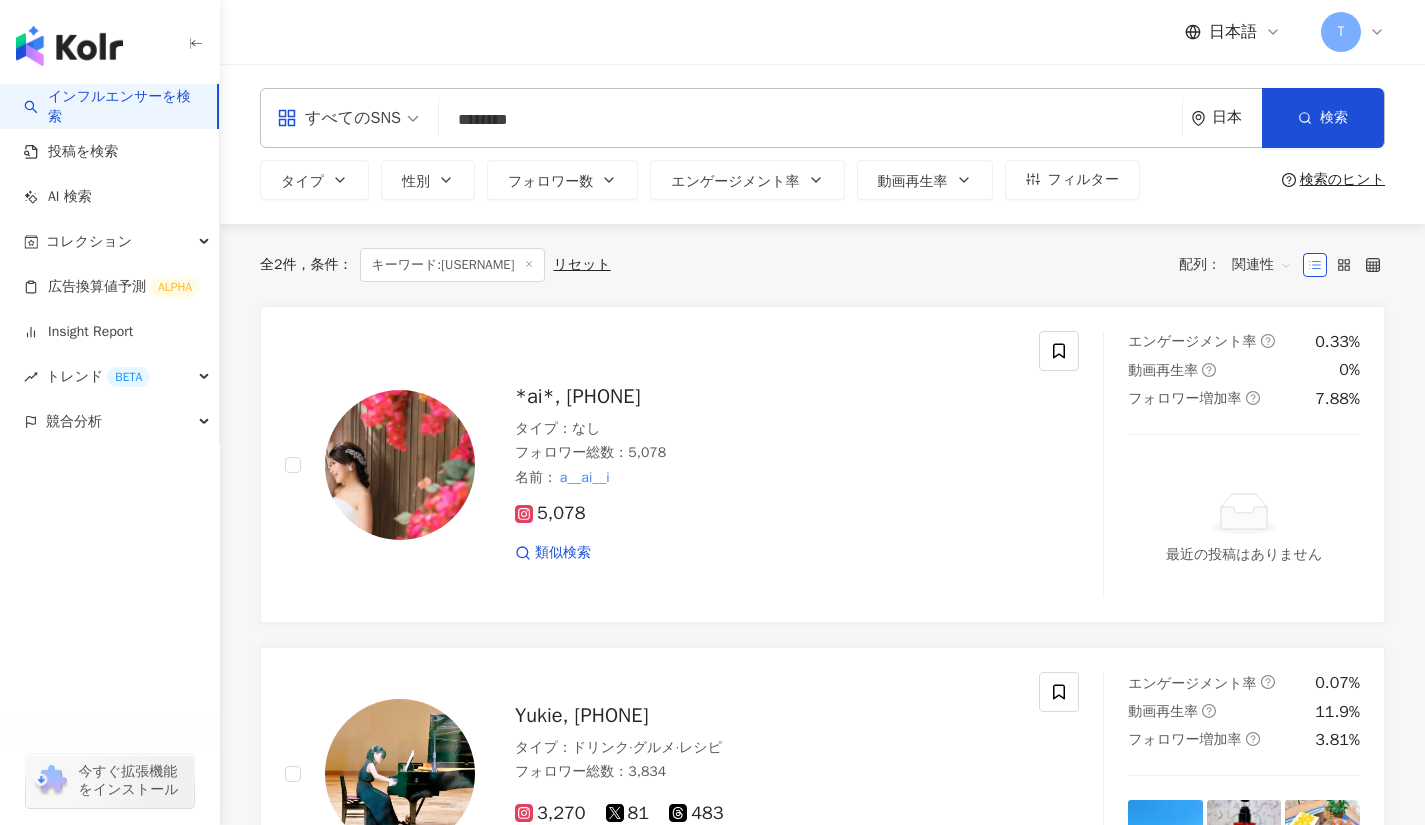 click on "*ai*,6043003089" at bounding box center [577, 396] 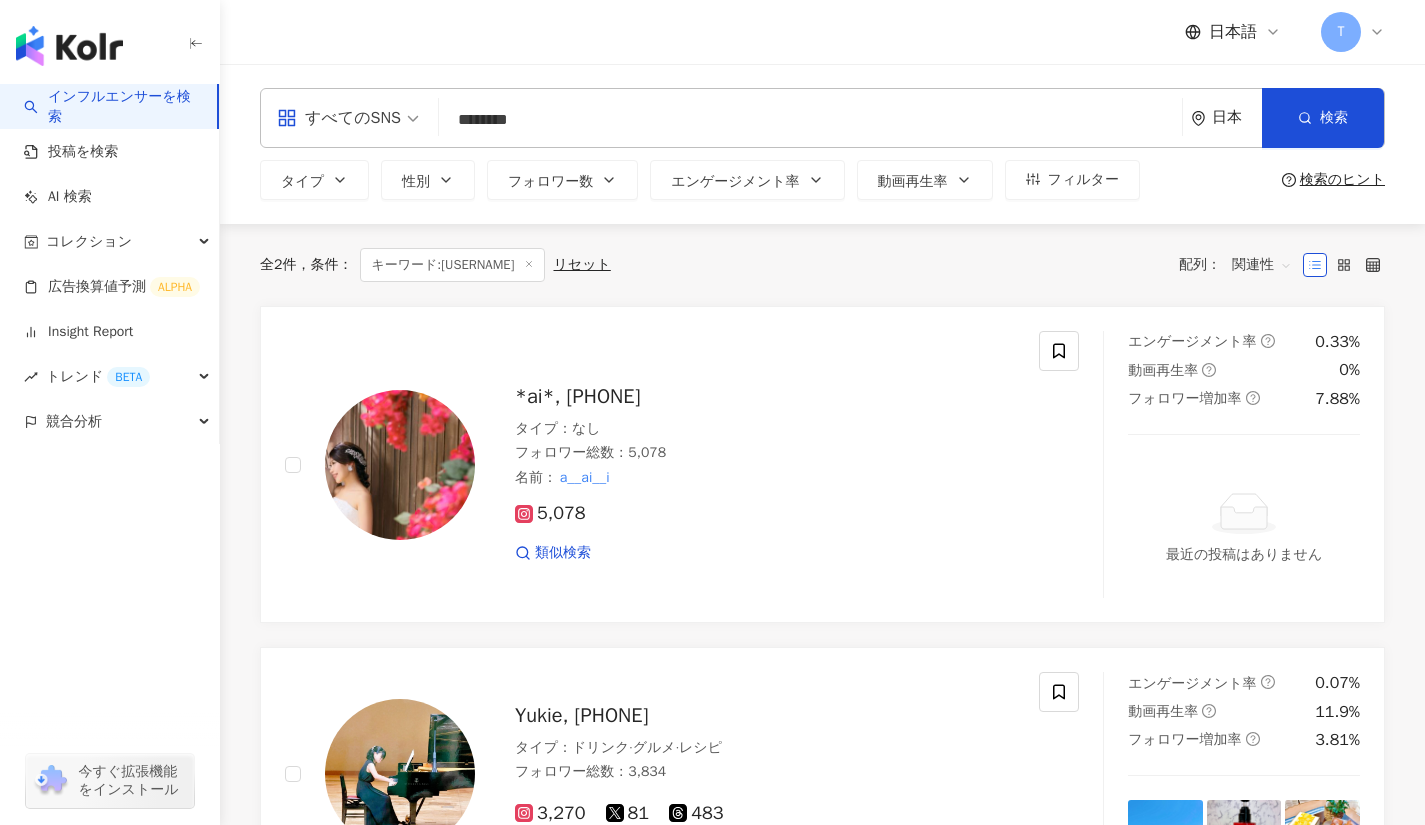 drag, startPoint x: 564, startPoint y: 112, endPoint x: 409, endPoint y: 111, distance: 155.00322 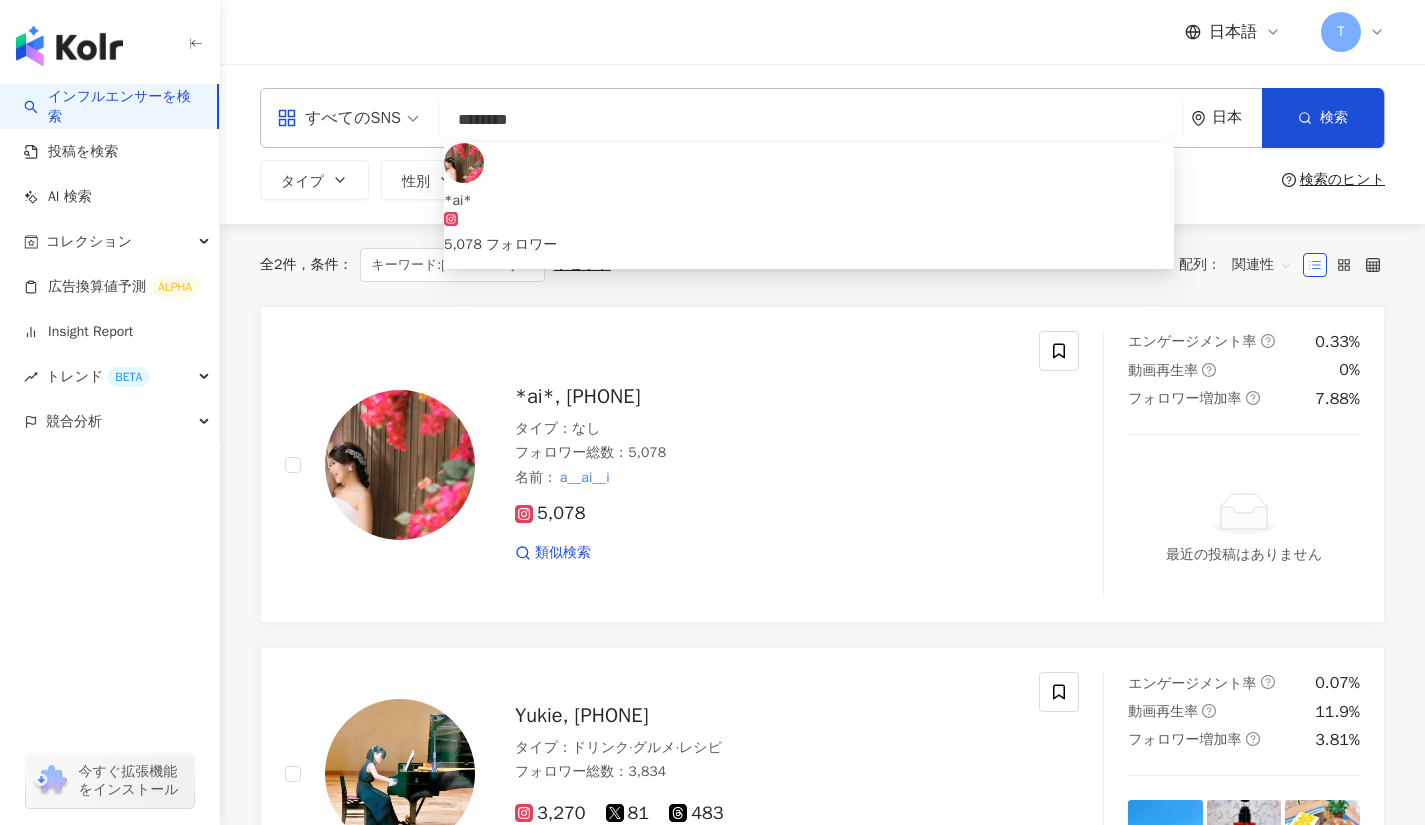 paste on "**********" 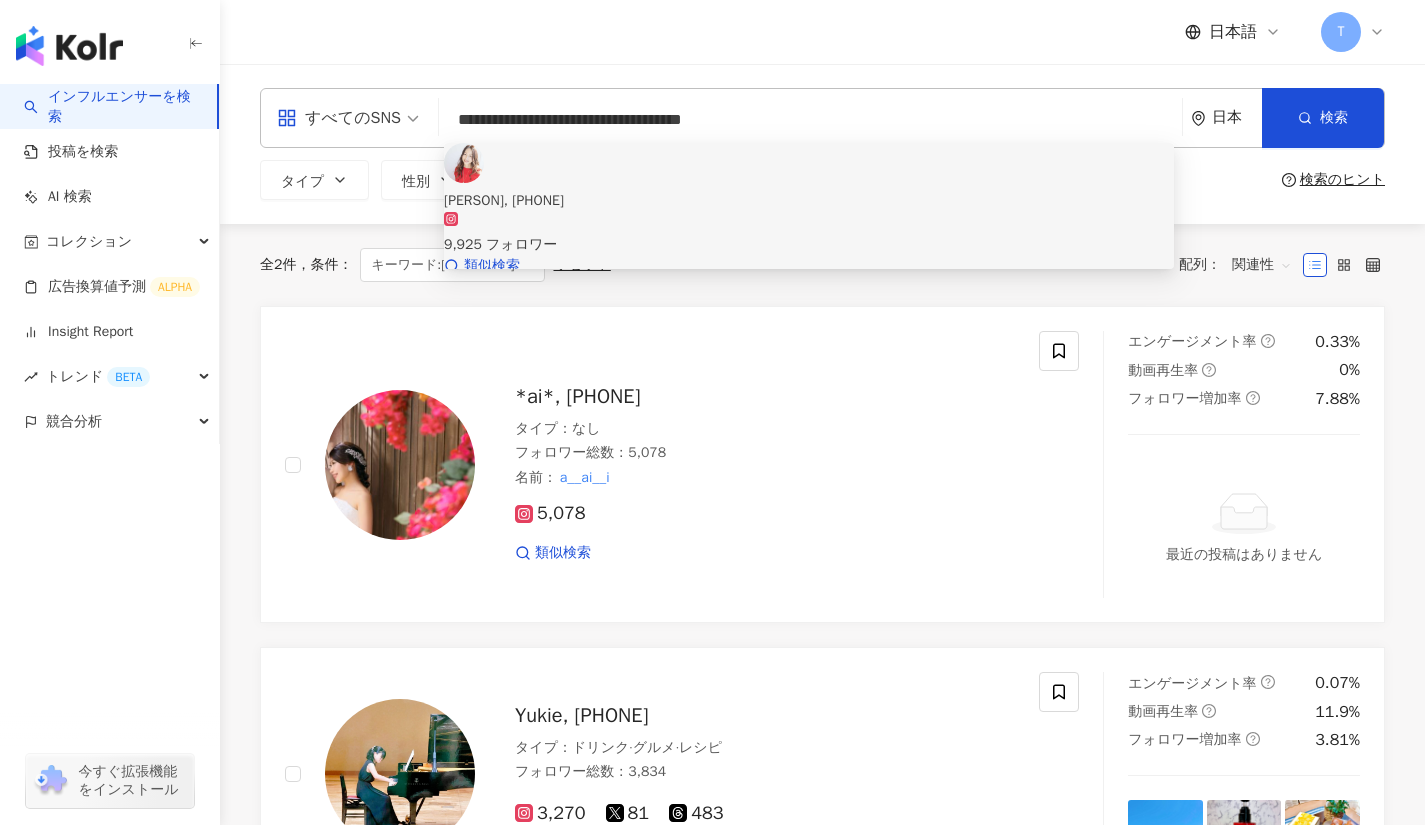 click 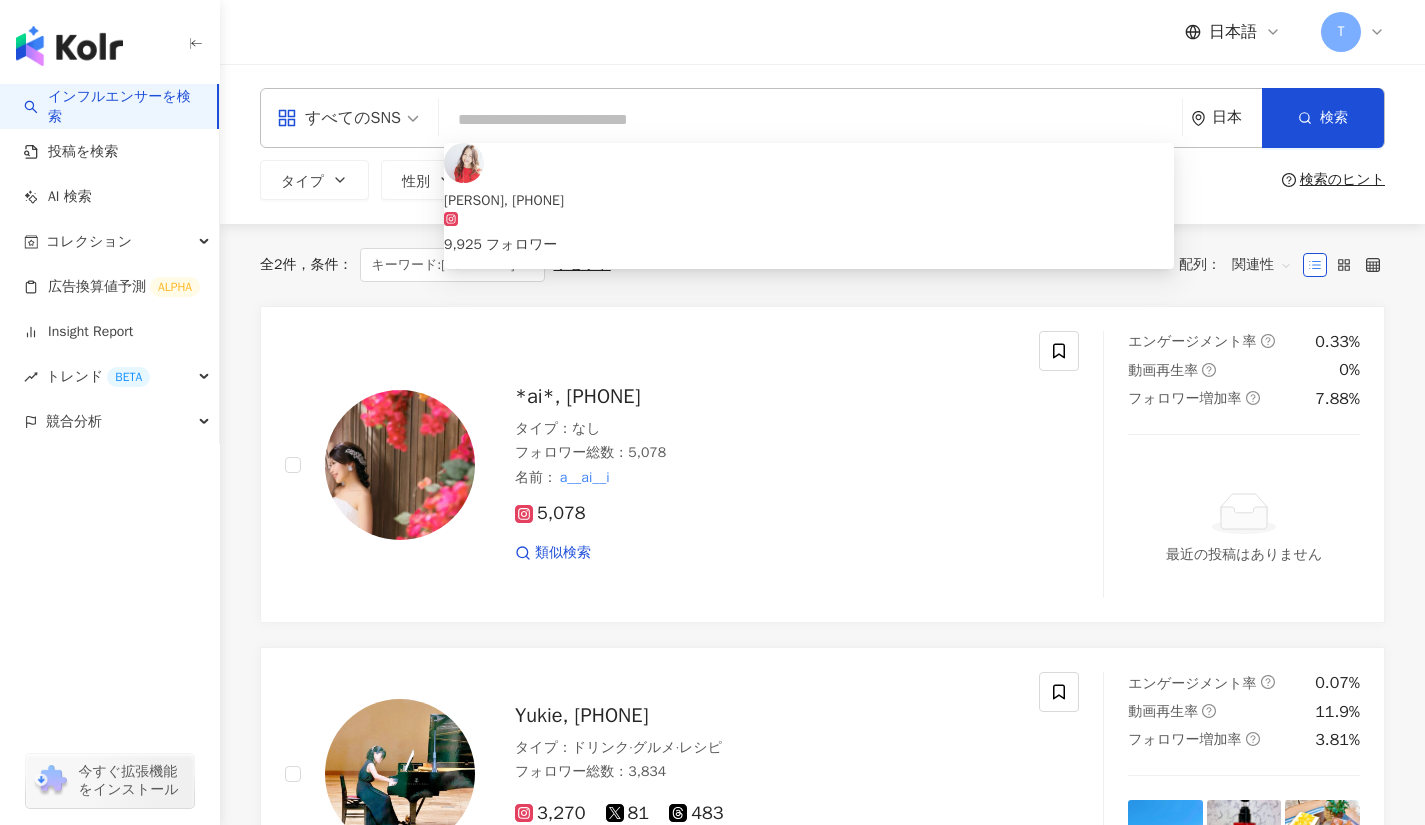 click on "*ai*,6043003089 タイプ ： なし フォロワー総数 ： 5,078 名前 ： a__ai__i 5,078 類似検索" at bounding box center [662, 464] 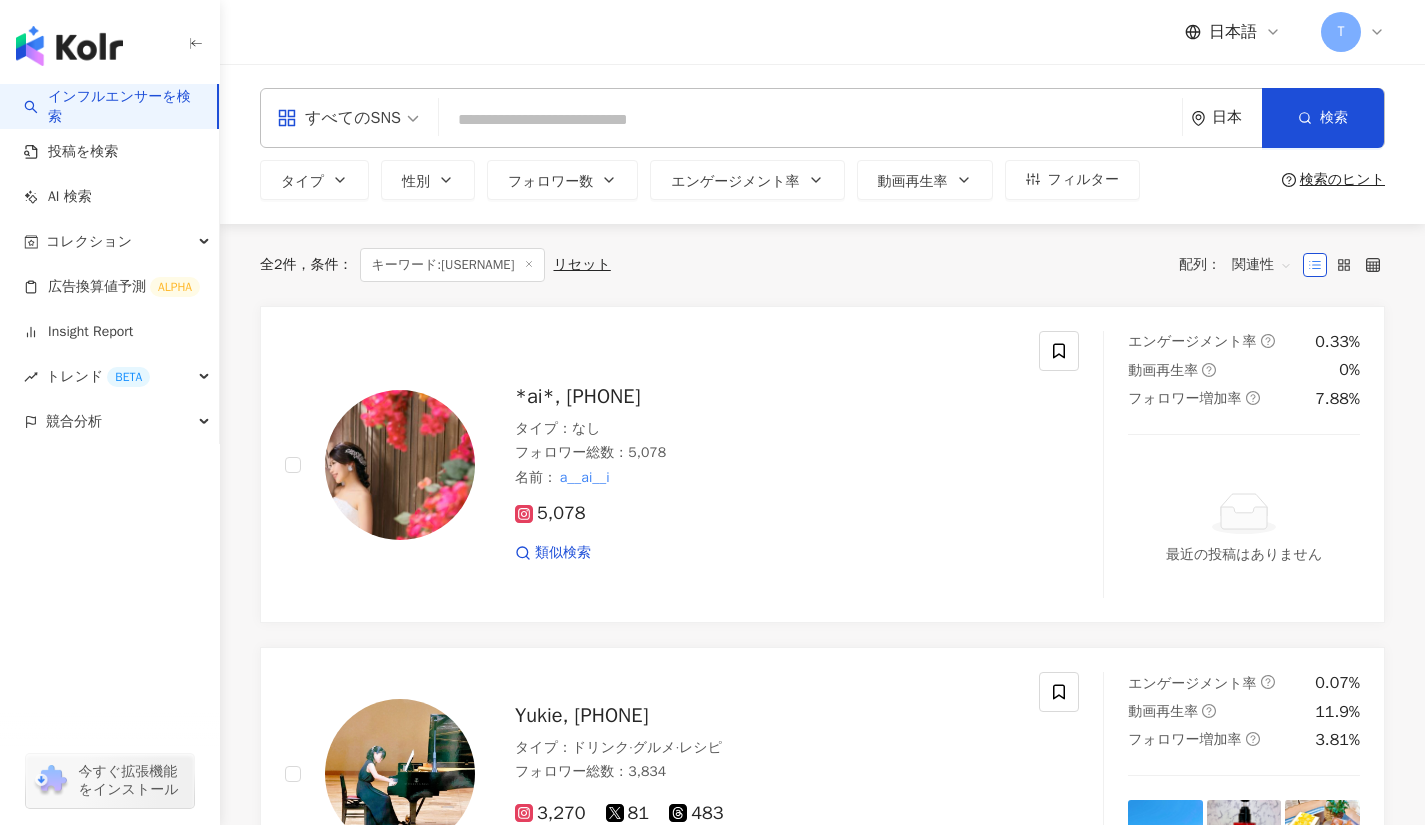 click at bounding box center (810, 120) 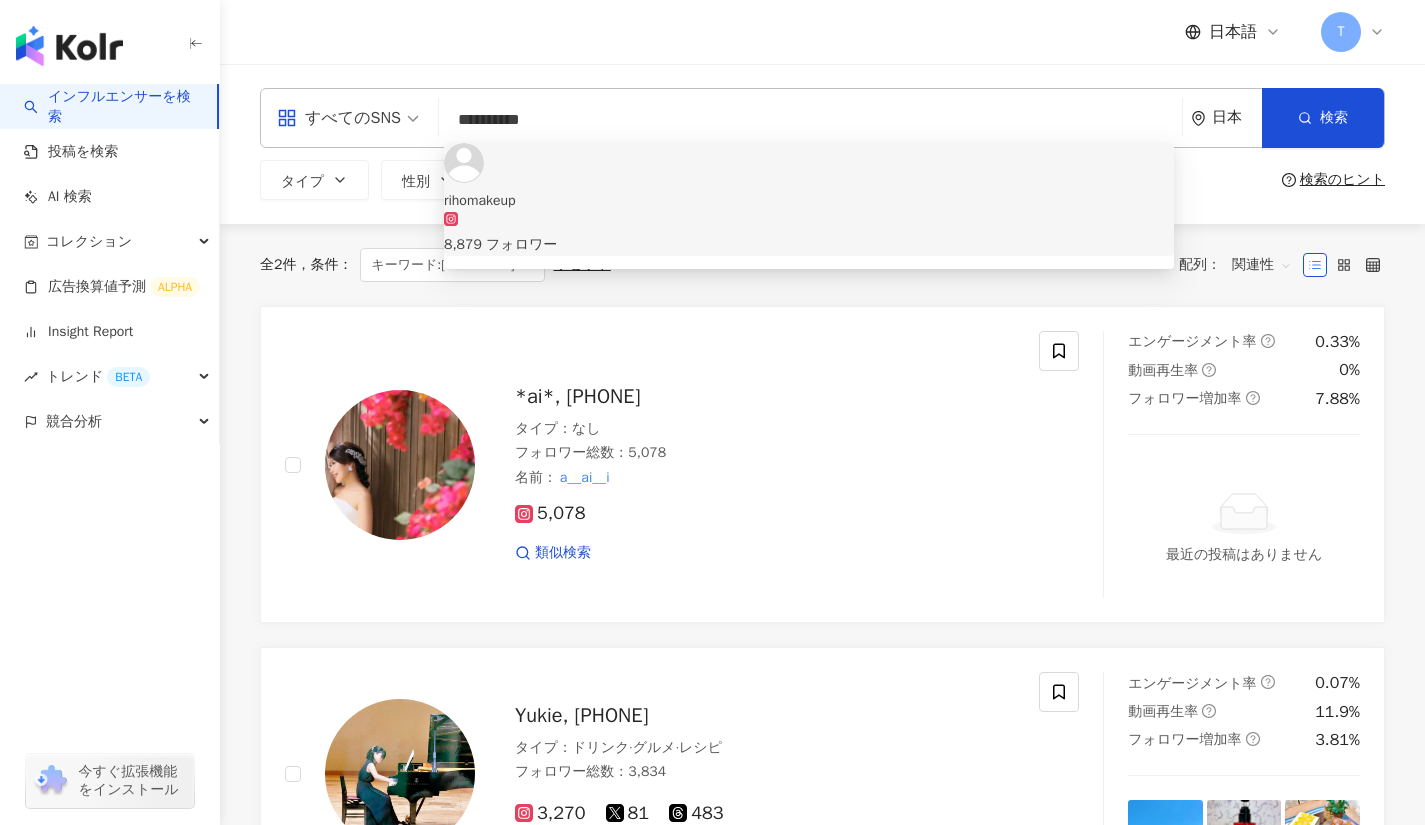 click on "rihomakeup" at bounding box center [809, 201] 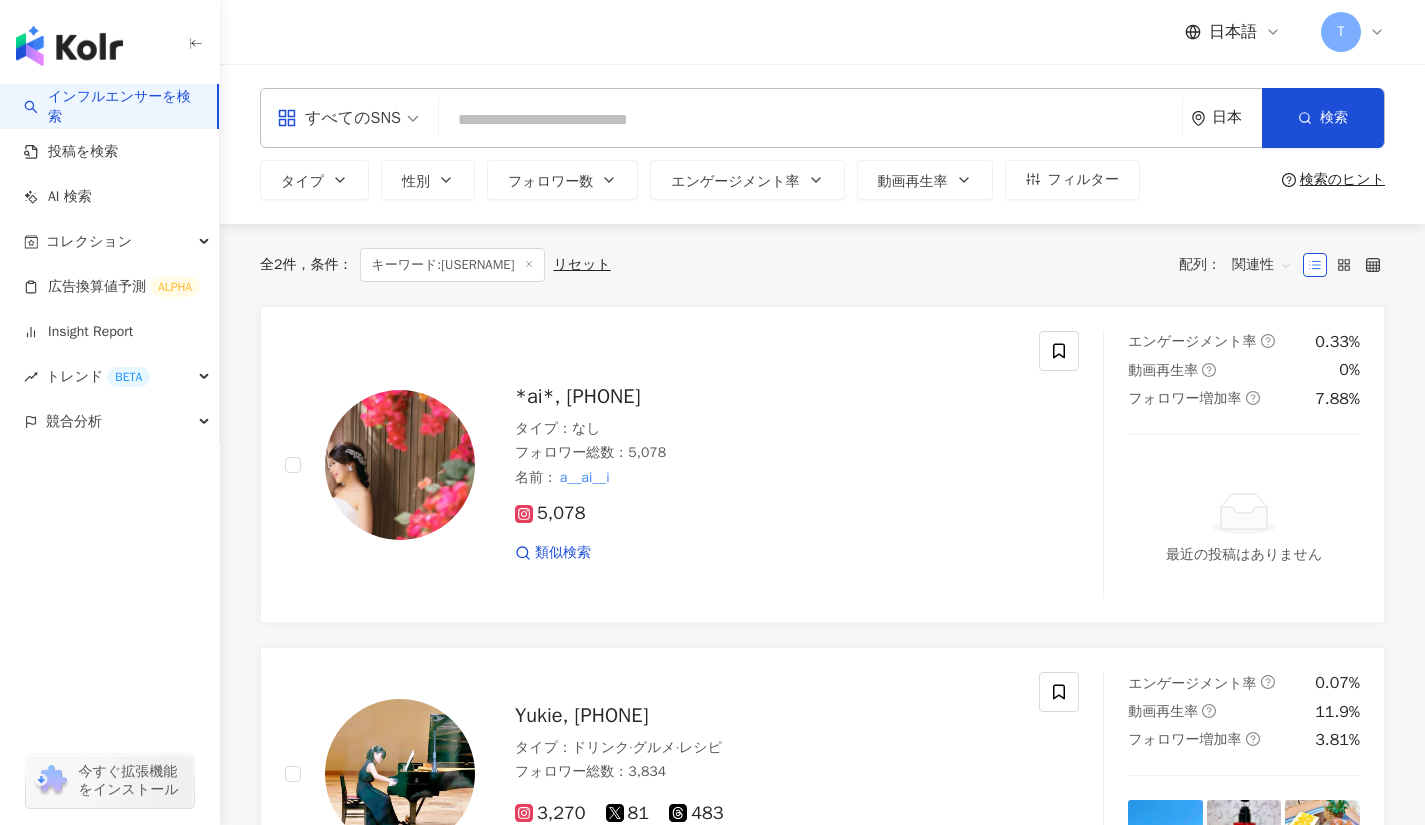 click at bounding box center (810, 120) 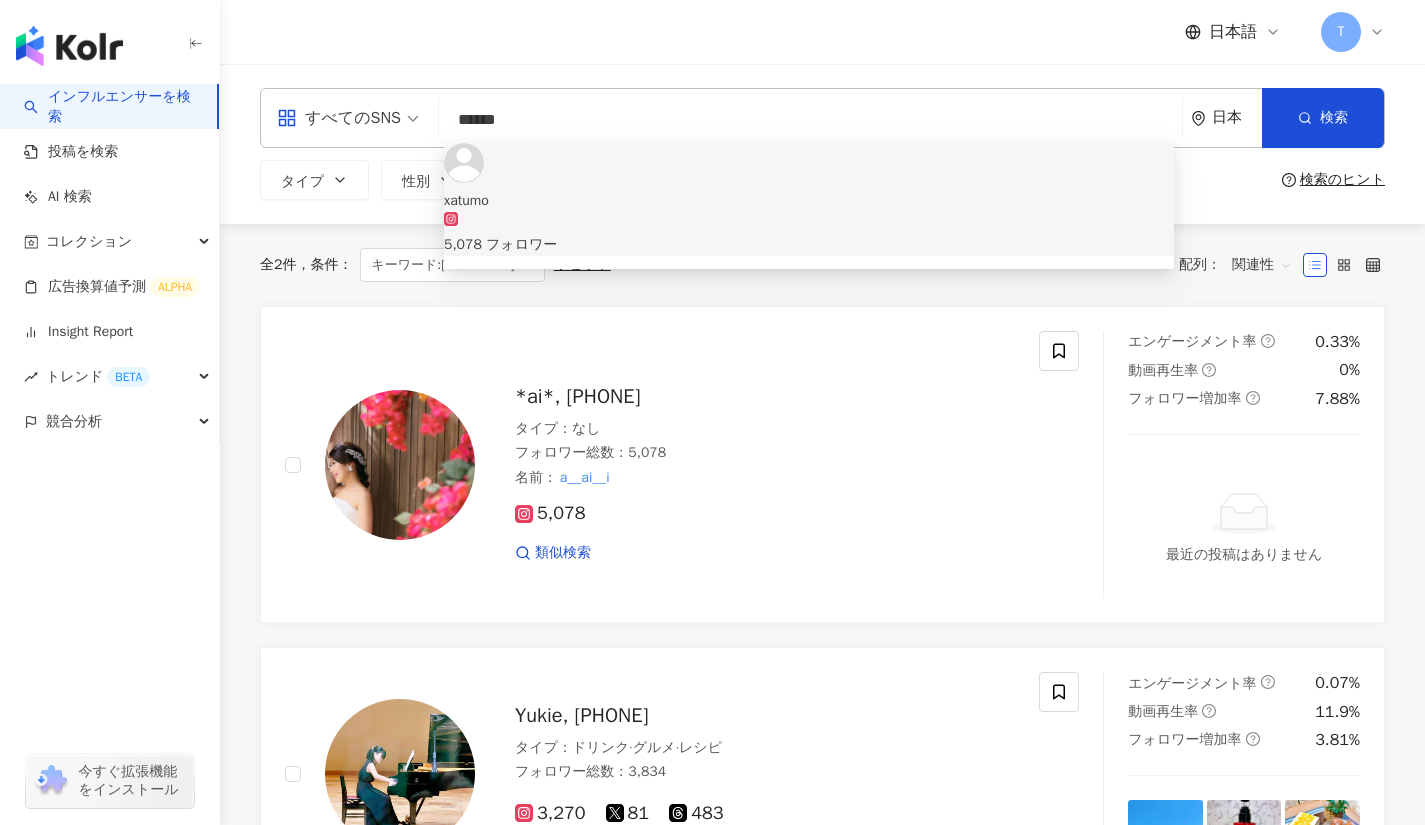 click on "5,078   フォロワー" at bounding box center (809, 234) 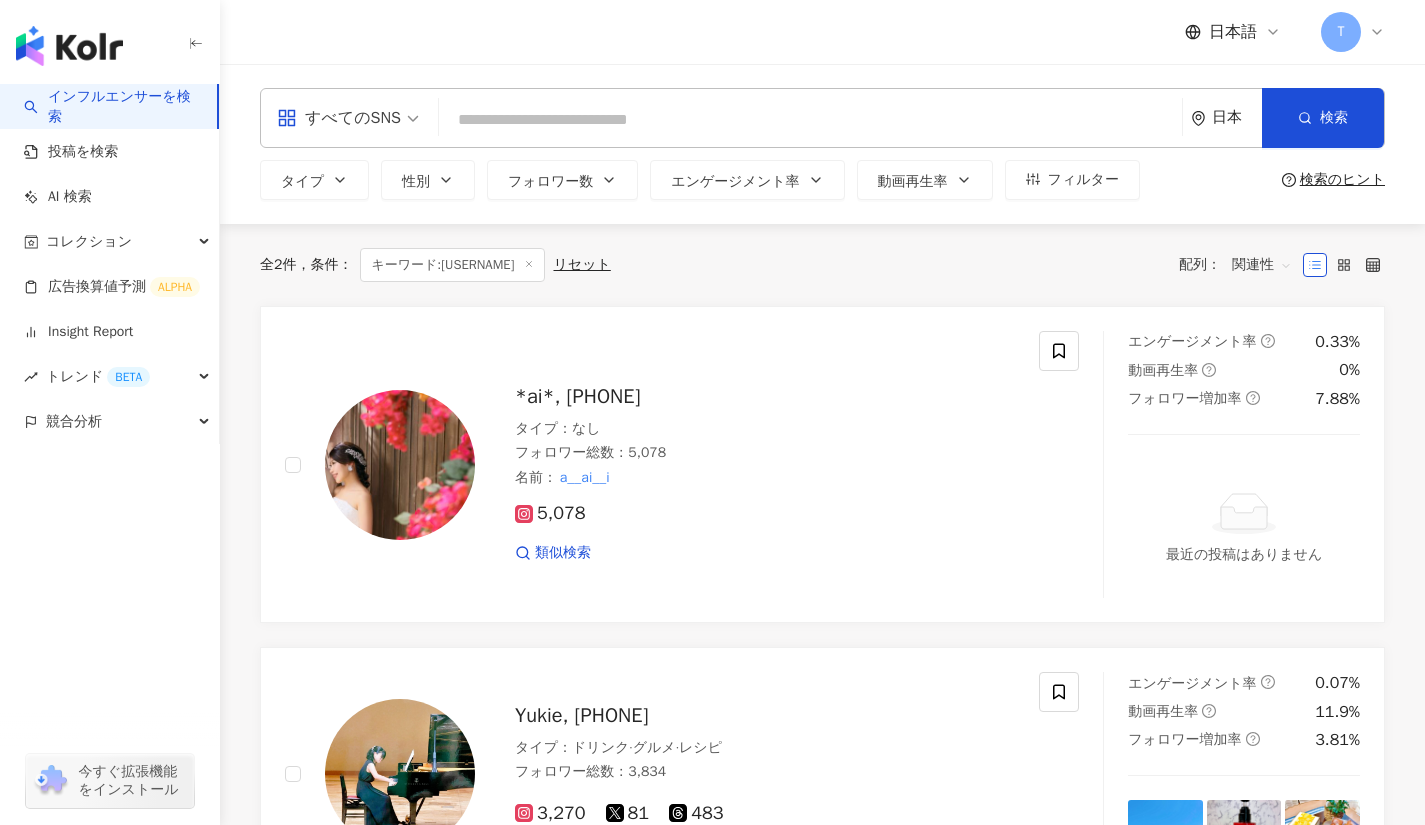 paste on "******" 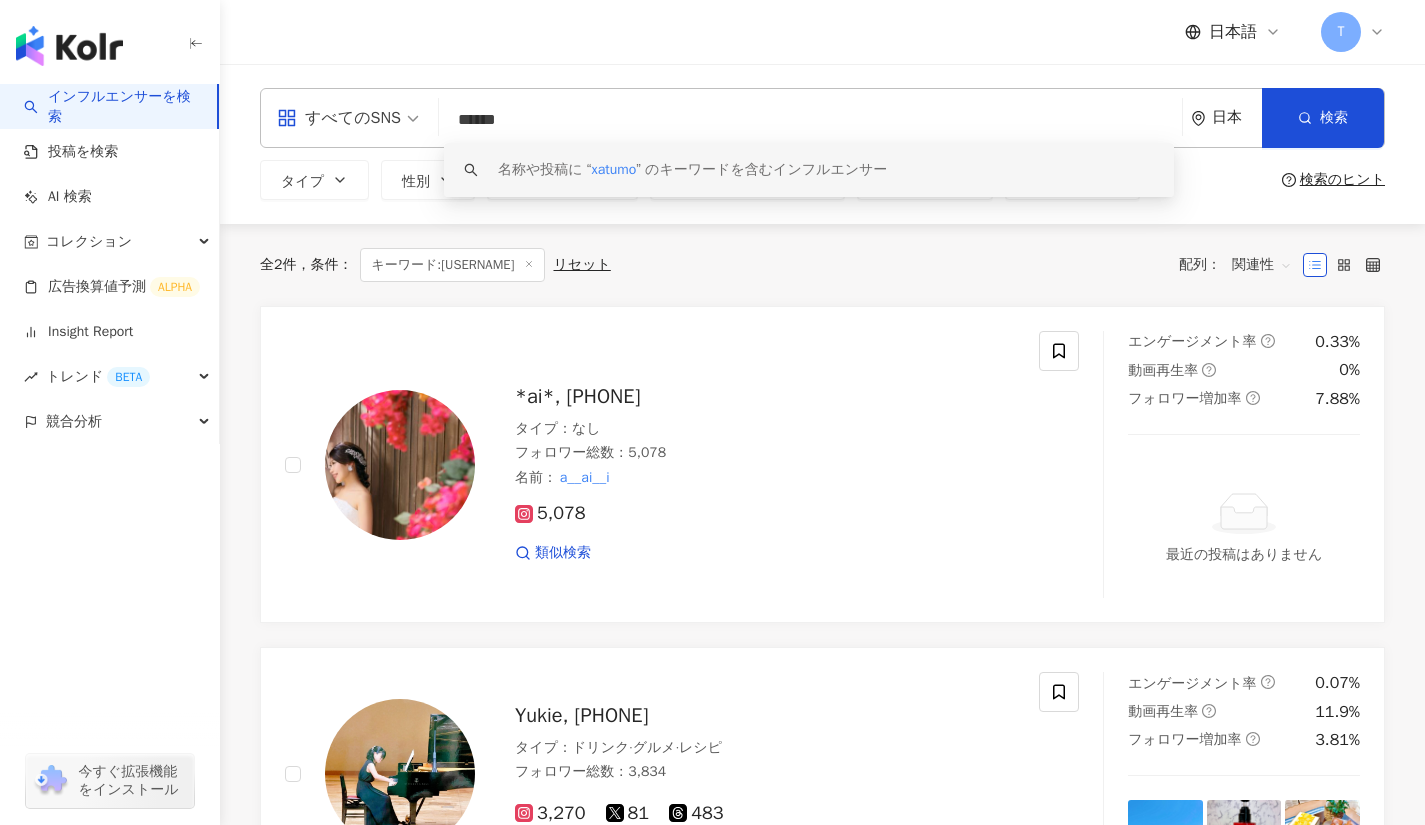 click on "名称や投稿に “ xatumo ” のキーワードを含むインフルエンサー" at bounding box center [809, 170] 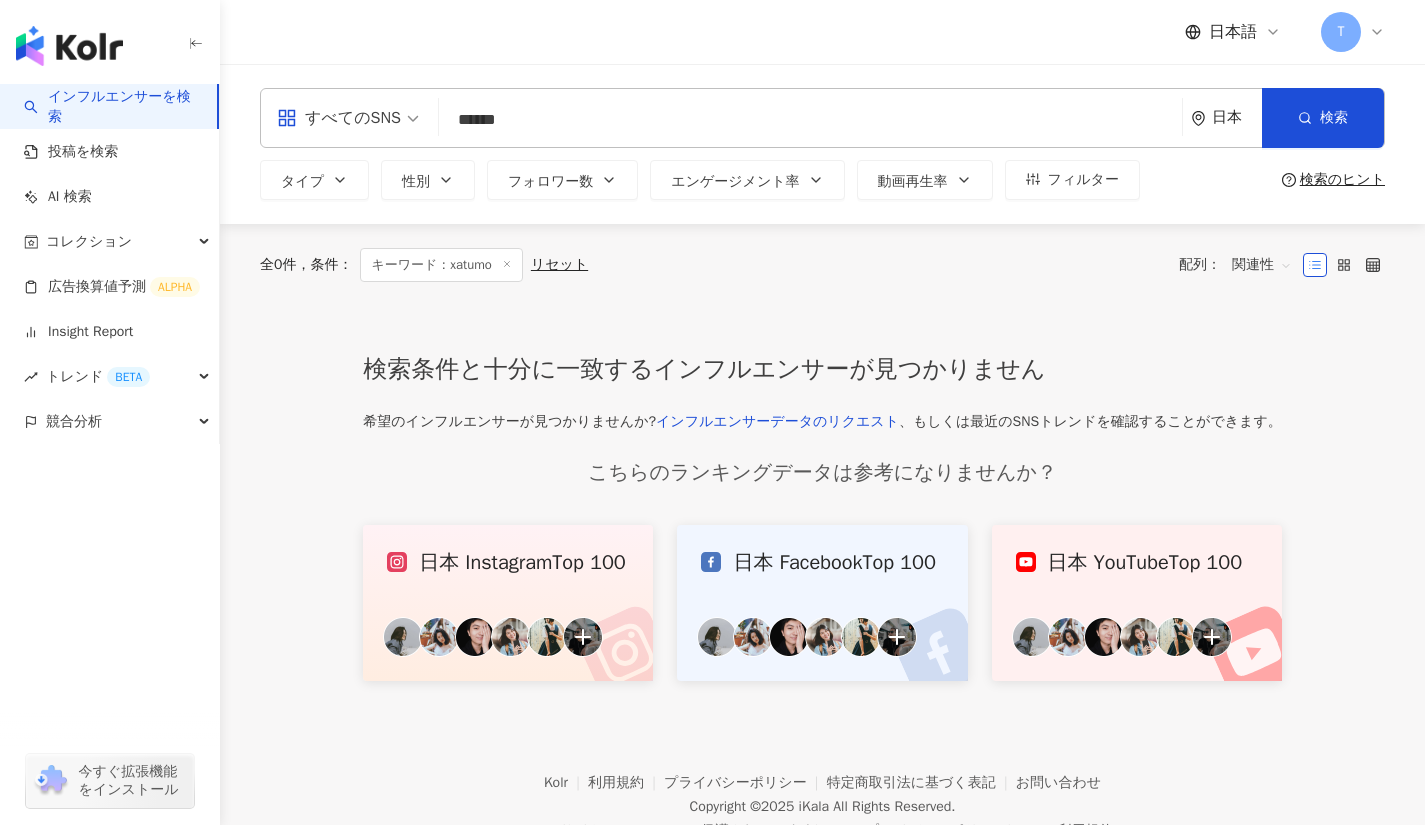 type on "******" 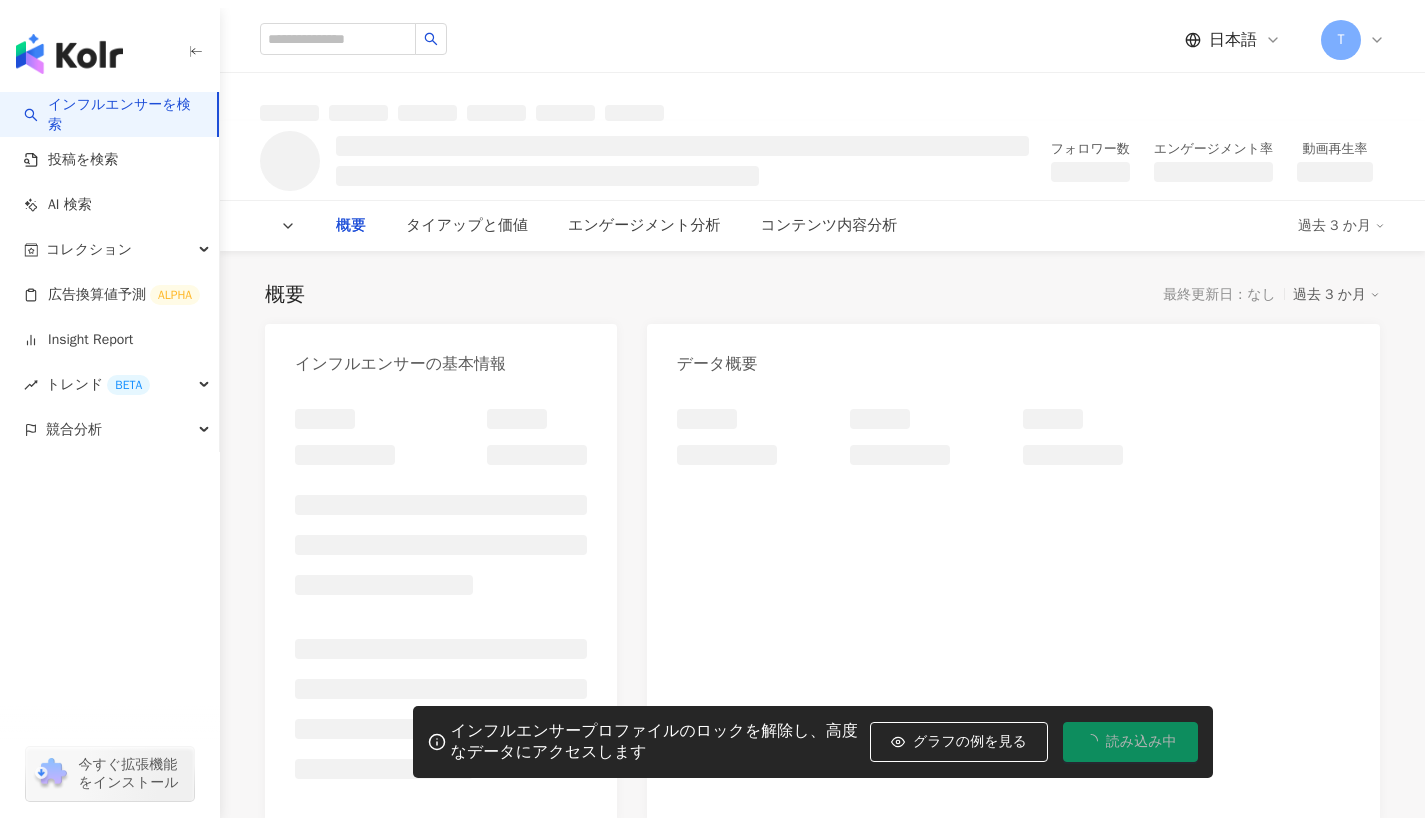 scroll, scrollTop: 0, scrollLeft: 0, axis: both 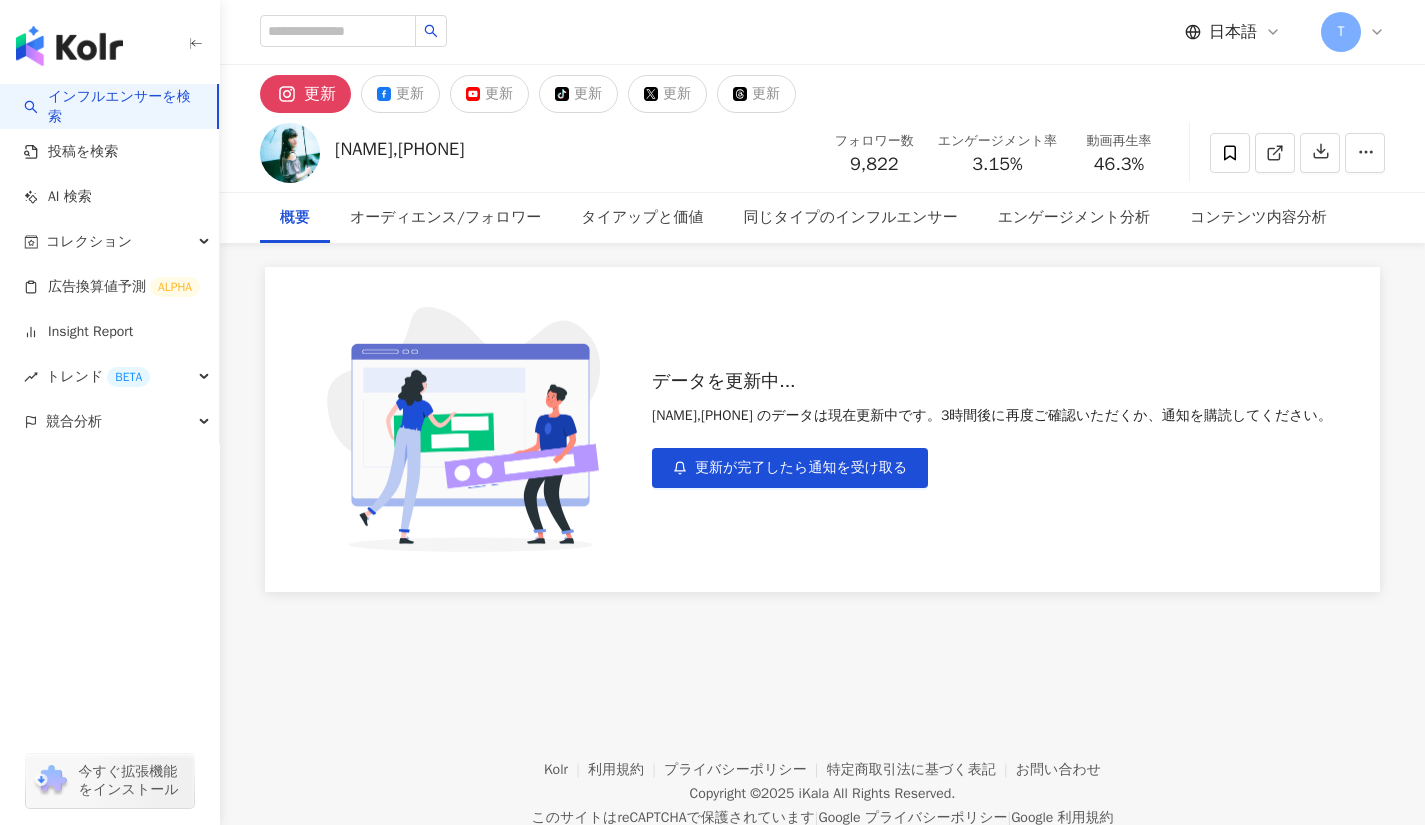 click on "更新が完了したら通知を受け取る" at bounding box center [801, 468] 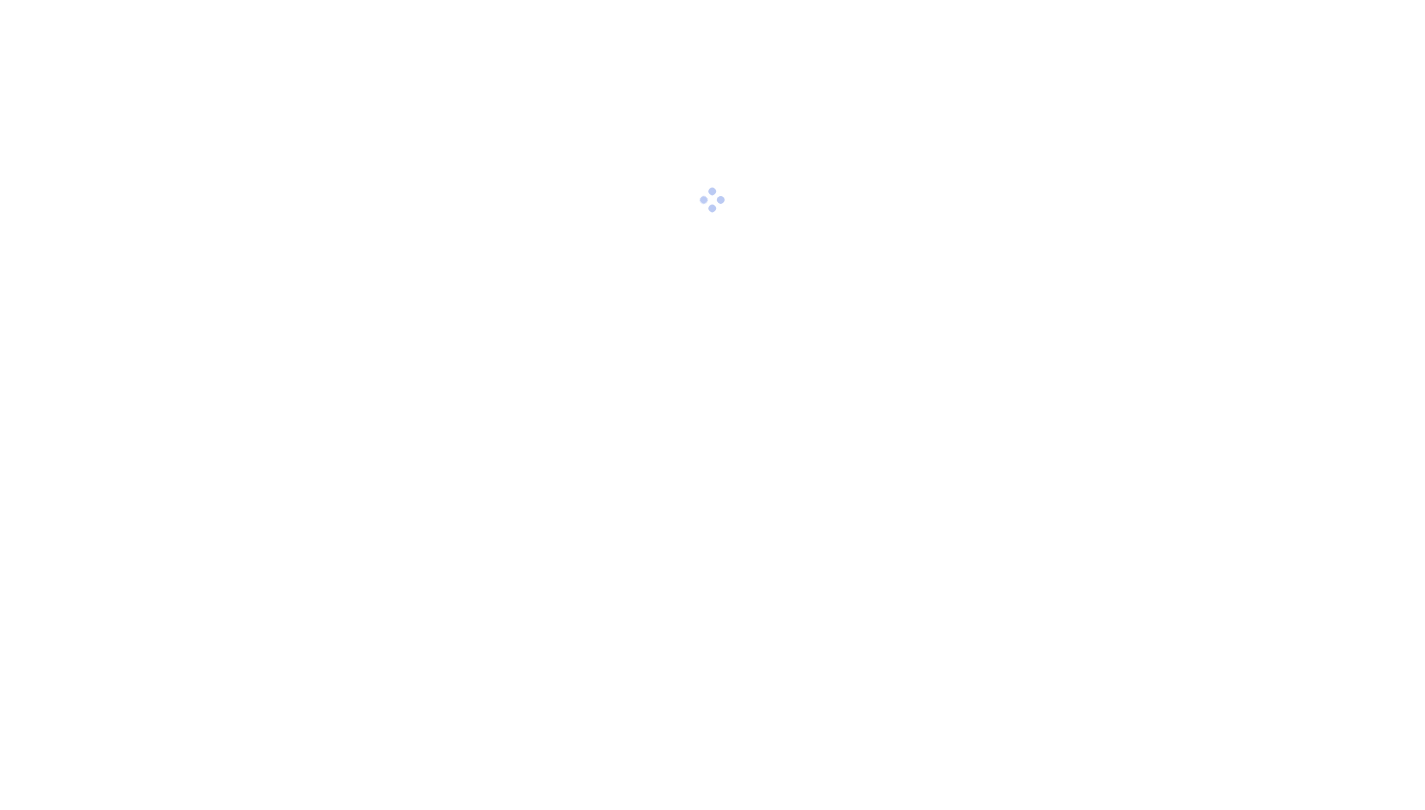 scroll, scrollTop: 0, scrollLeft: 0, axis: both 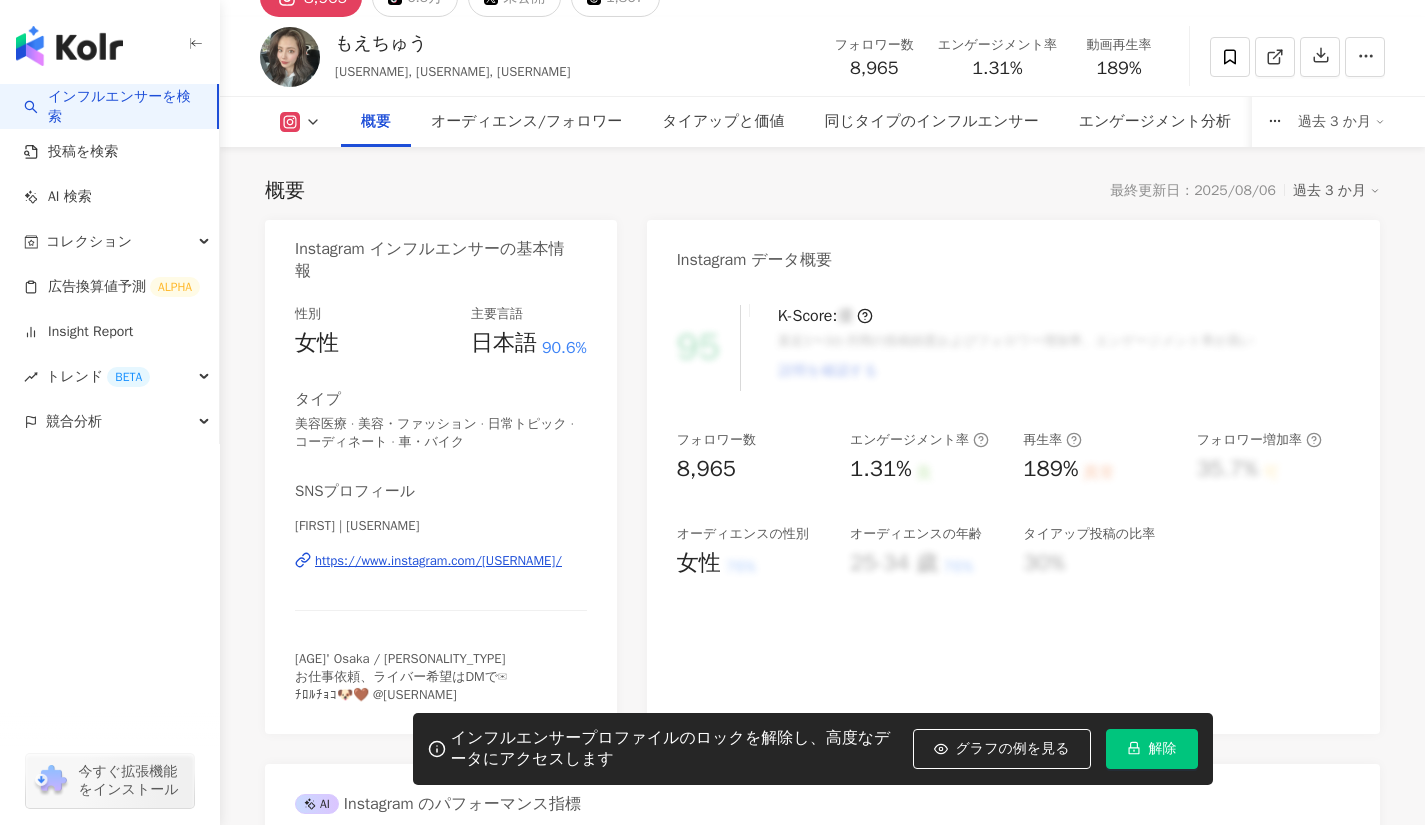 click on "解除" at bounding box center (1163, 749) 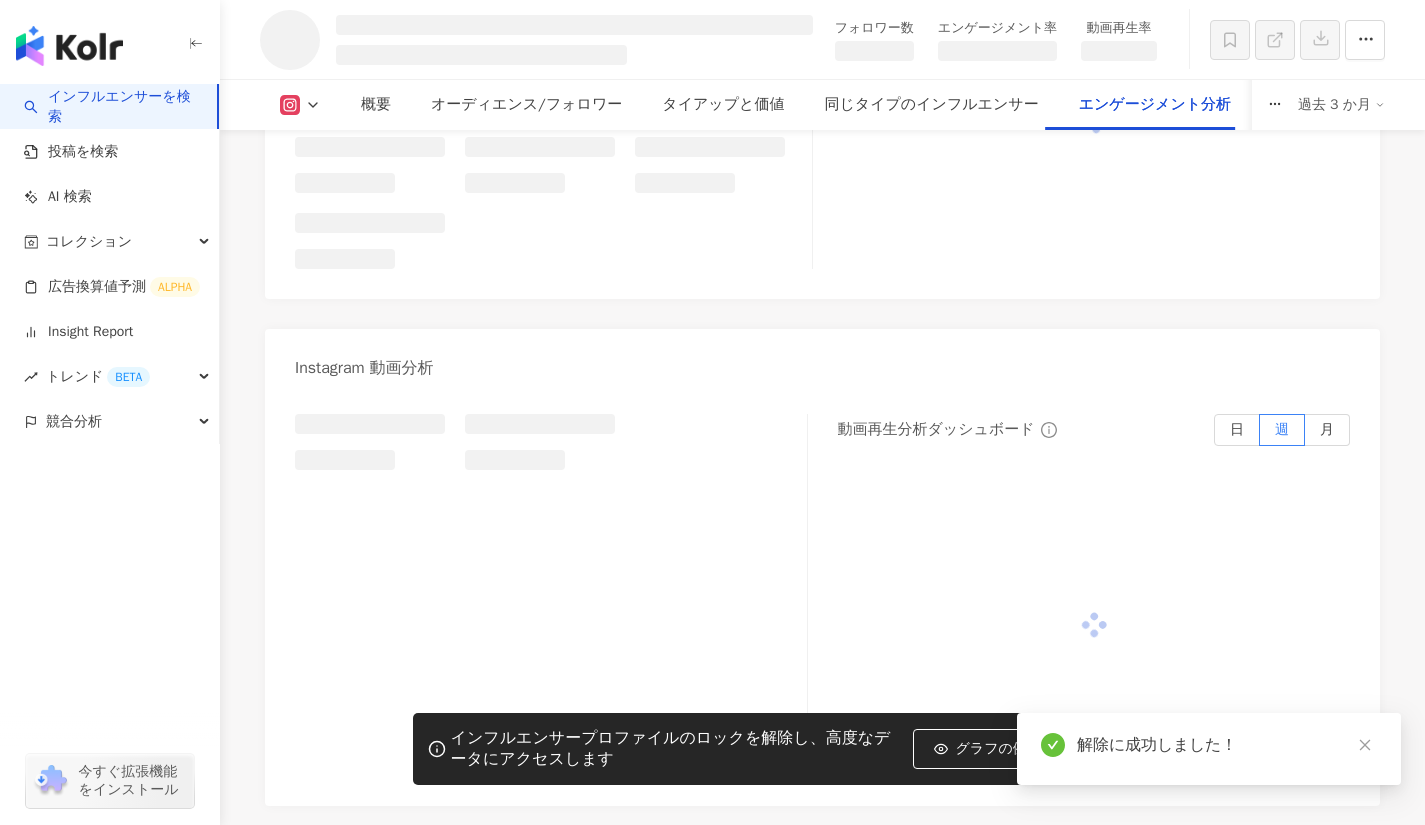 scroll, scrollTop: 3582, scrollLeft: 0, axis: vertical 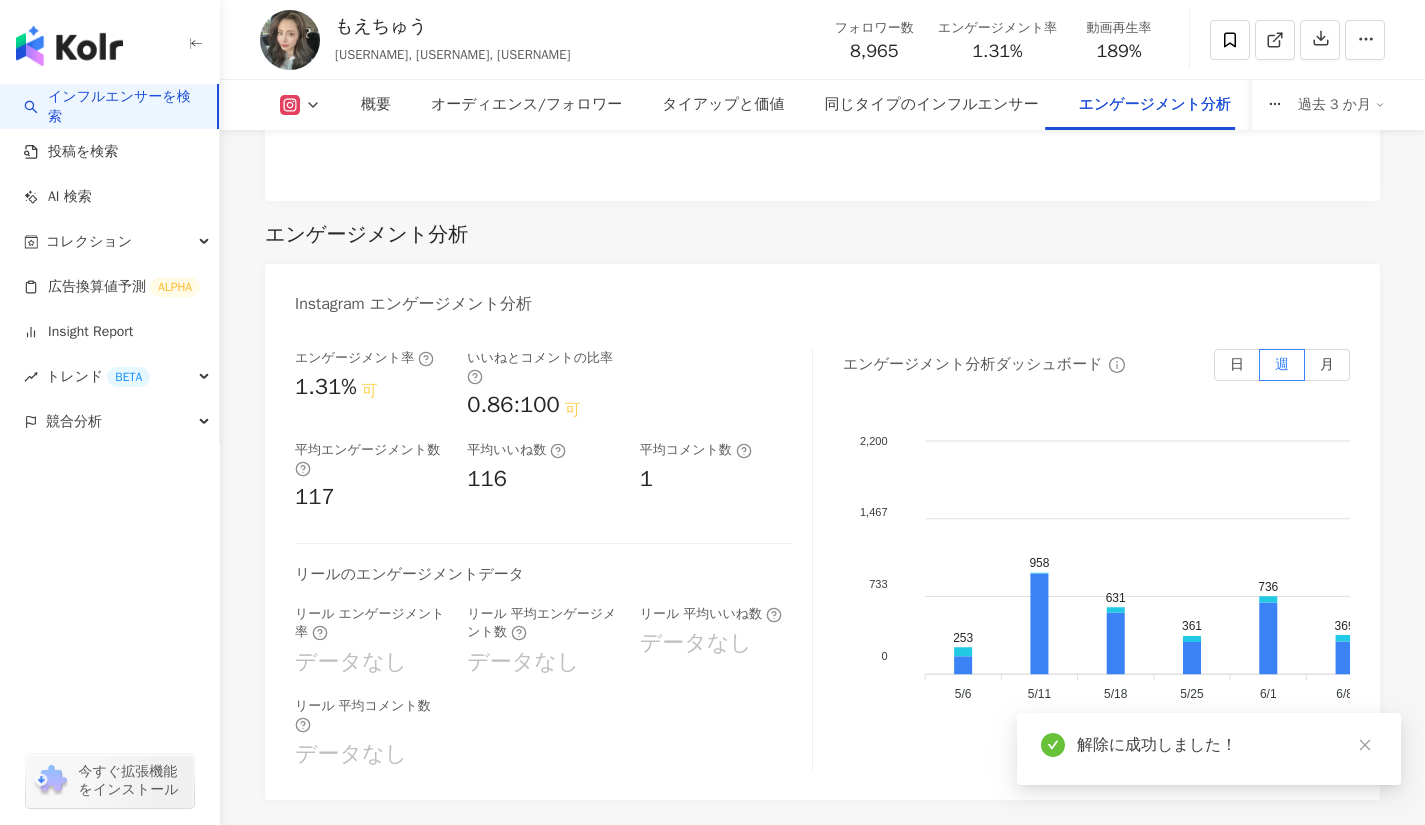 click on "Instagram エンゲージメント分析 エンゲージメント率   1.31% 可 いいねとコメントの比率   0.86:100 可 平均エンゲージメント数   117 平均いいね数   116 平均コメント数   1 リールのエンゲージメントデータ リール エンゲージメント率   データなし リール 平均エンゲージメント数   データなし リール 平均いいね数   データなし リール 平均コメント数   データなし エンゲージメント分析ダッシュボード 日 週 月 2,200 2,200 1,467 1,467 733 733 0 0 253 958 631 361 736 369 807 1,066 569 575 153 1,032 171 580 5/6 5/6 253 958 631 361 736 369 807 1,066 569 575 153 1,032 171 580 5/6 5/6 5/11 5/11 5/18 5/18 5/25 5/25 6/1 6/1 6/8 6/8 6/15 6/15 6/22 6/22 6/29 6/29 7/6 7/6 7/13 7/13 7/20 7/20 7/27 7/27 8/3 8/3   いいね数     コメント数   Instagram 動画分析 リールの再生率   189% 優 リールの平均再生回数   16,979 動画再生分析ダッシュボード 日 週 月" at bounding box center (822, 1050) 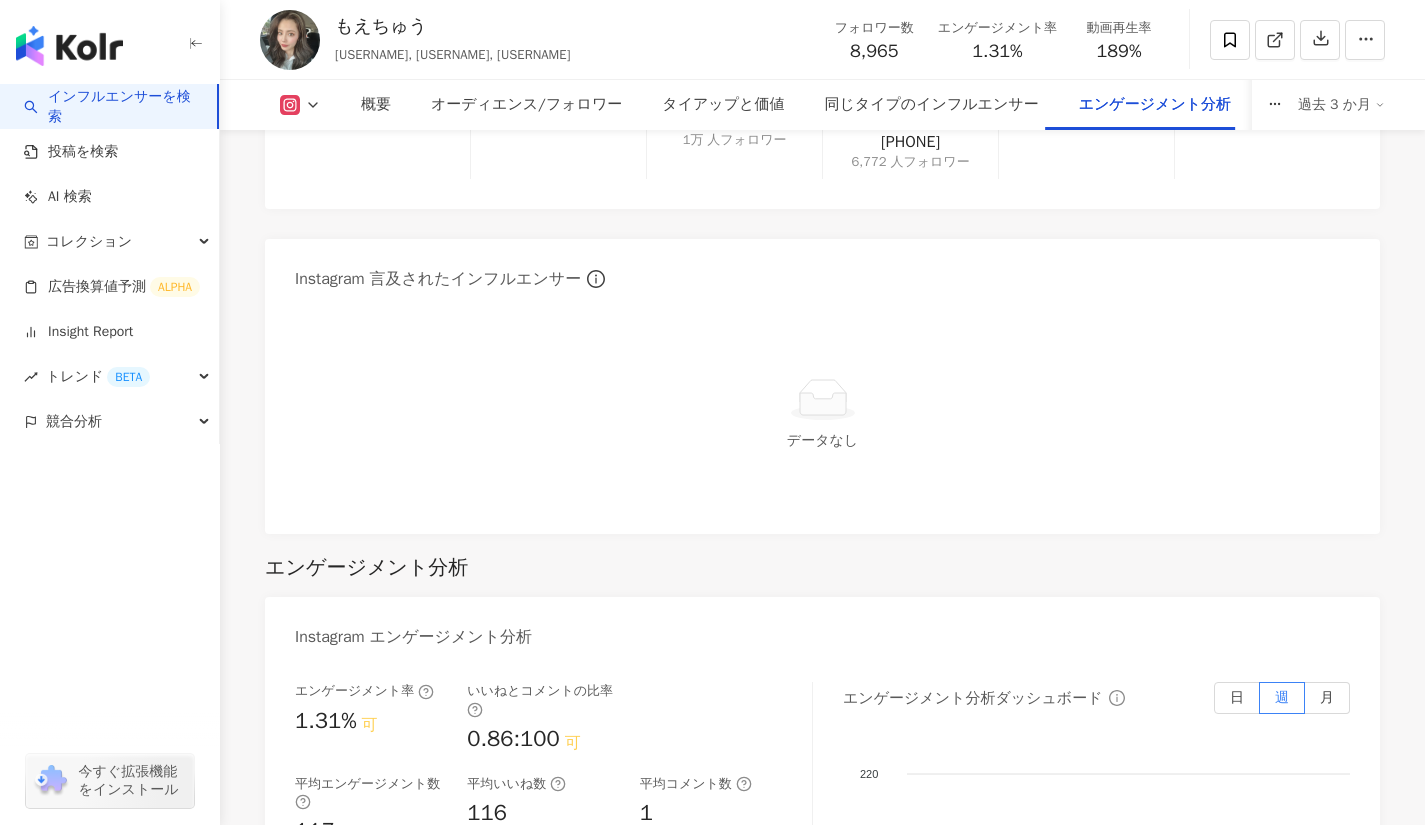 scroll, scrollTop: 4451, scrollLeft: 0, axis: vertical 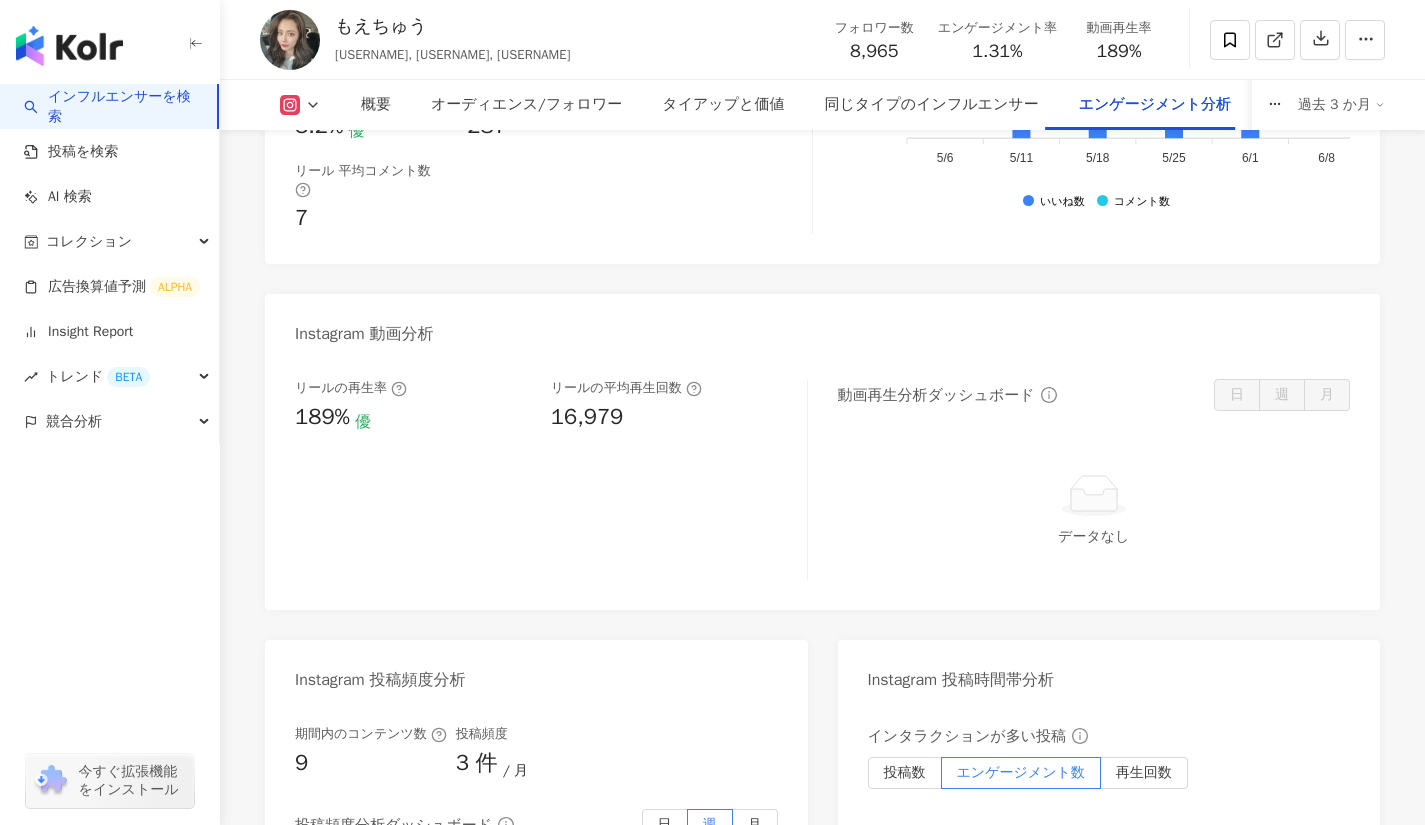 click on "16,979" at bounding box center (587, 417) 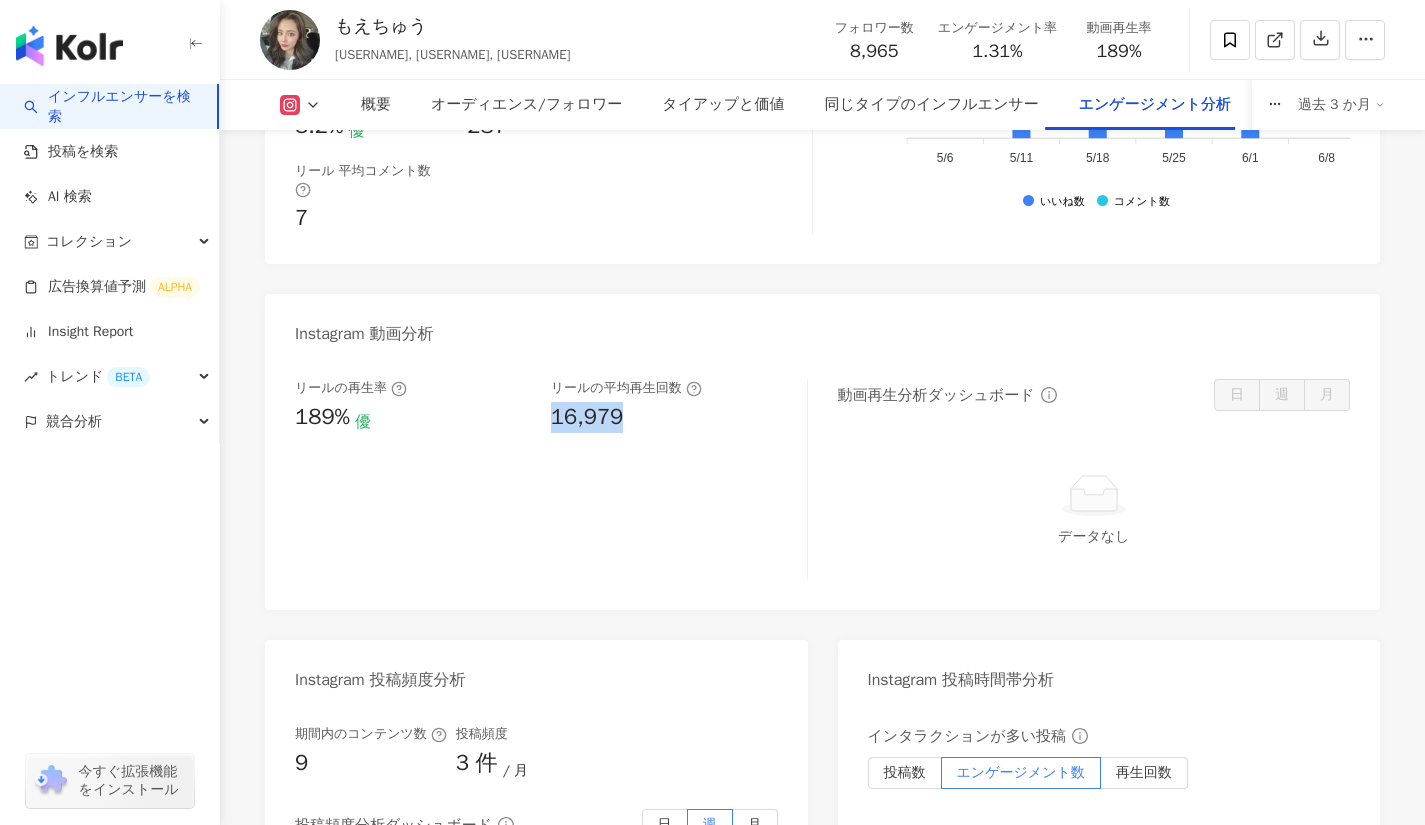 copy on "16,979" 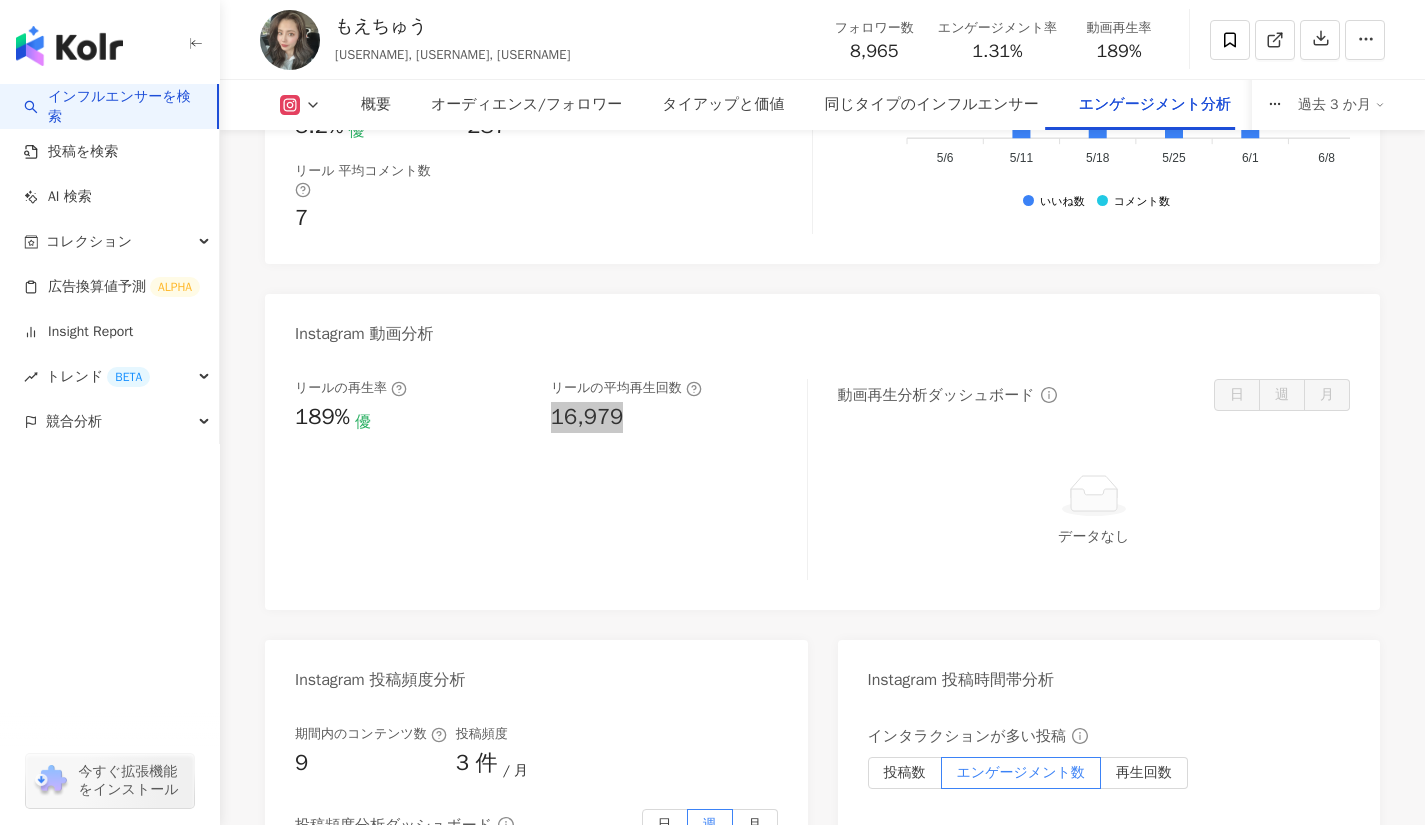 scroll, scrollTop: 0, scrollLeft: 0, axis: both 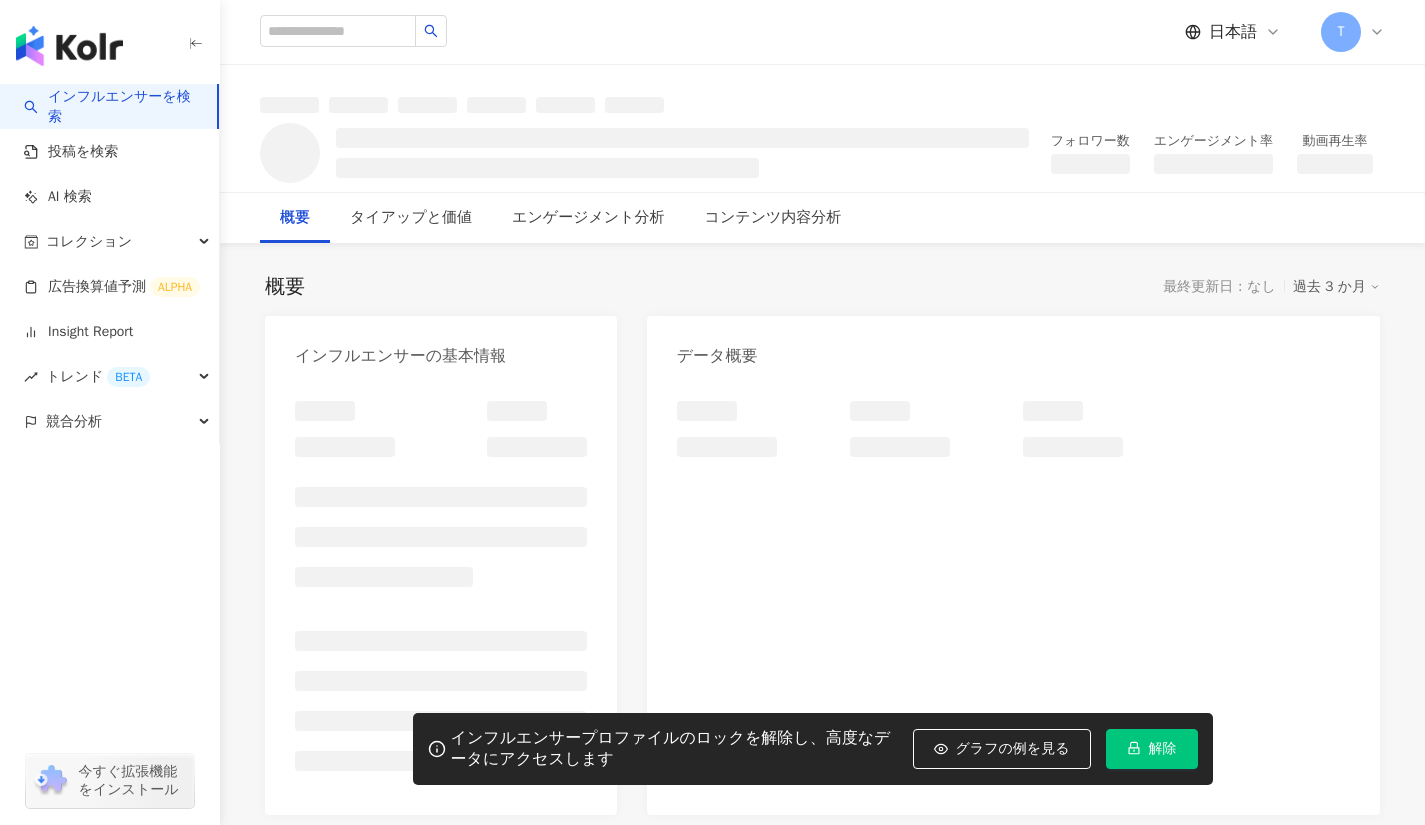 click on "解除" at bounding box center (1163, 749) 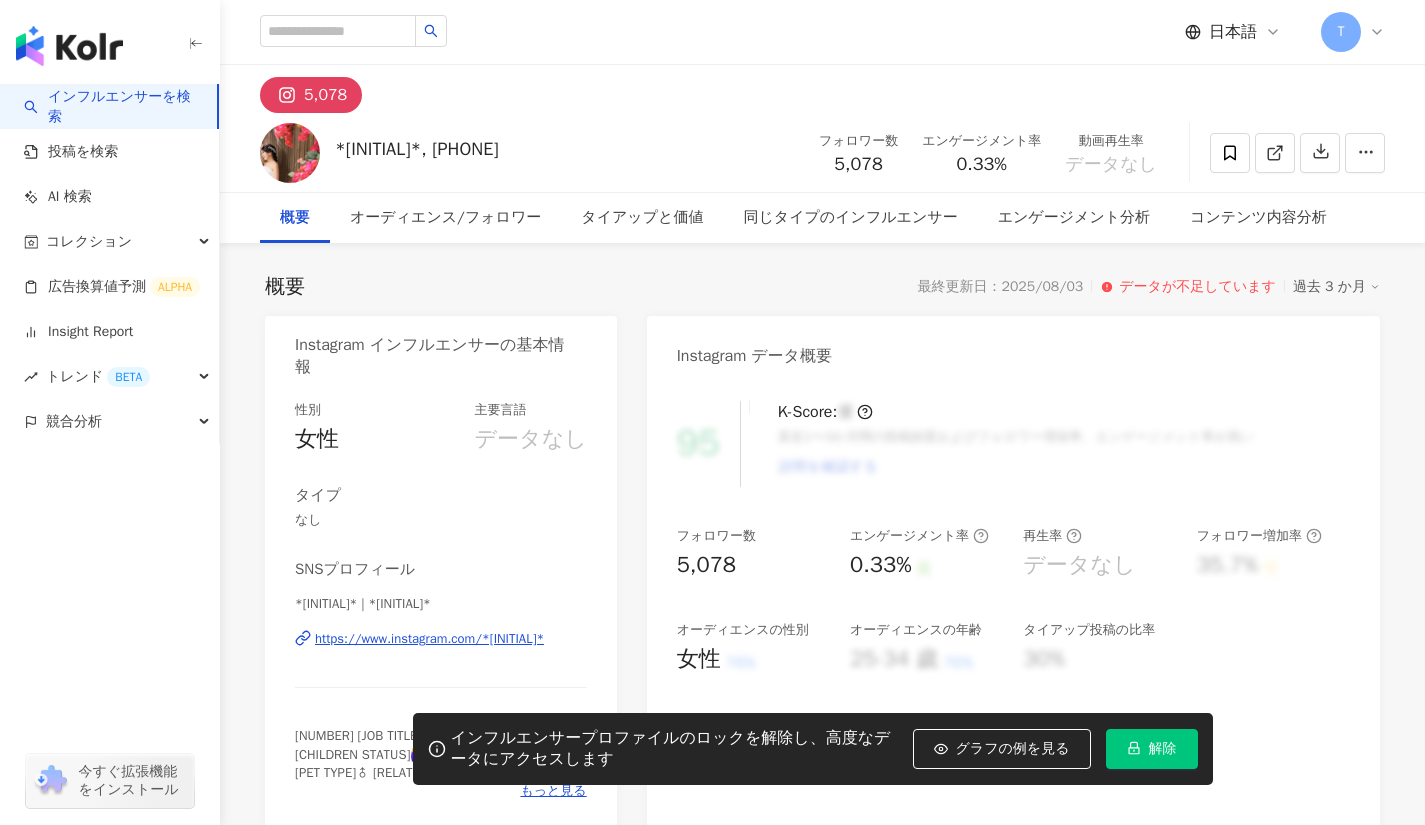 scroll, scrollTop: 2277, scrollLeft: 0, axis: vertical 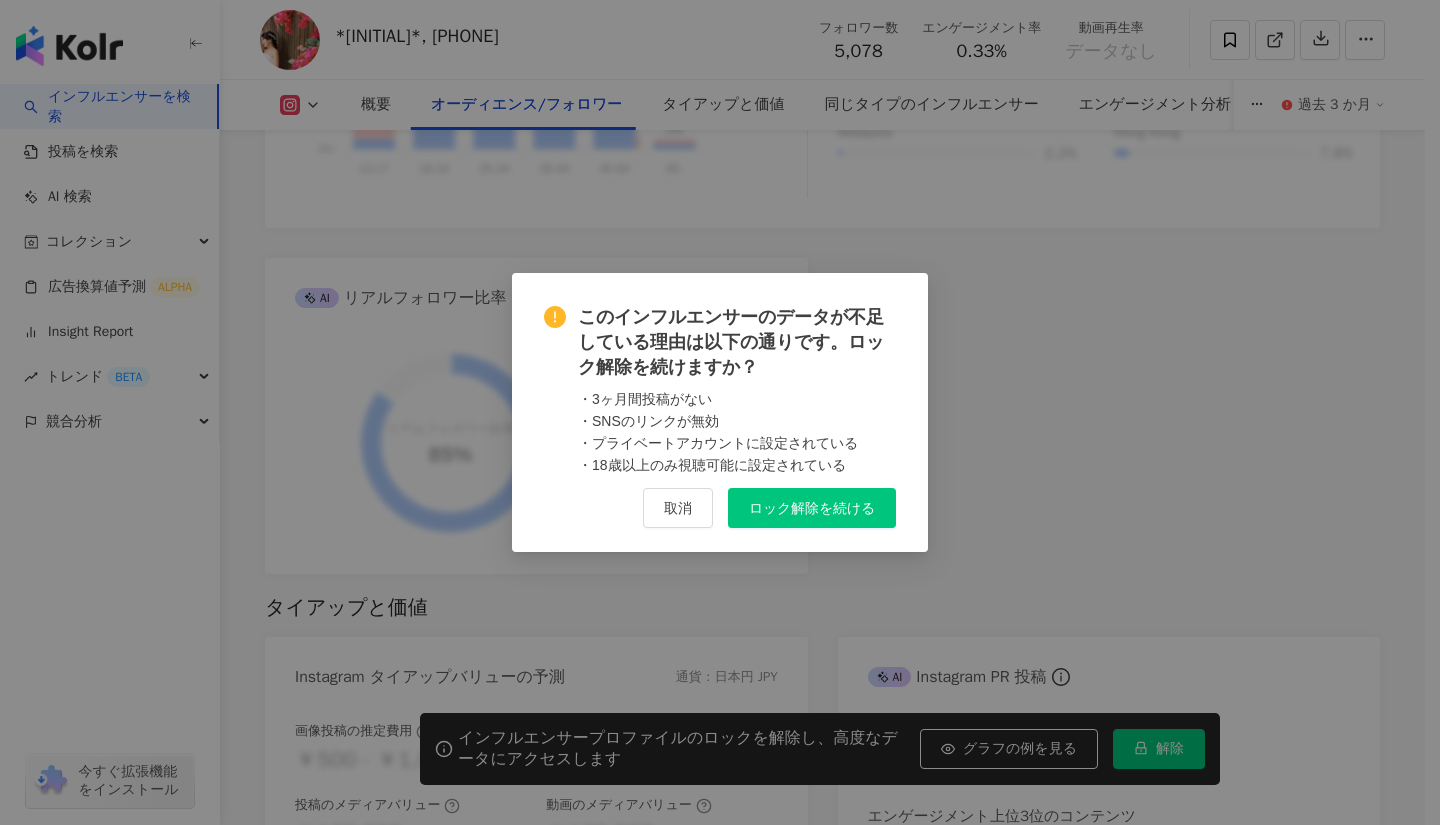 click on "ロック解除を続ける" at bounding box center [812, 508] 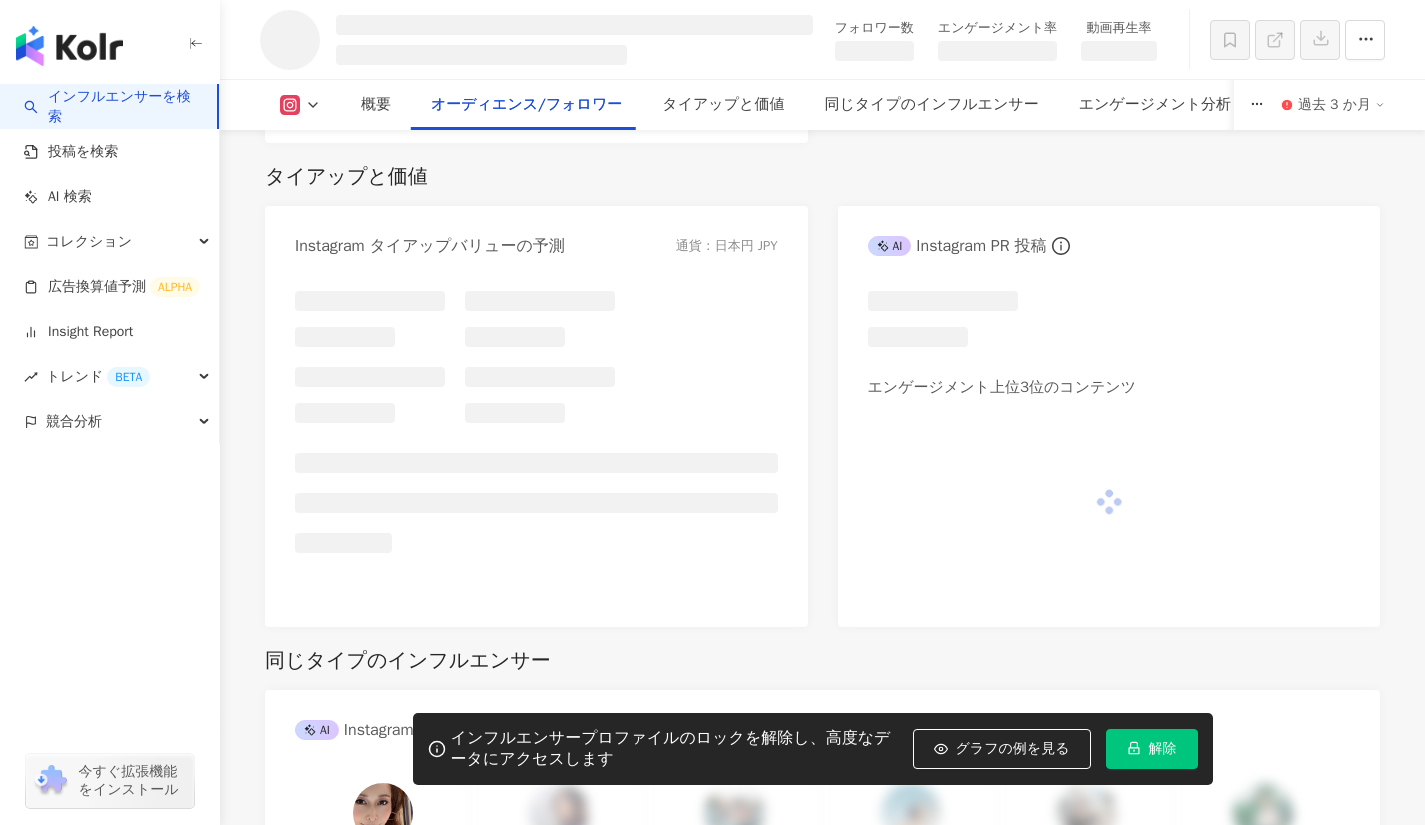 scroll, scrollTop: 2056, scrollLeft: 0, axis: vertical 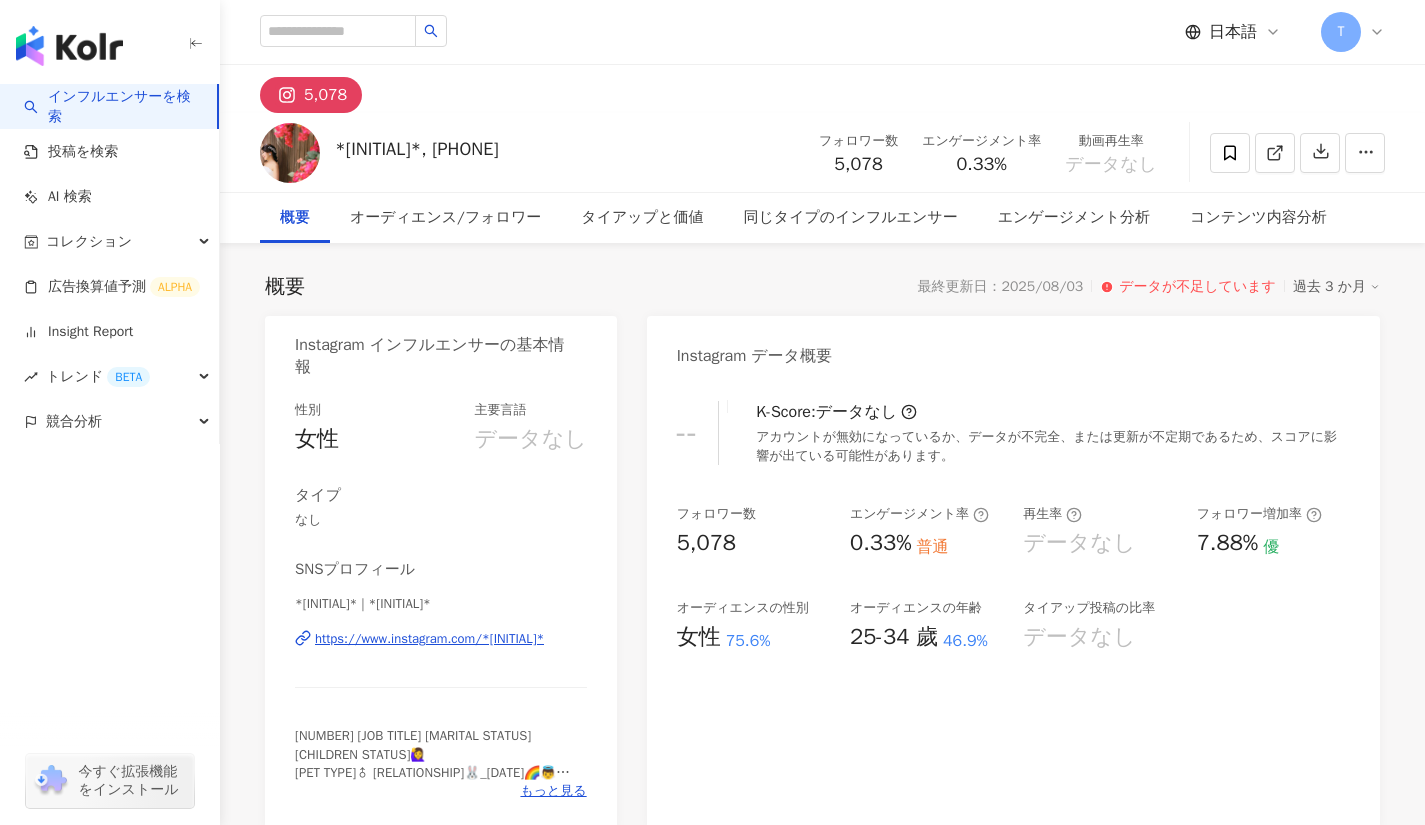 click on "https://www.instagram.com/a__ai__i/" at bounding box center [429, 639] 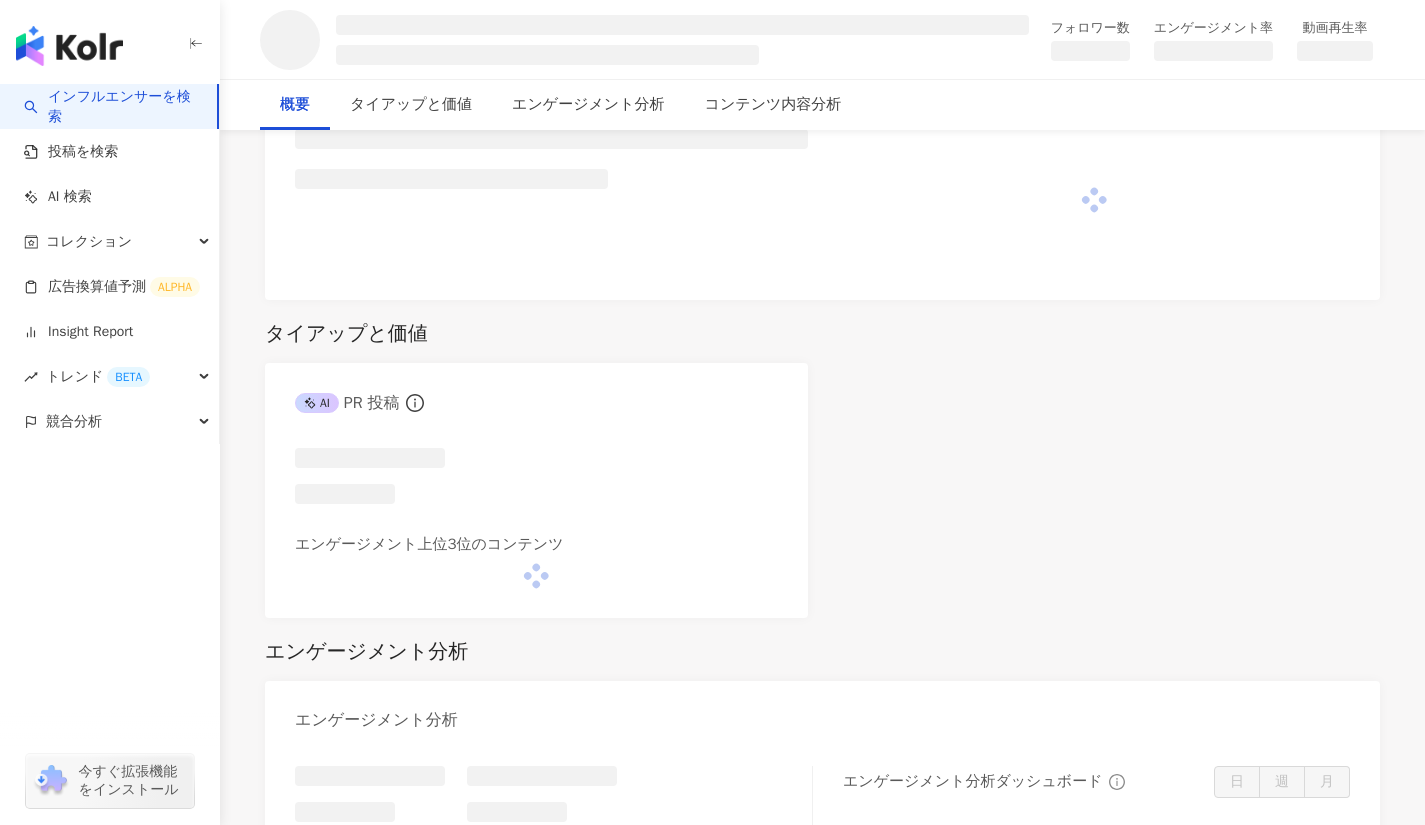 scroll, scrollTop: 844, scrollLeft: 0, axis: vertical 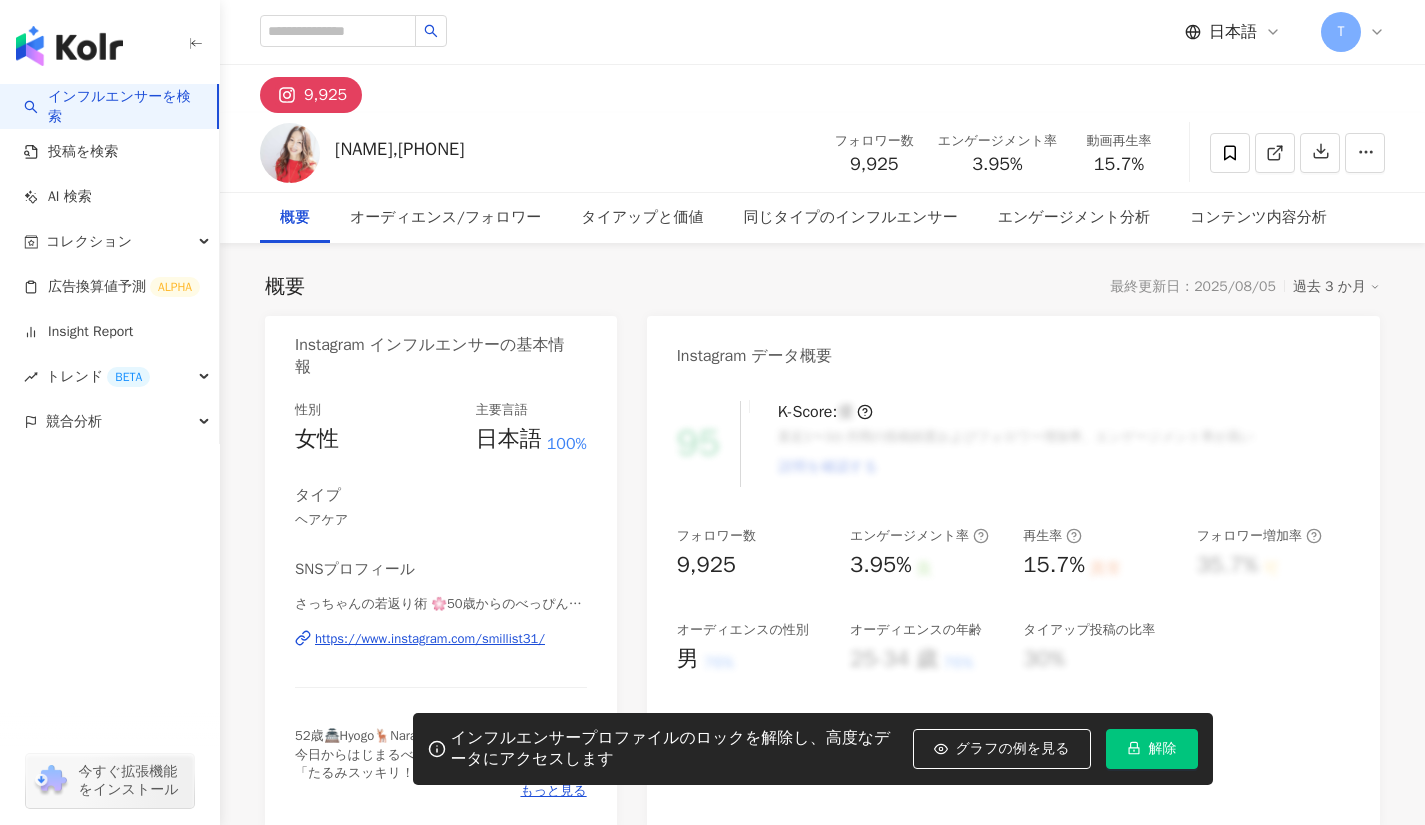 click on "解除" at bounding box center (1163, 749) 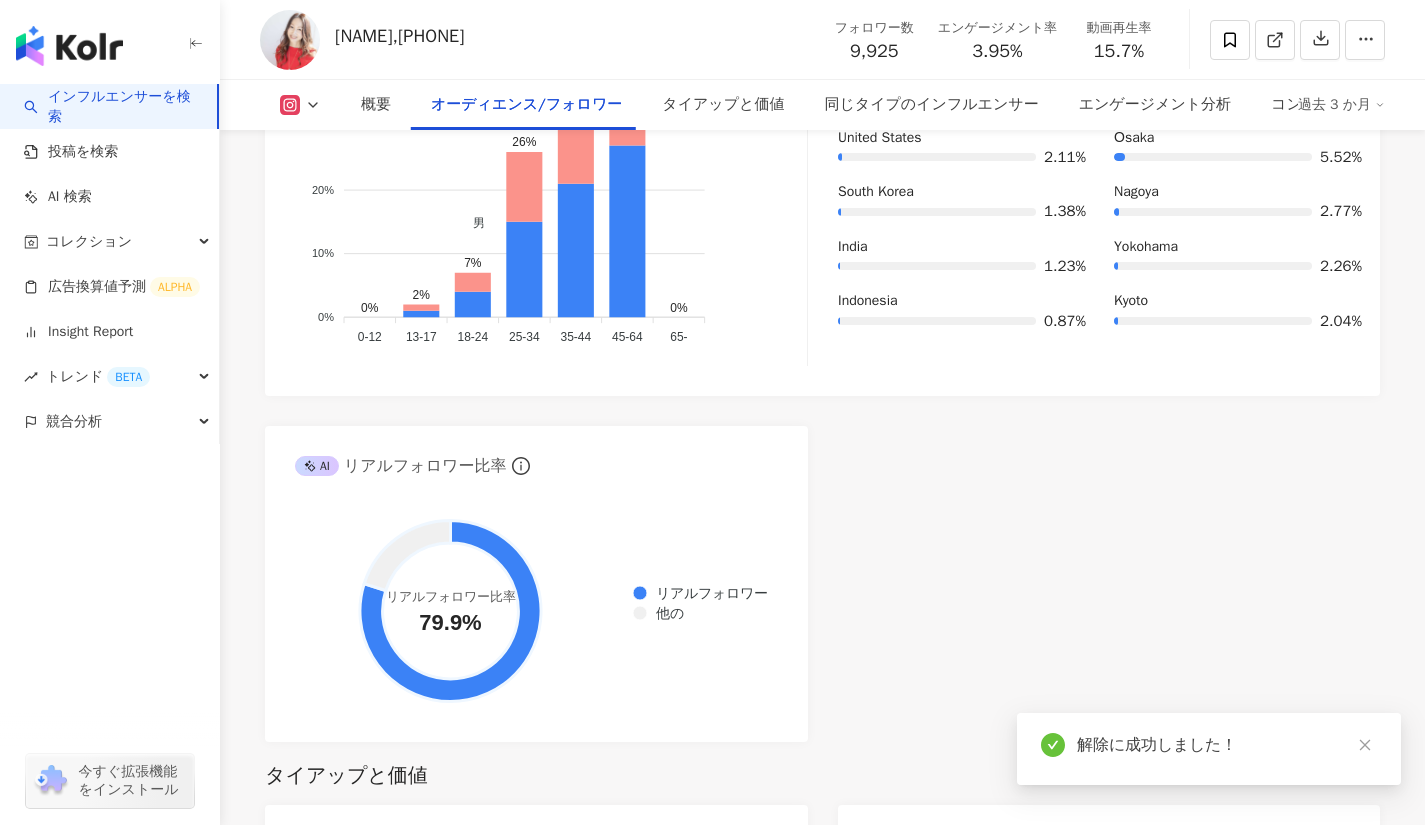 scroll, scrollTop: 1832, scrollLeft: 0, axis: vertical 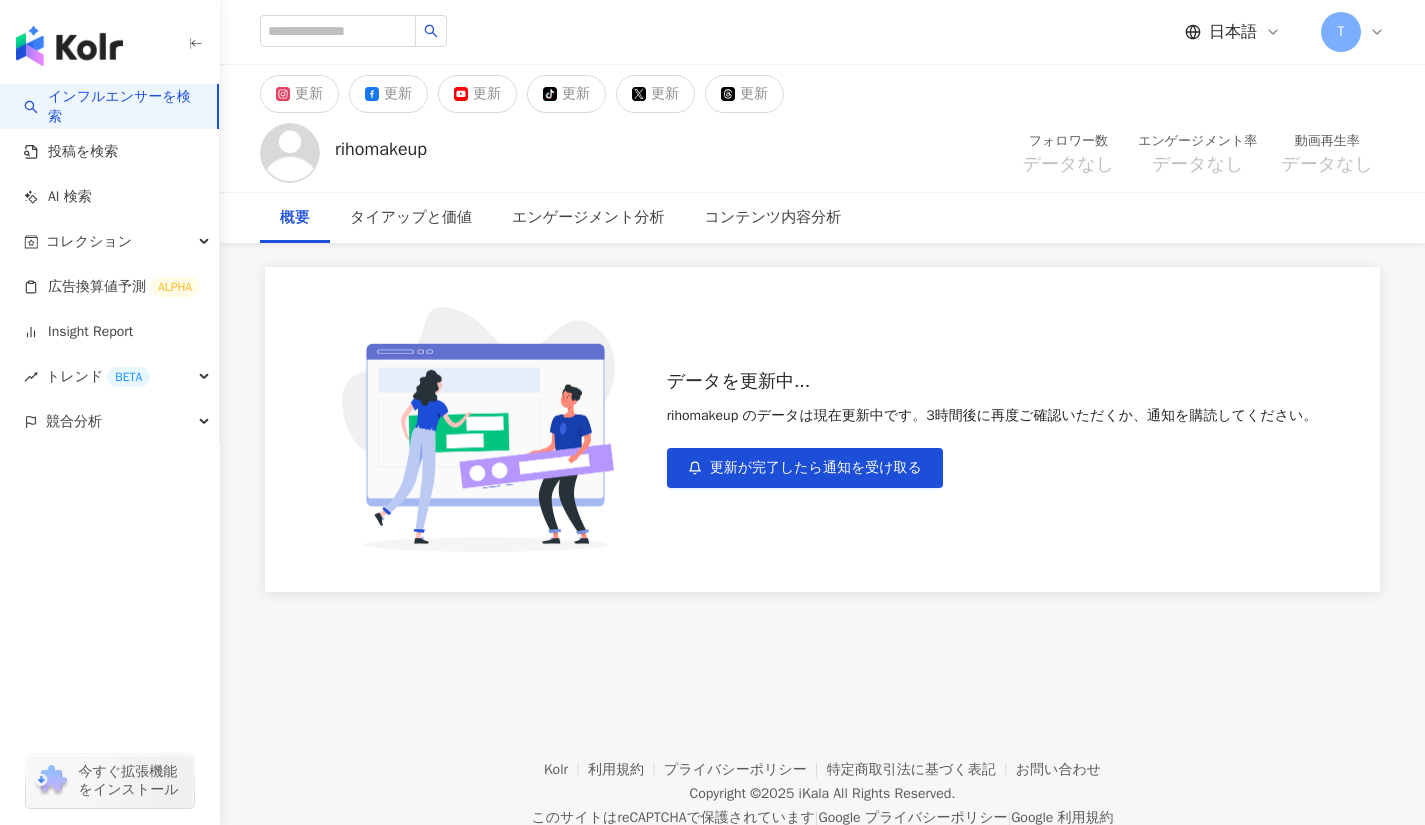 click on "更新が完了したら通知を受け取る" at bounding box center [805, 468] 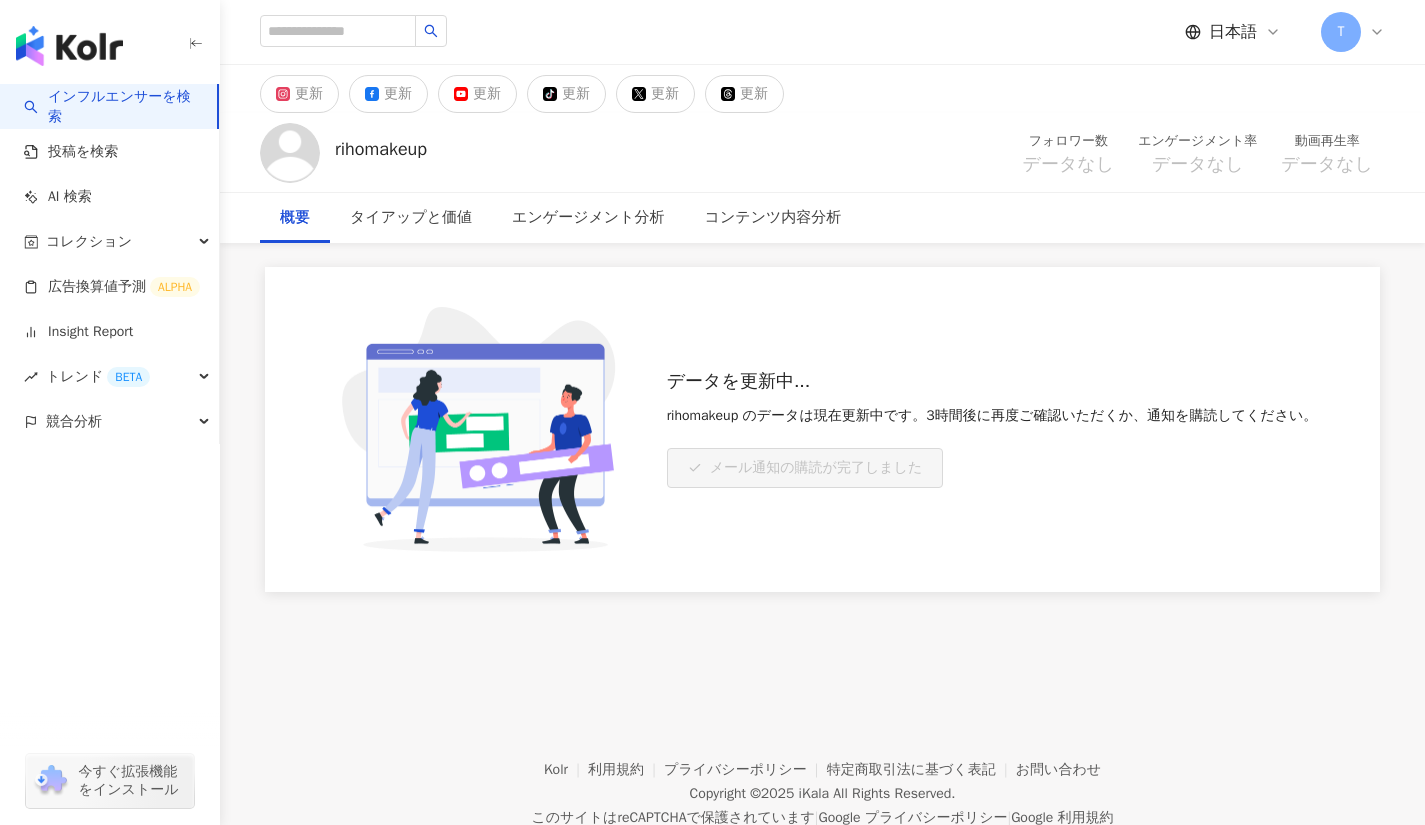 click at bounding box center [290, 153] 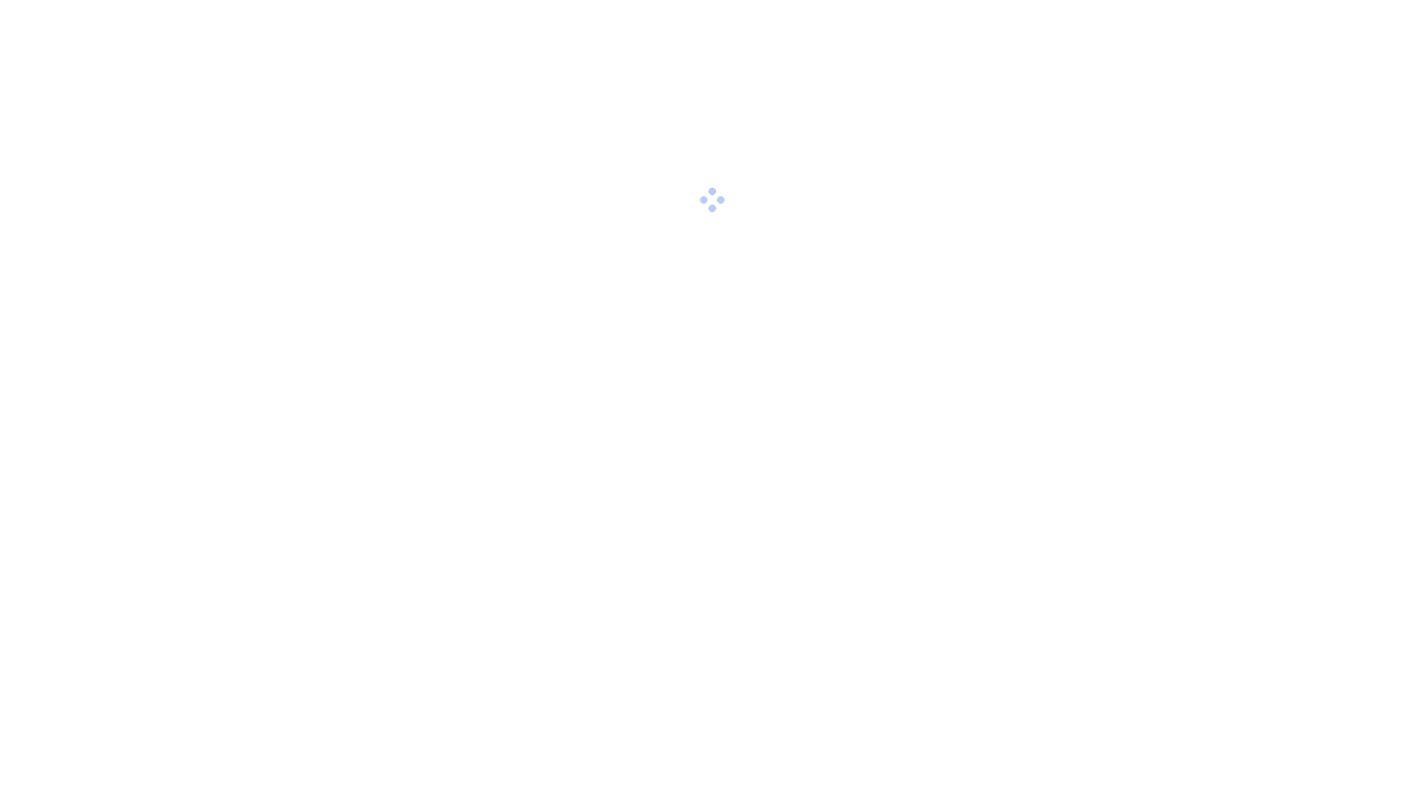 scroll, scrollTop: 0, scrollLeft: 0, axis: both 